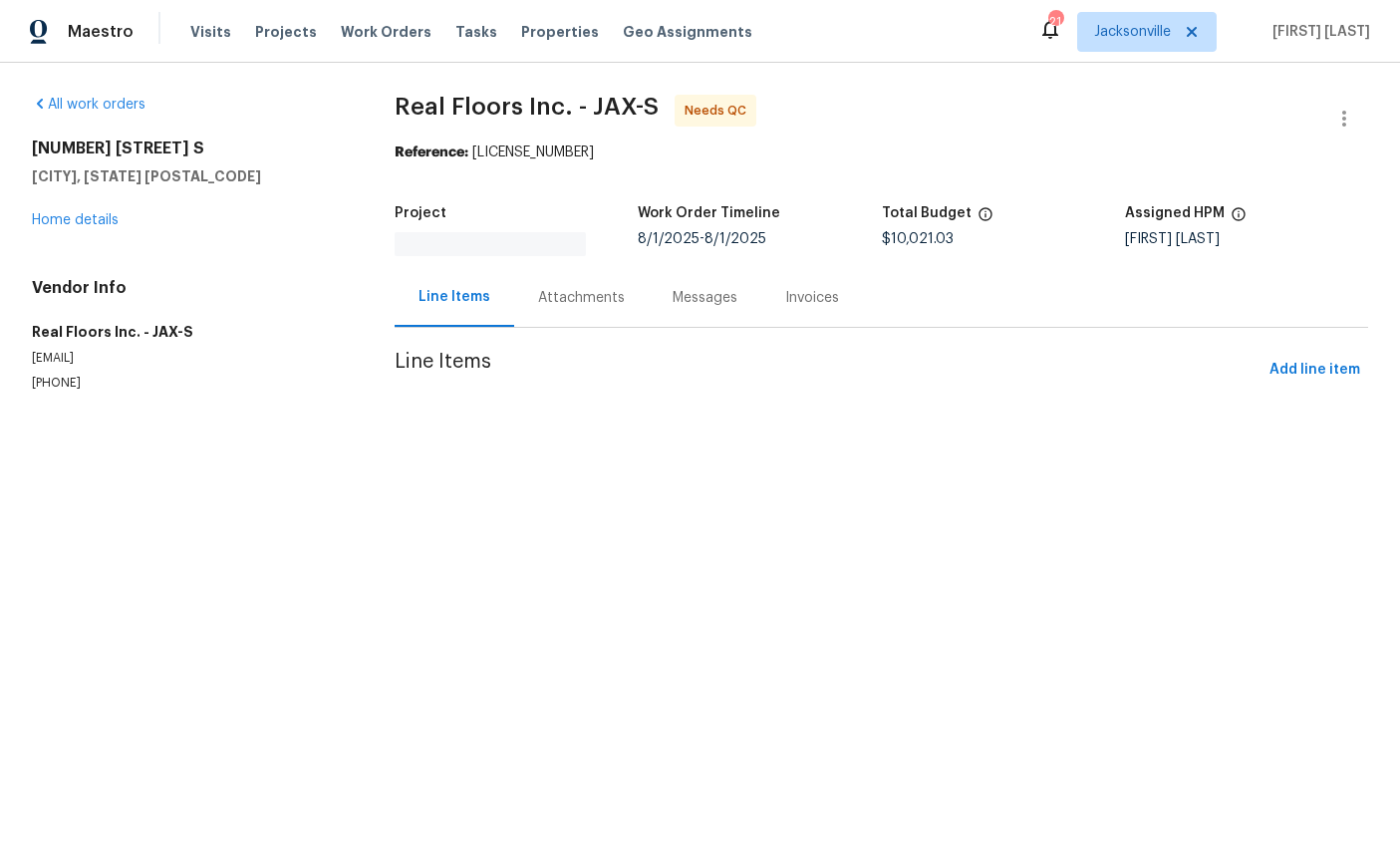 scroll, scrollTop: 0, scrollLeft: 0, axis: both 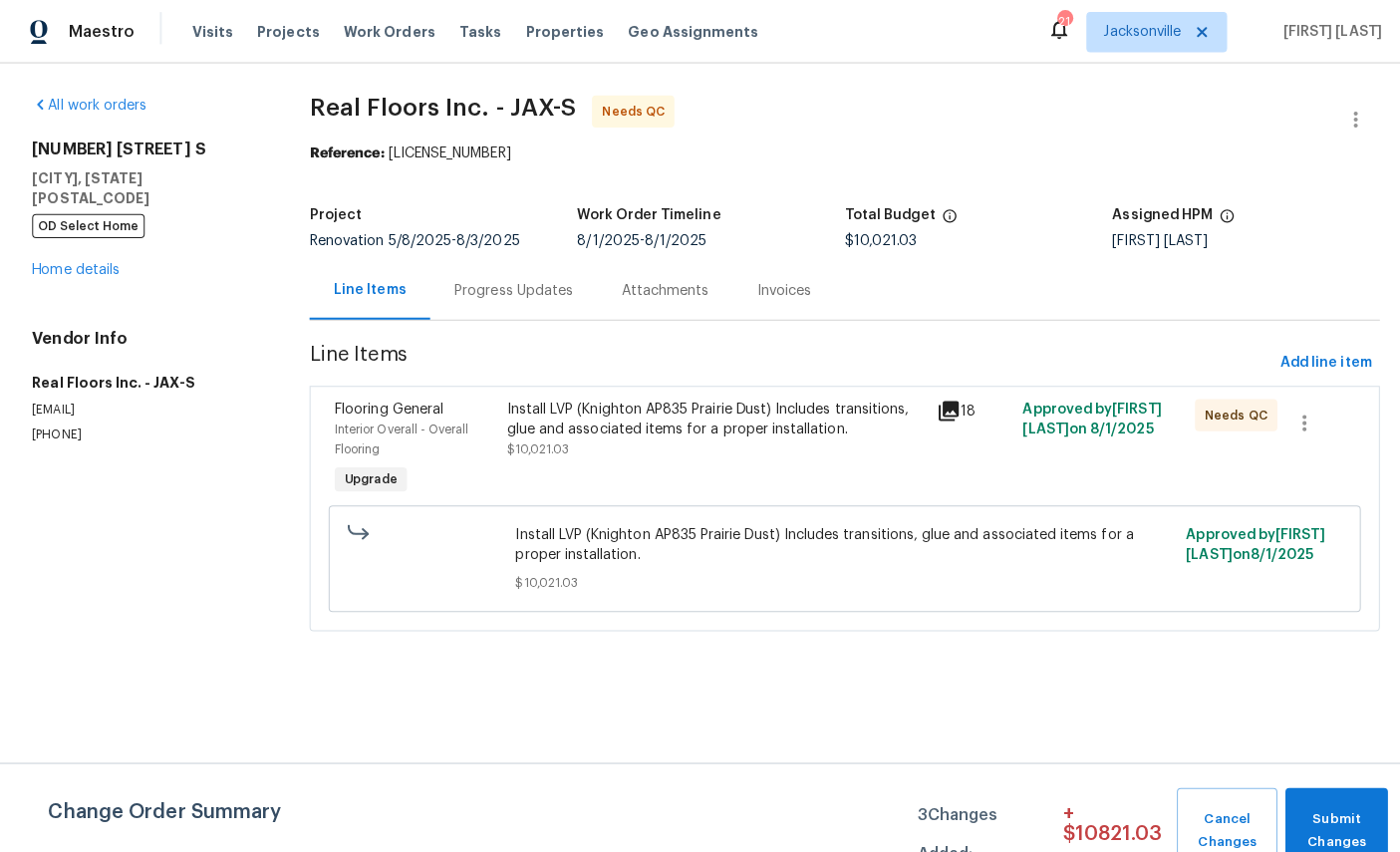click on "Interior Overall - Overall Flooring" at bounding box center (411, 435) 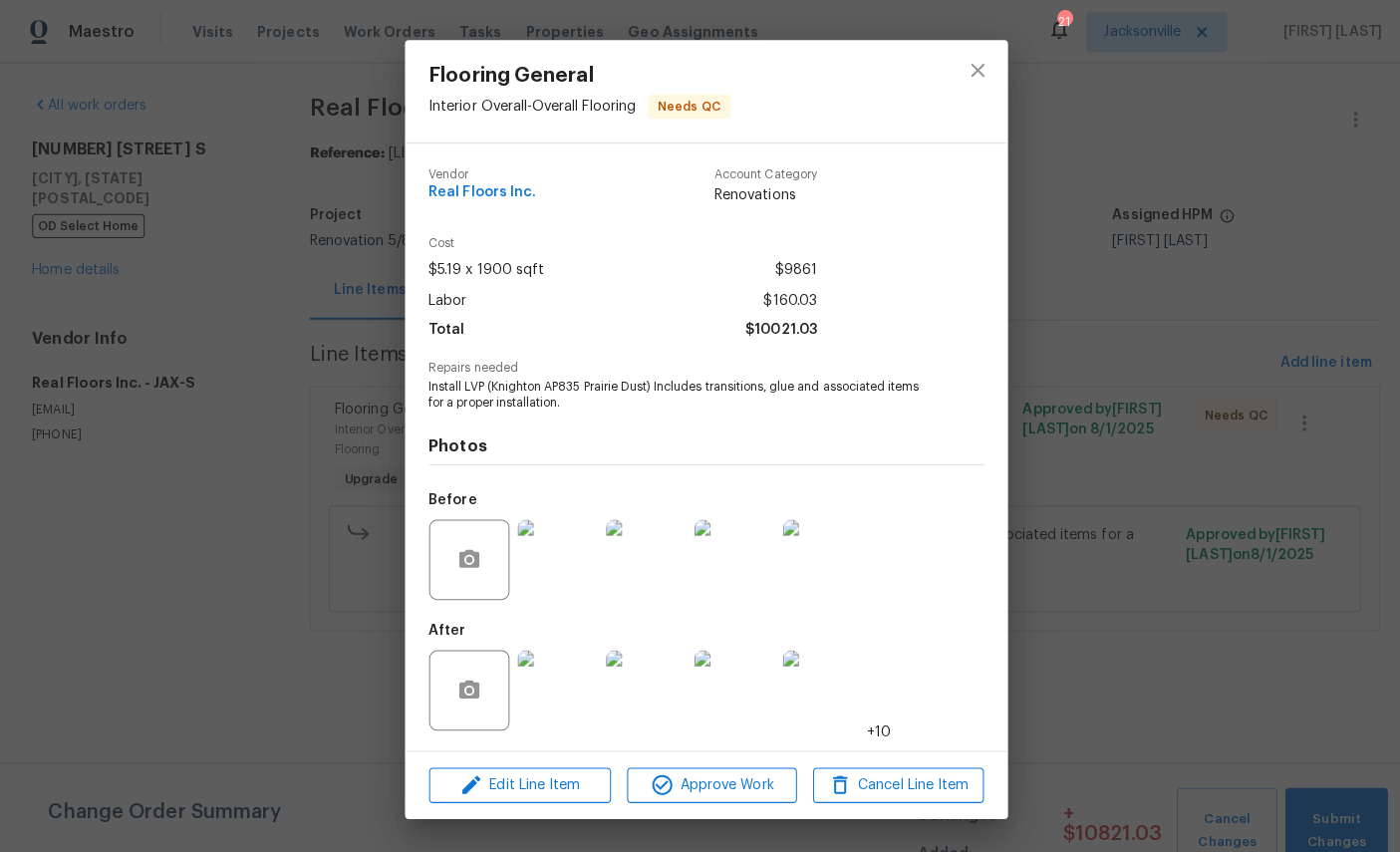 scroll, scrollTop: 2, scrollLeft: 0, axis: vertical 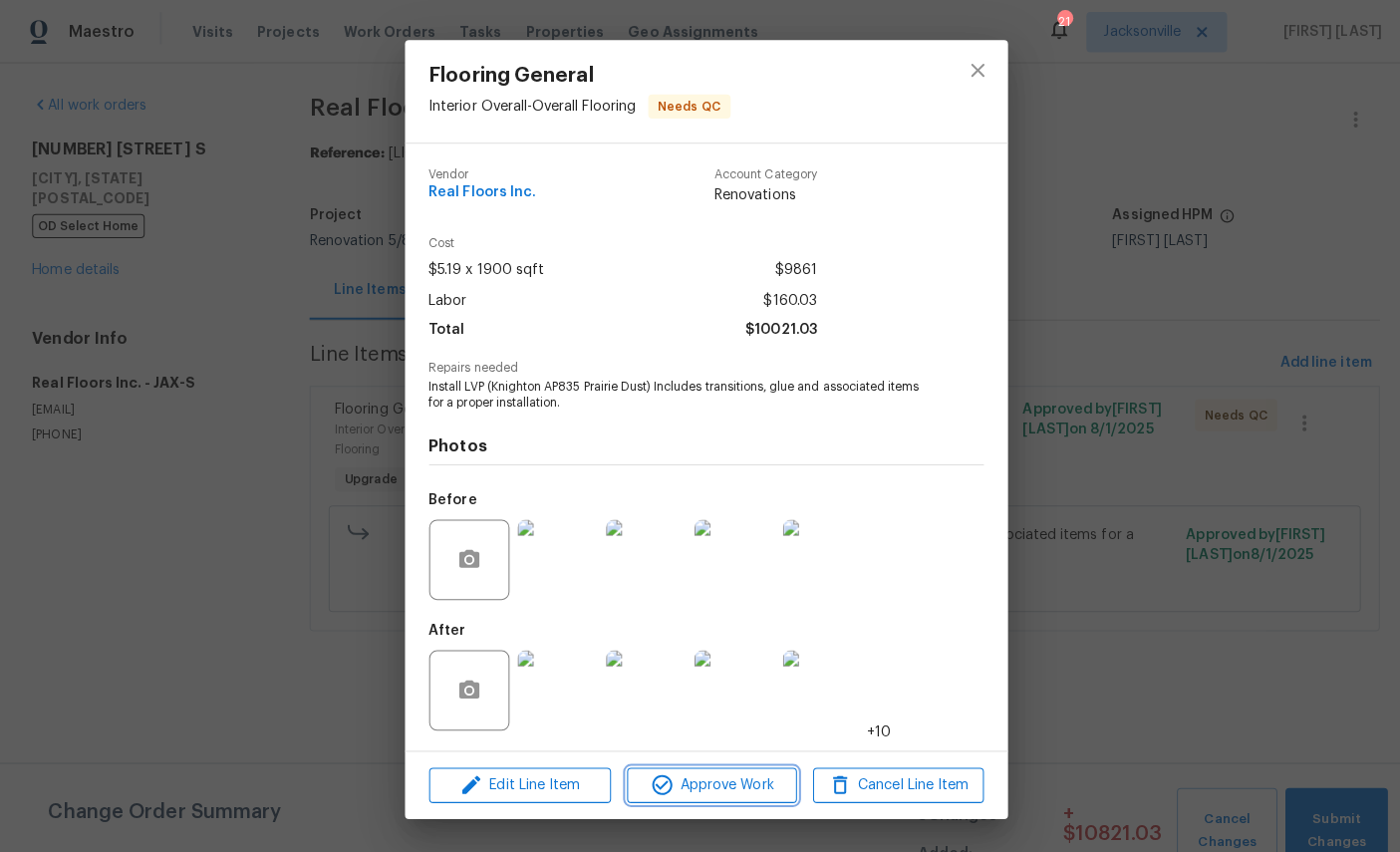 click on "Approve Work" at bounding box center (705, 778) 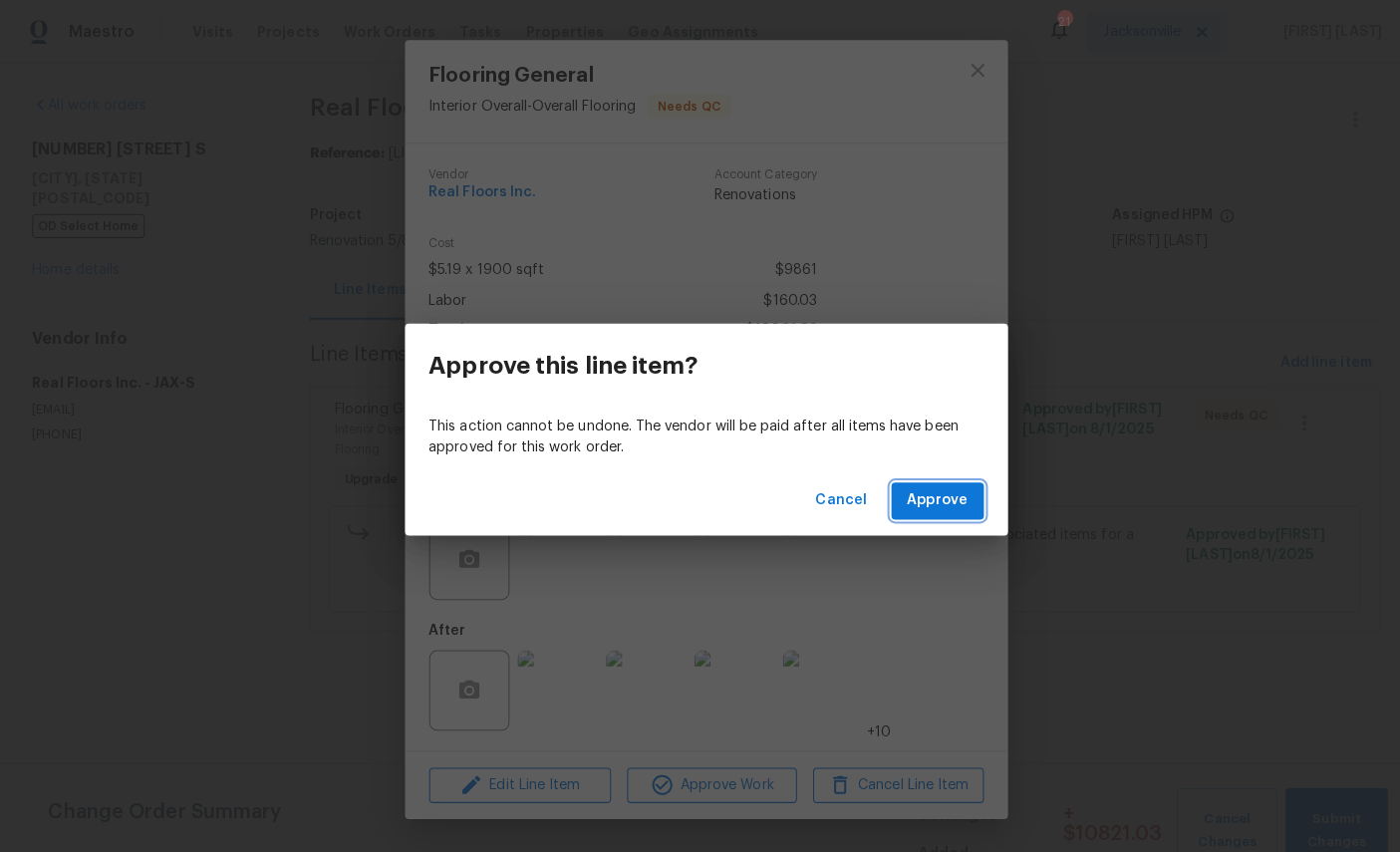click on "Approve" at bounding box center [930, 496] 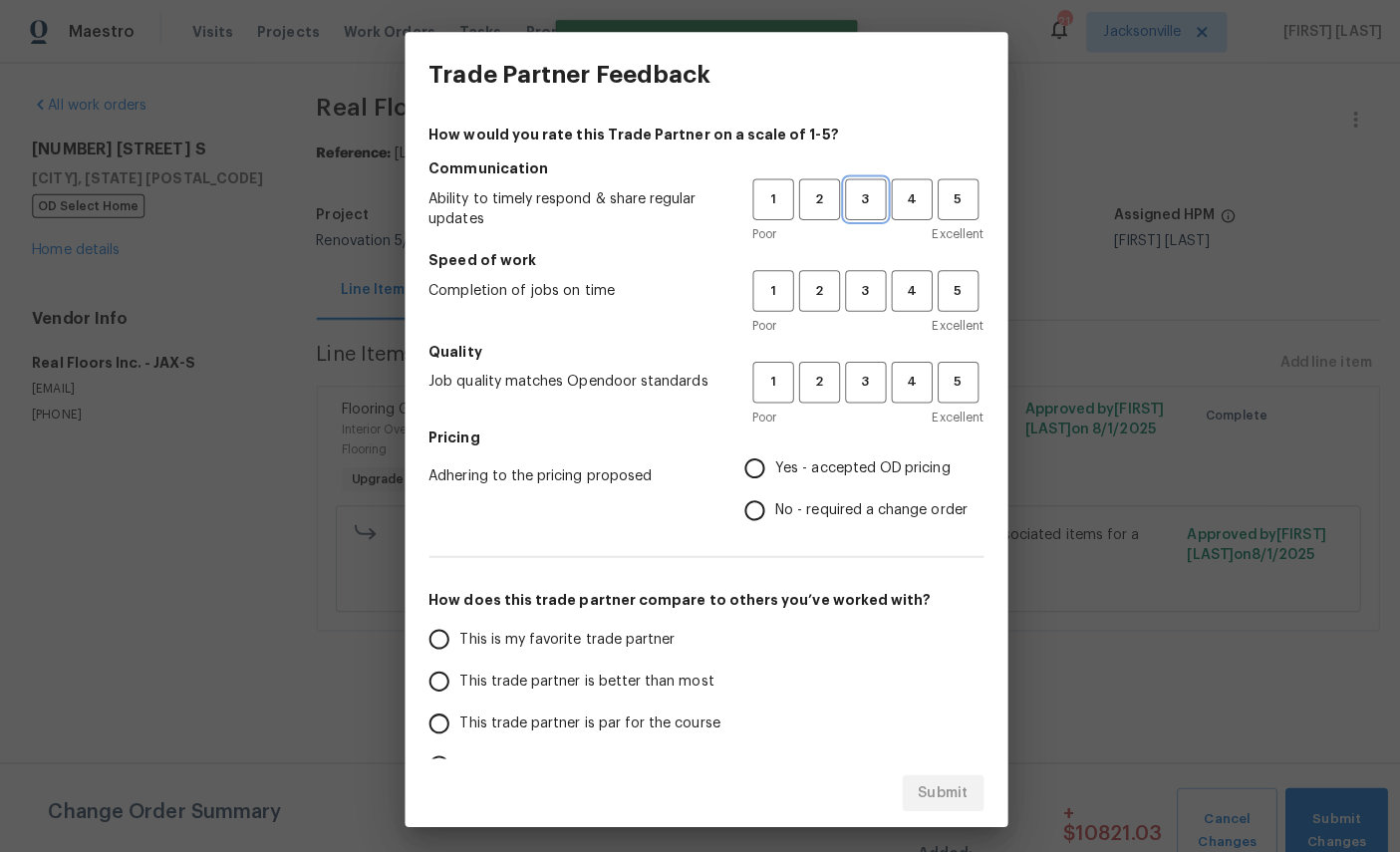 click on "3" at bounding box center (858, 197) 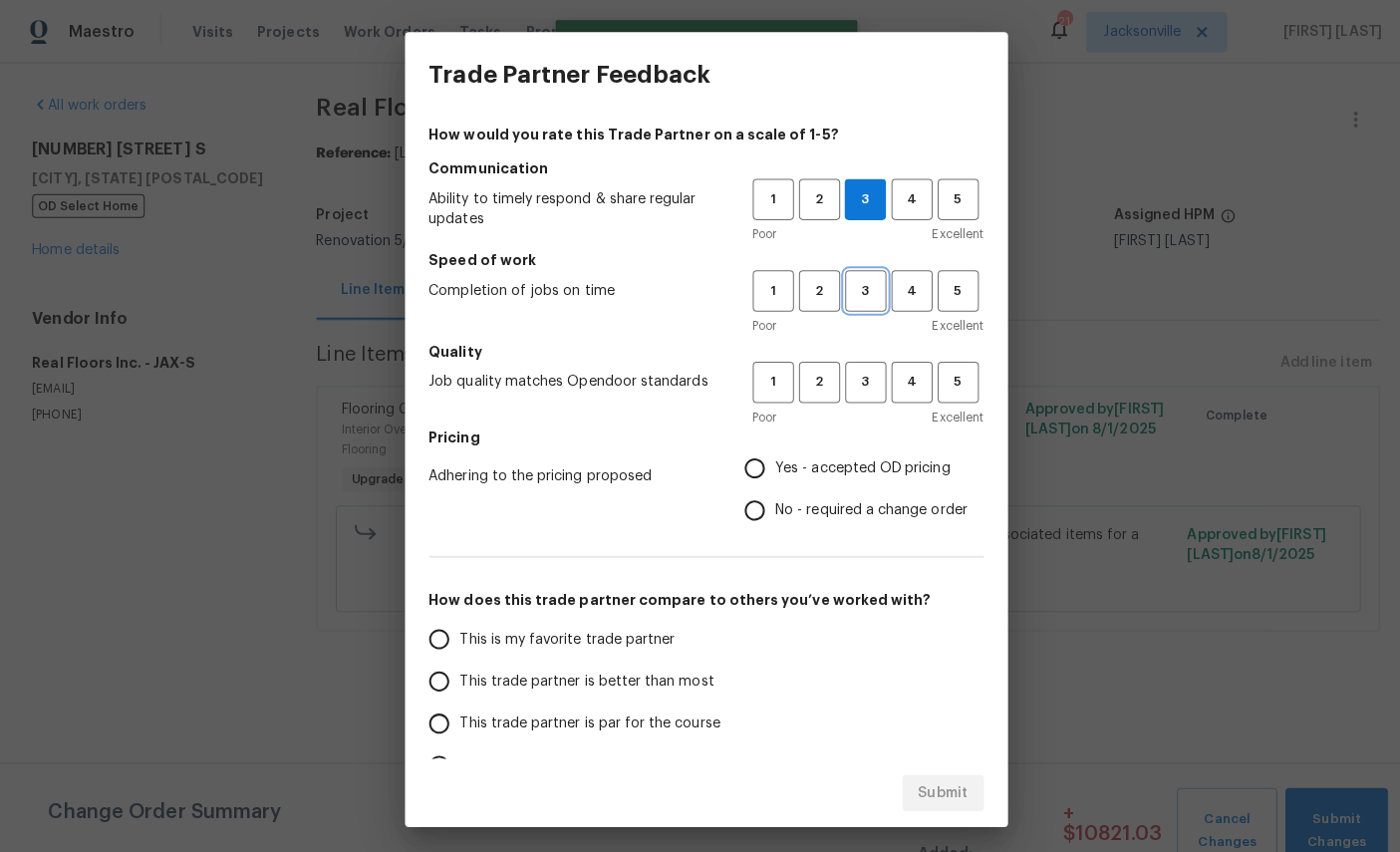 click on "3" at bounding box center [858, 288] 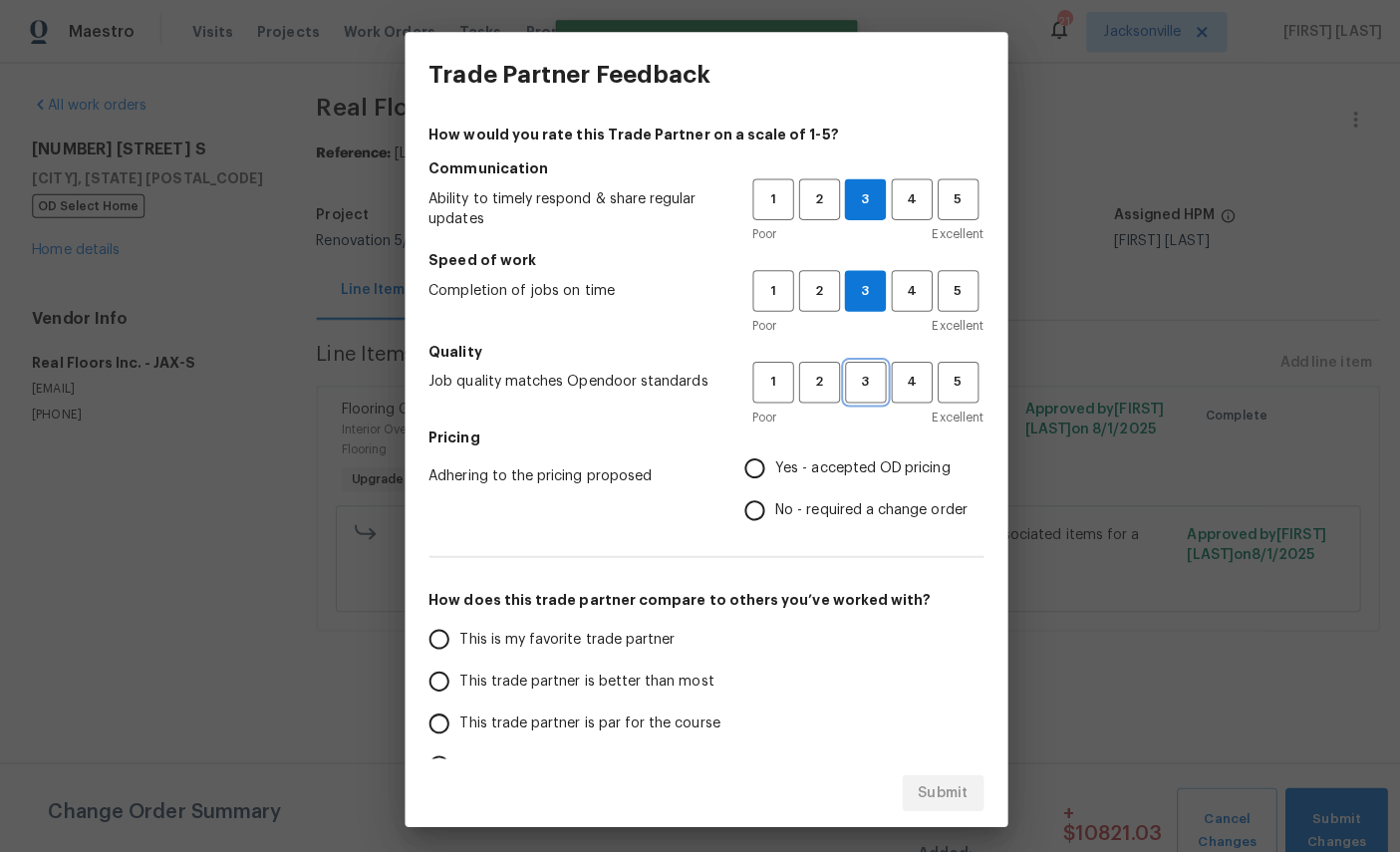 click on "3" at bounding box center (858, 379) 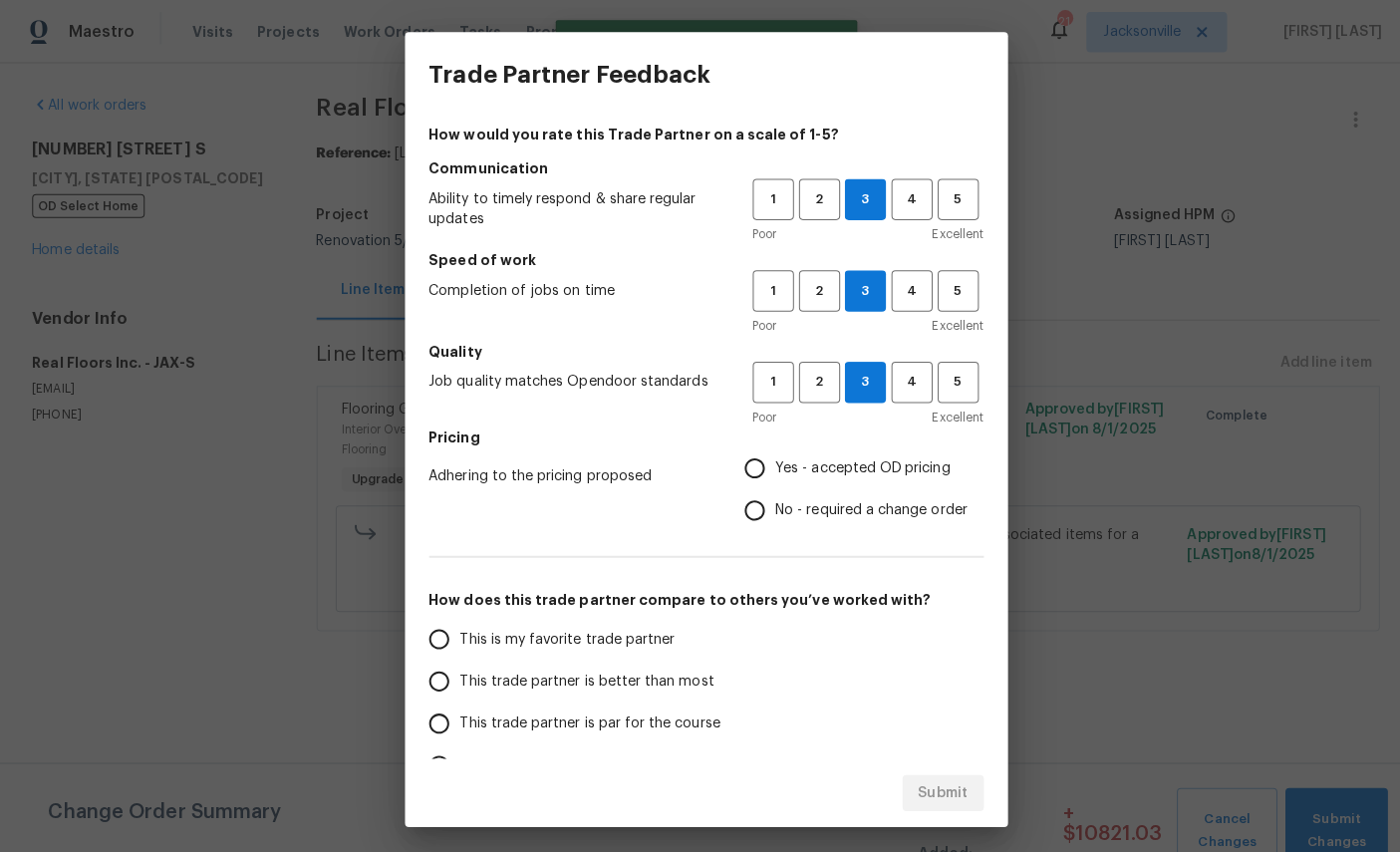 click on "Yes - accepted OD pricing" at bounding box center [856, 464] 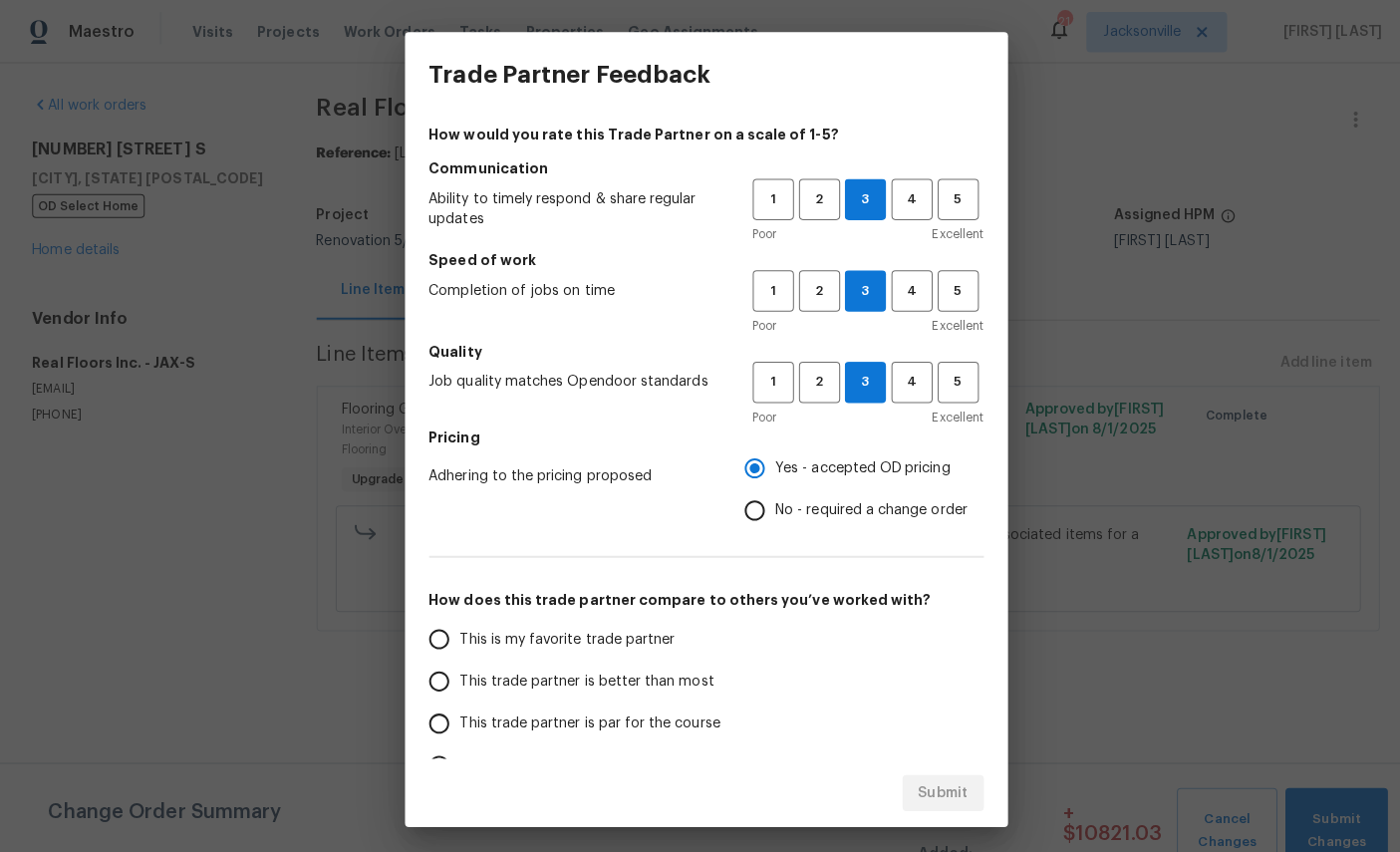 click on "This is my favorite trade partner" at bounding box center [572, 634] 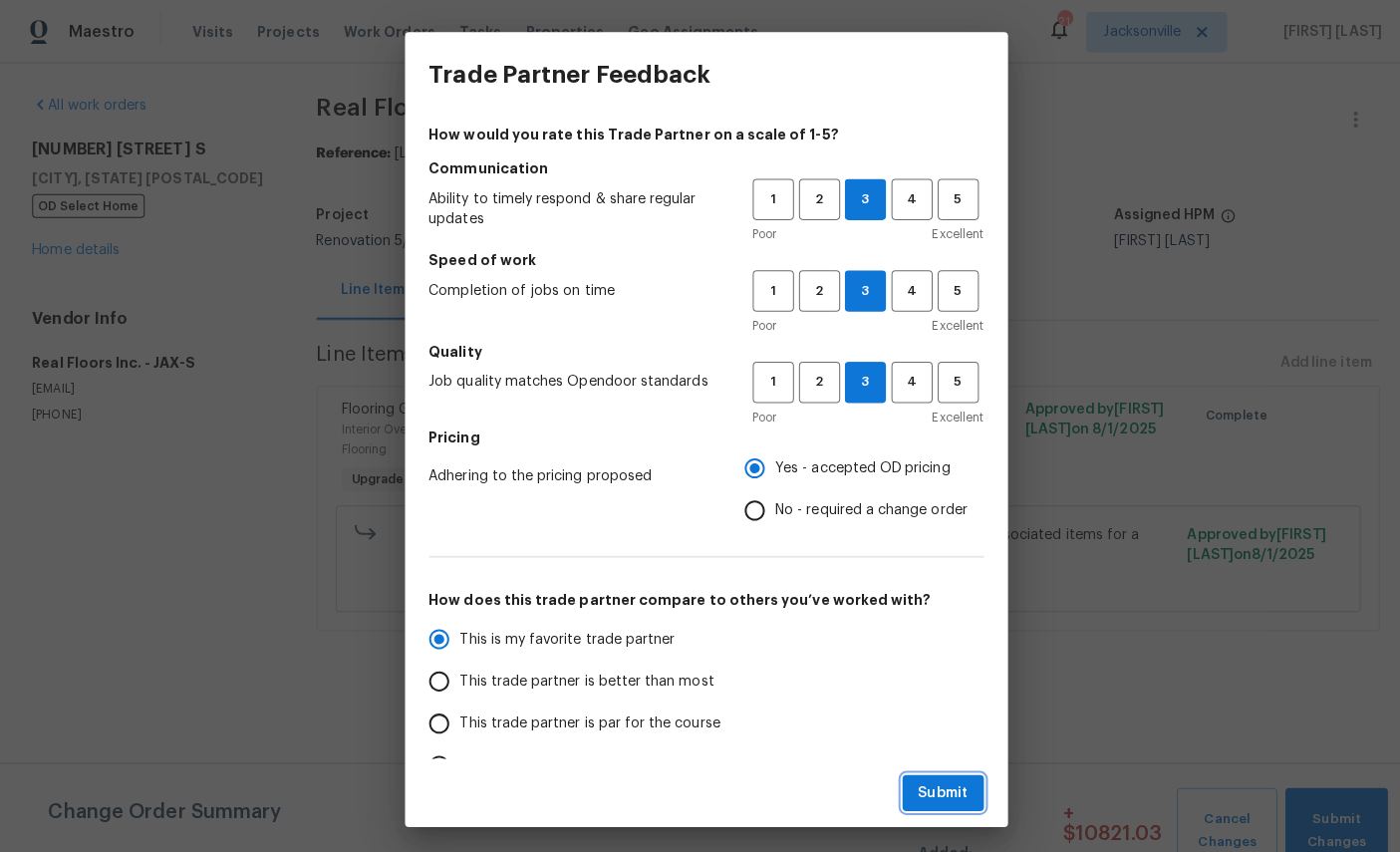 click on "Submit" at bounding box center (935, 786) 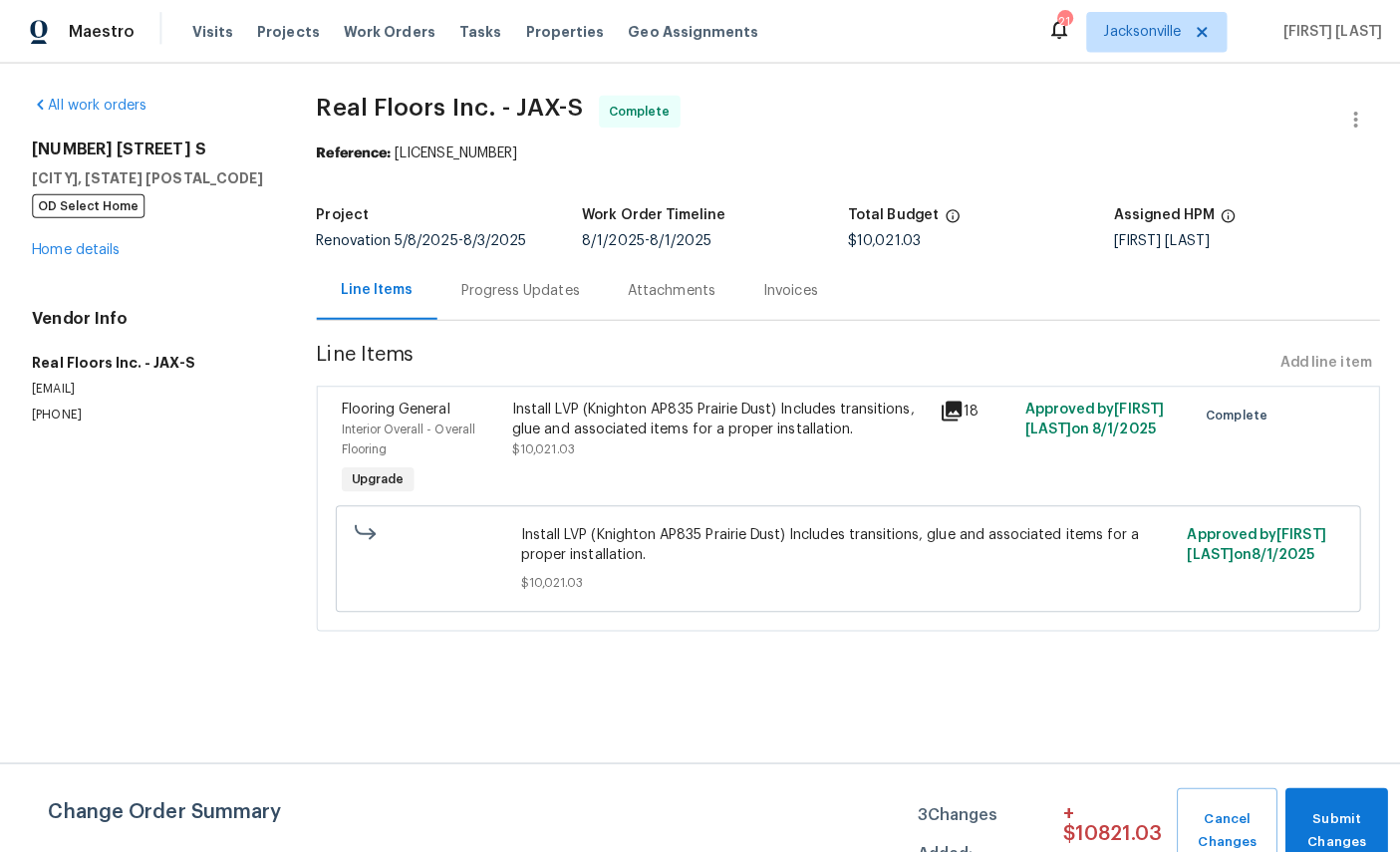 radio on "true" 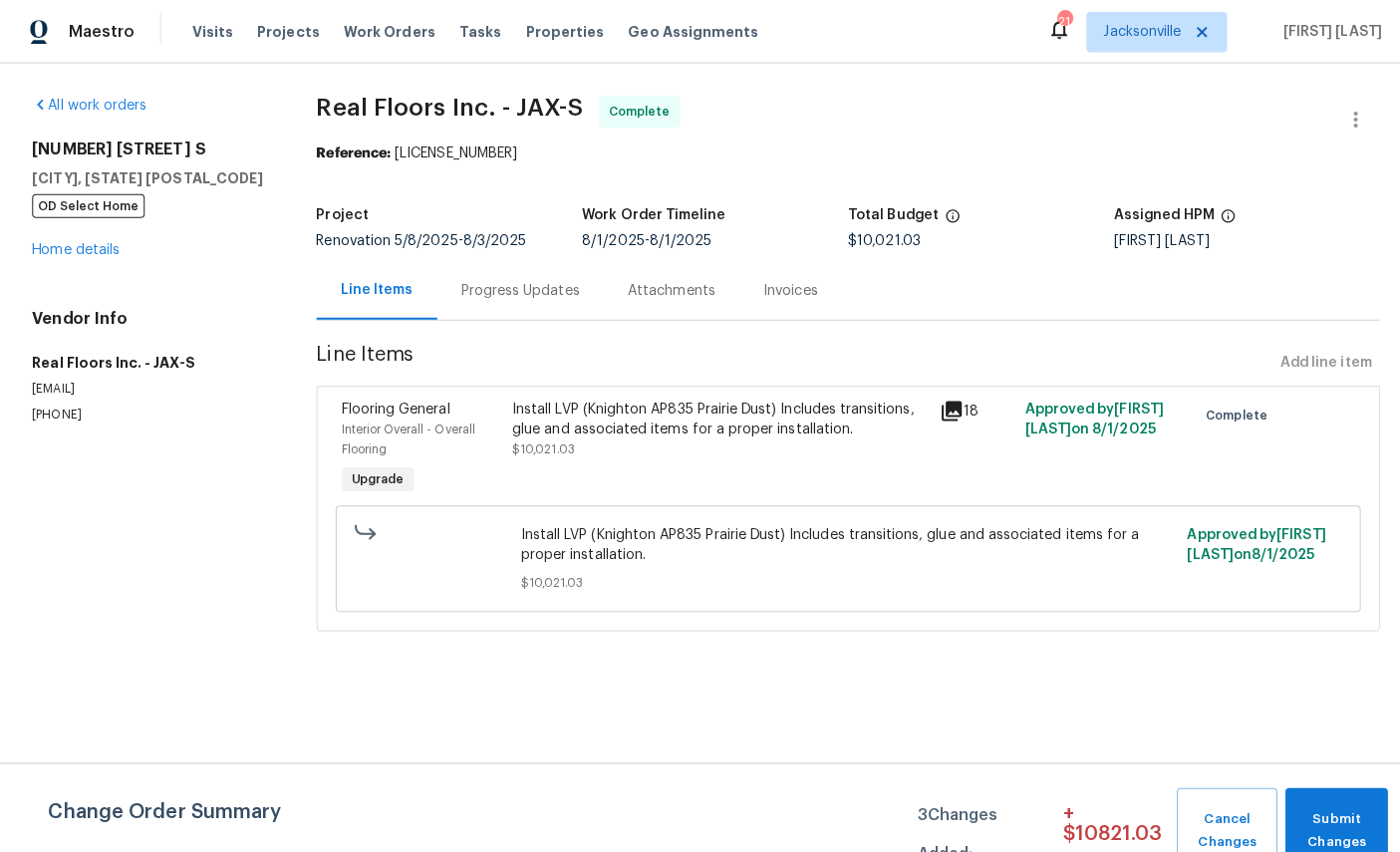 click on "Home details" at bounding box center [75, 248] 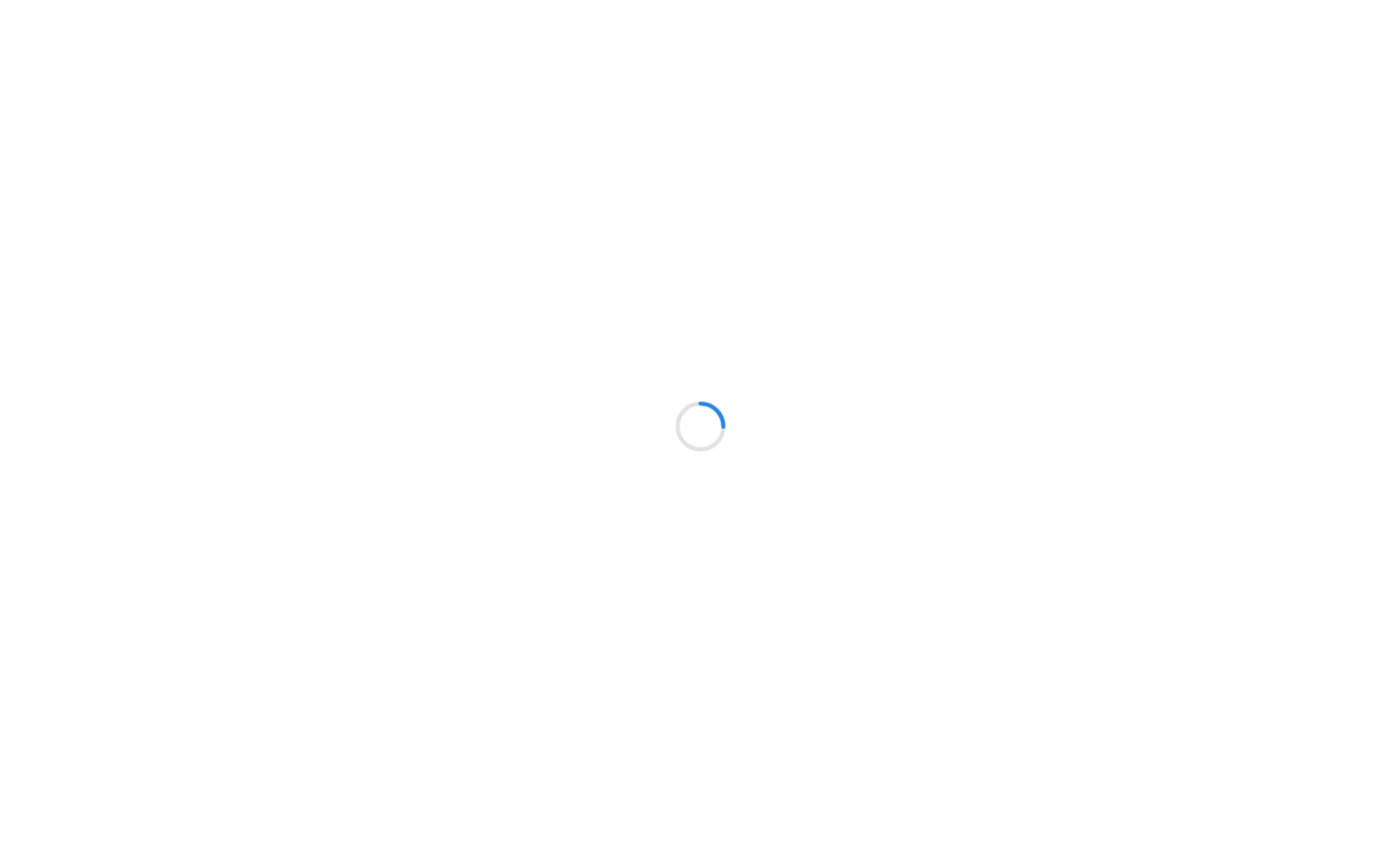 scroll, scrollTop: 0, scrollLeft: 0, axis: both 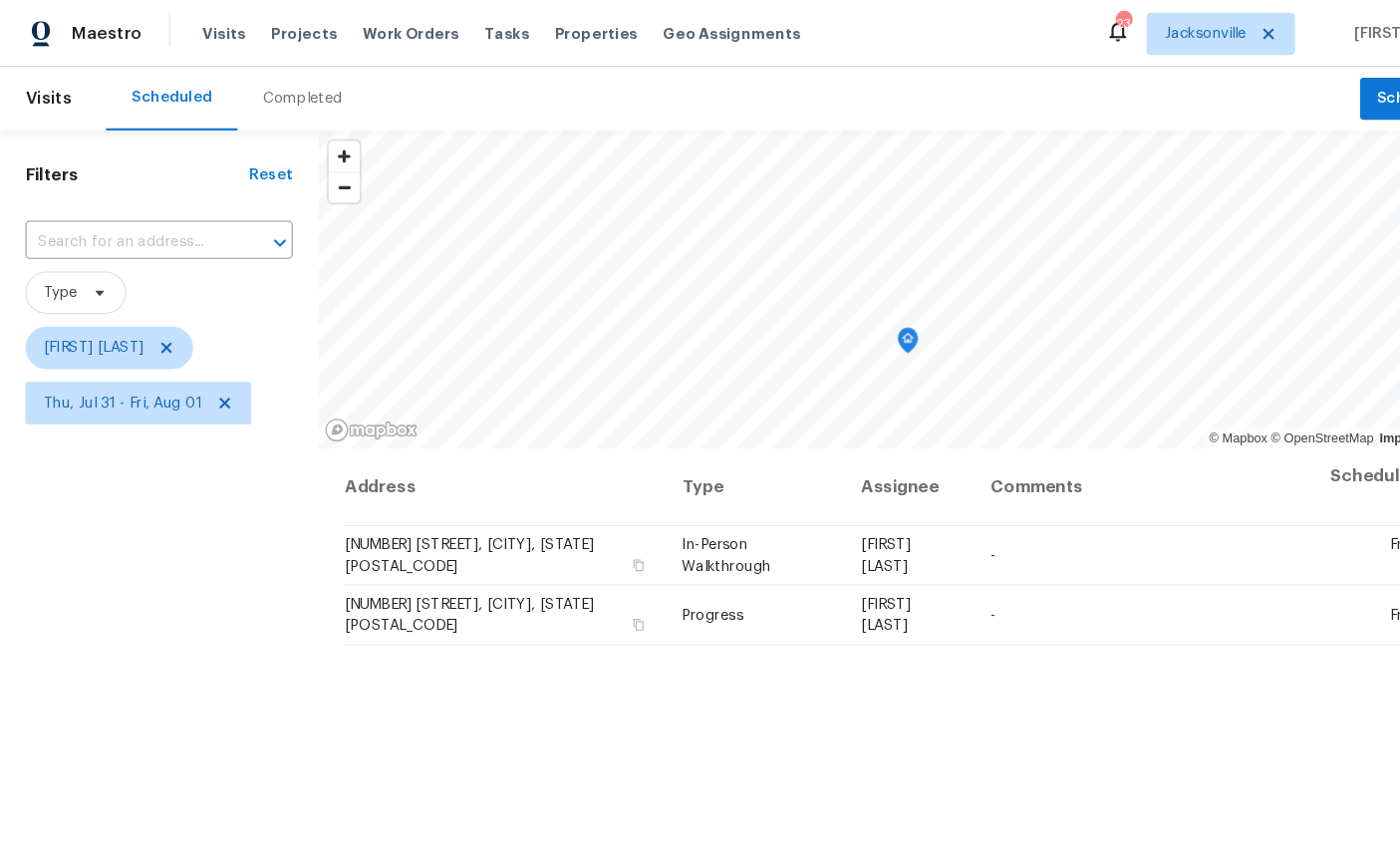 click 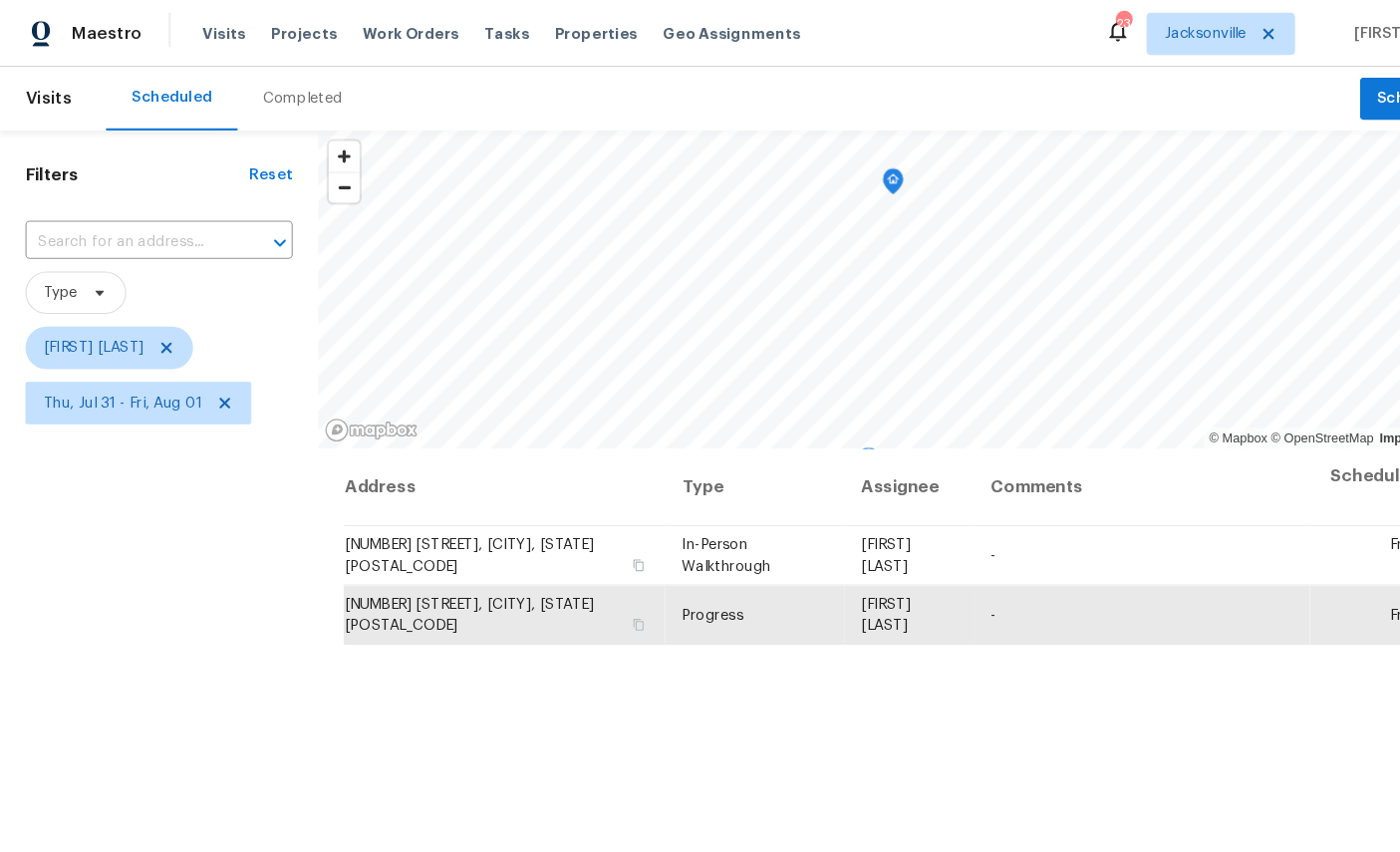 click 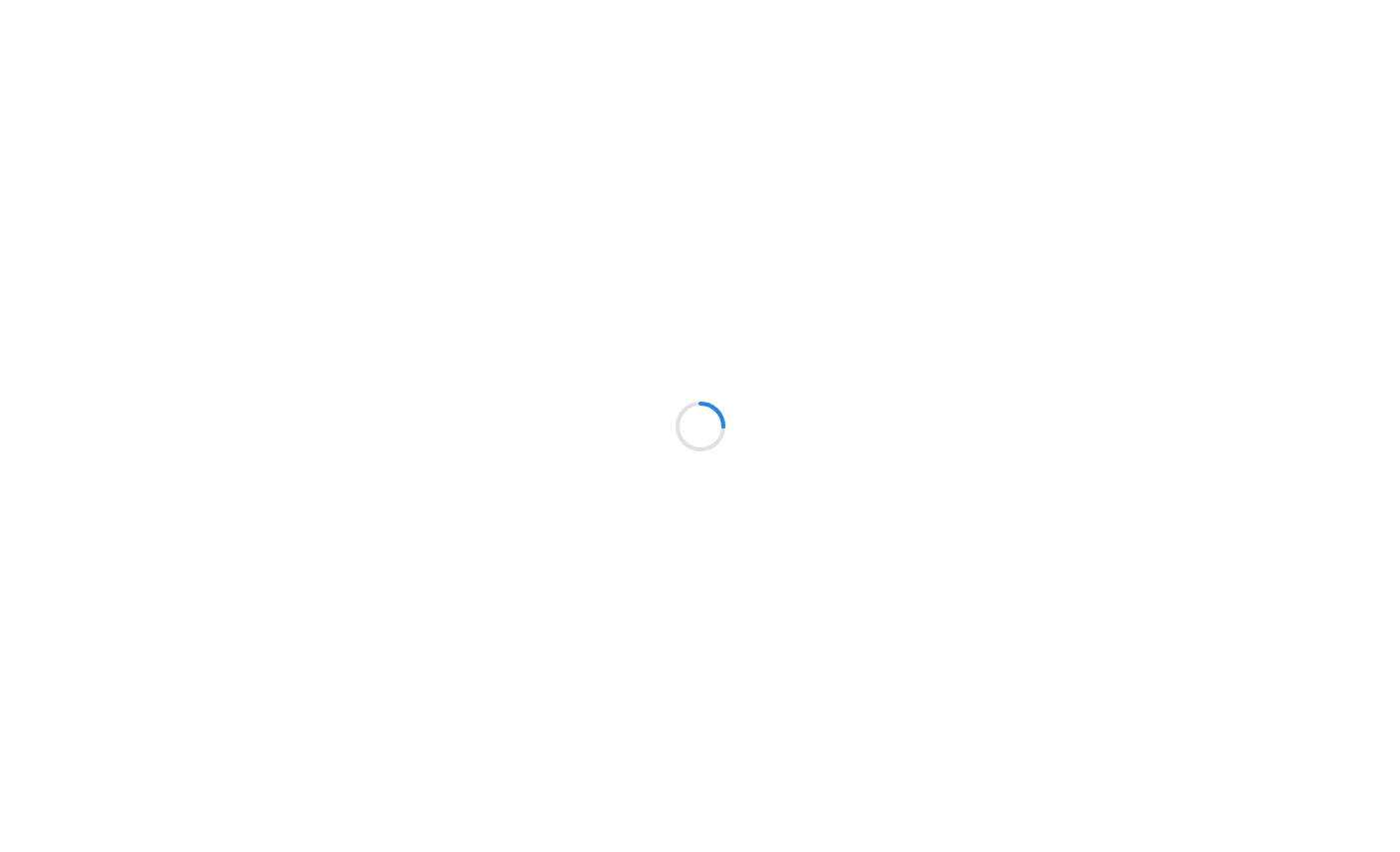 scroll, scrollTop: 0, scrollLeft: 0, axis: both 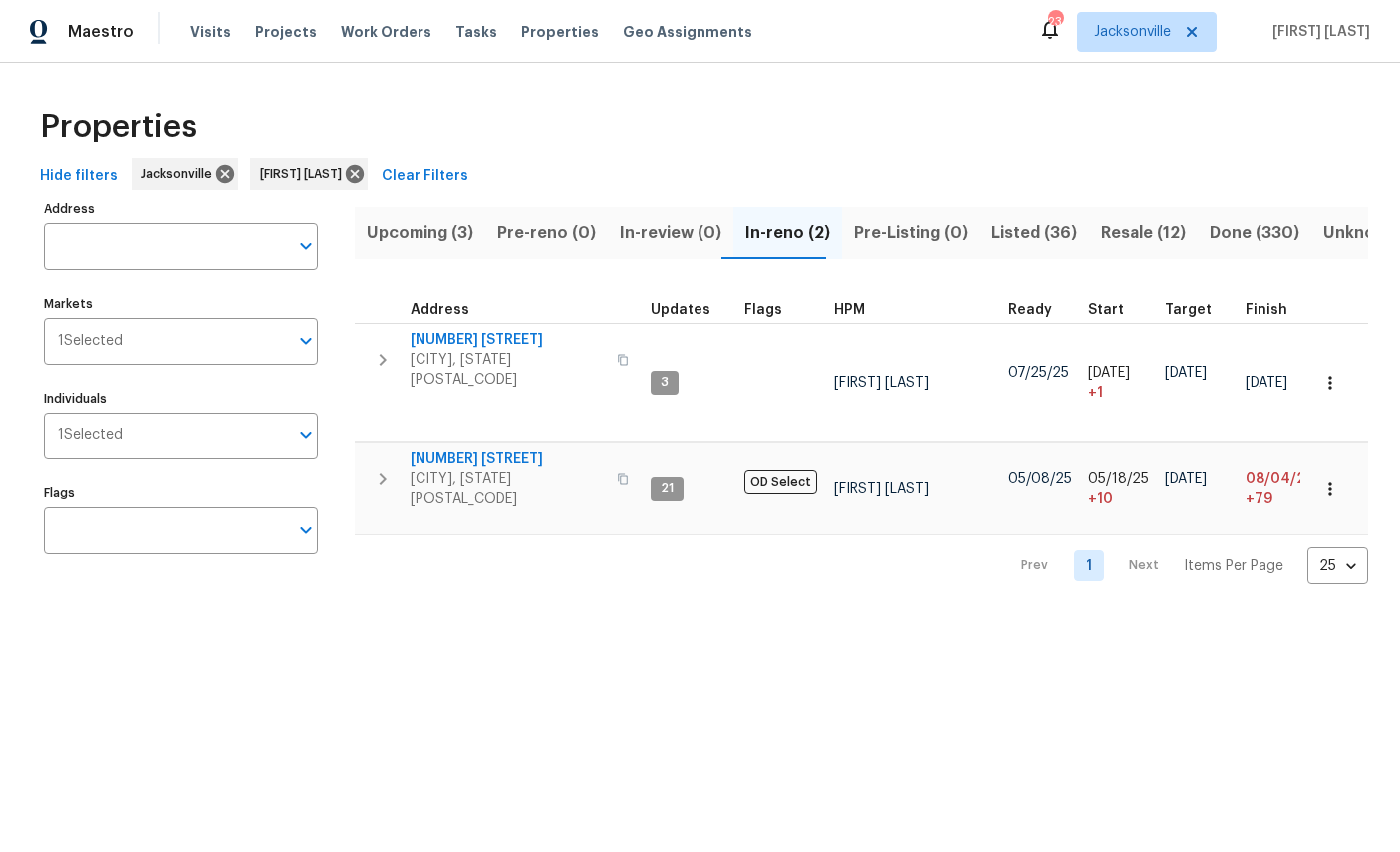 click on "Individuals" at bounding box center (205, 435) 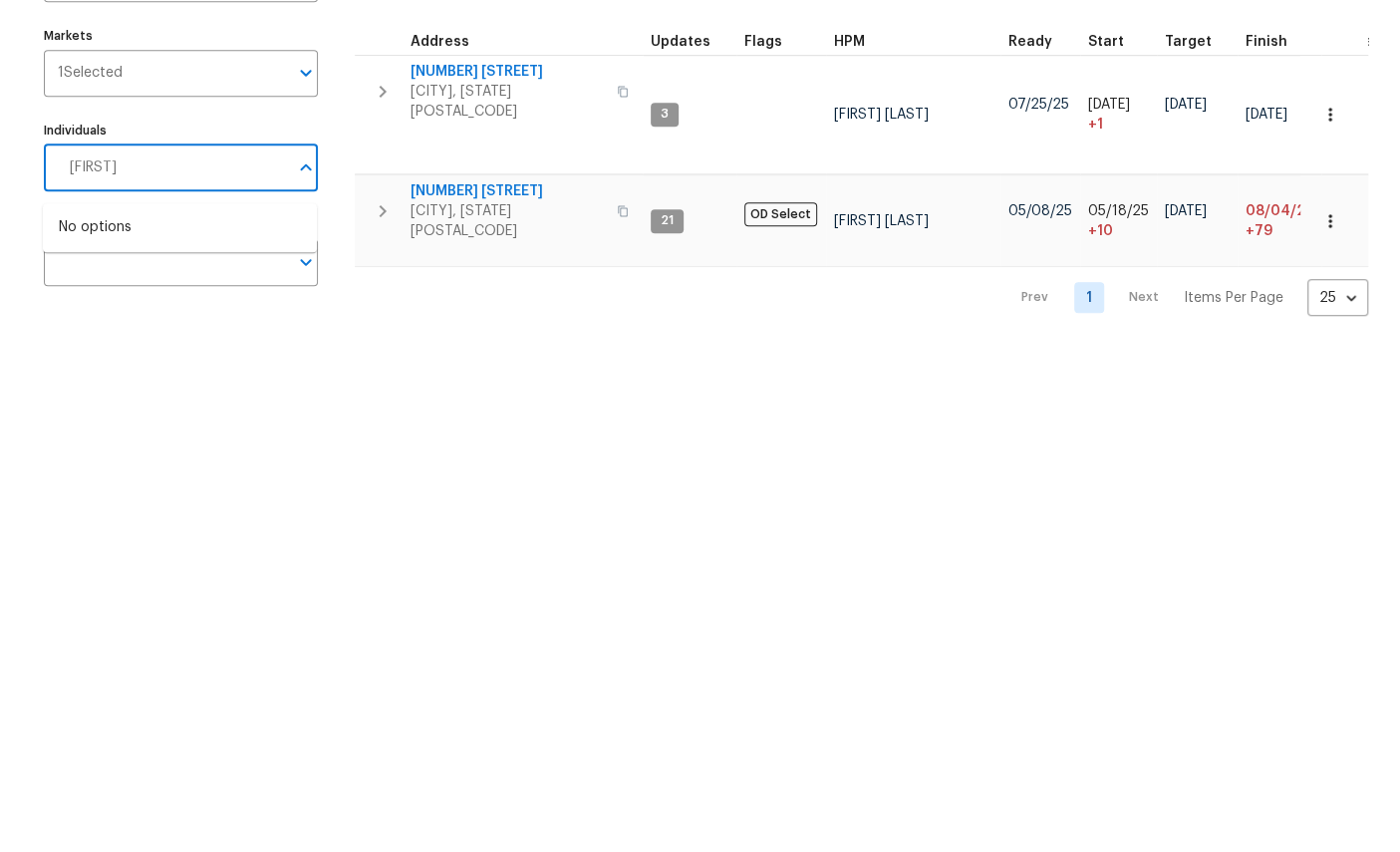 type on "[FIRST]" 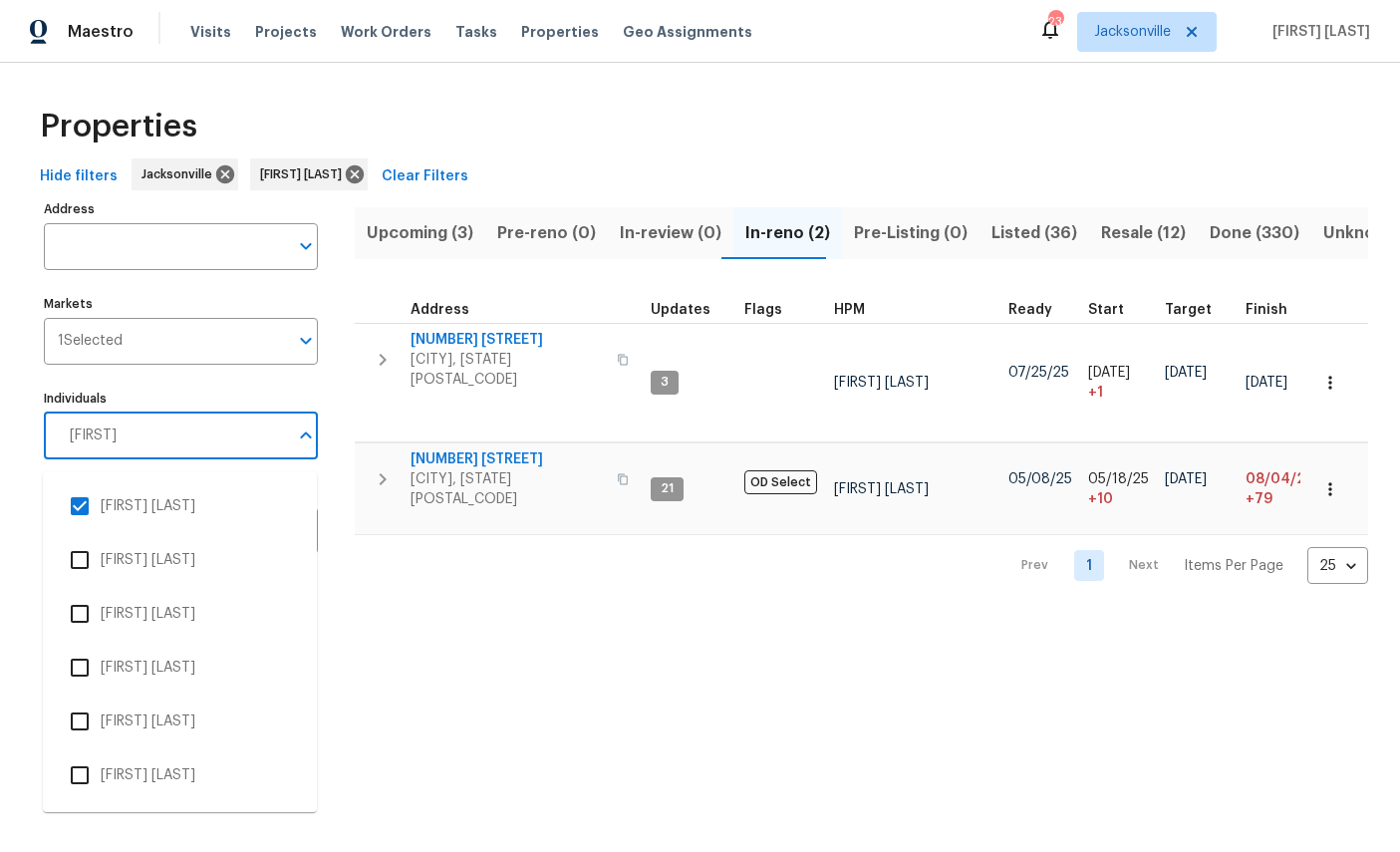 click at bounding box center [80, 506] 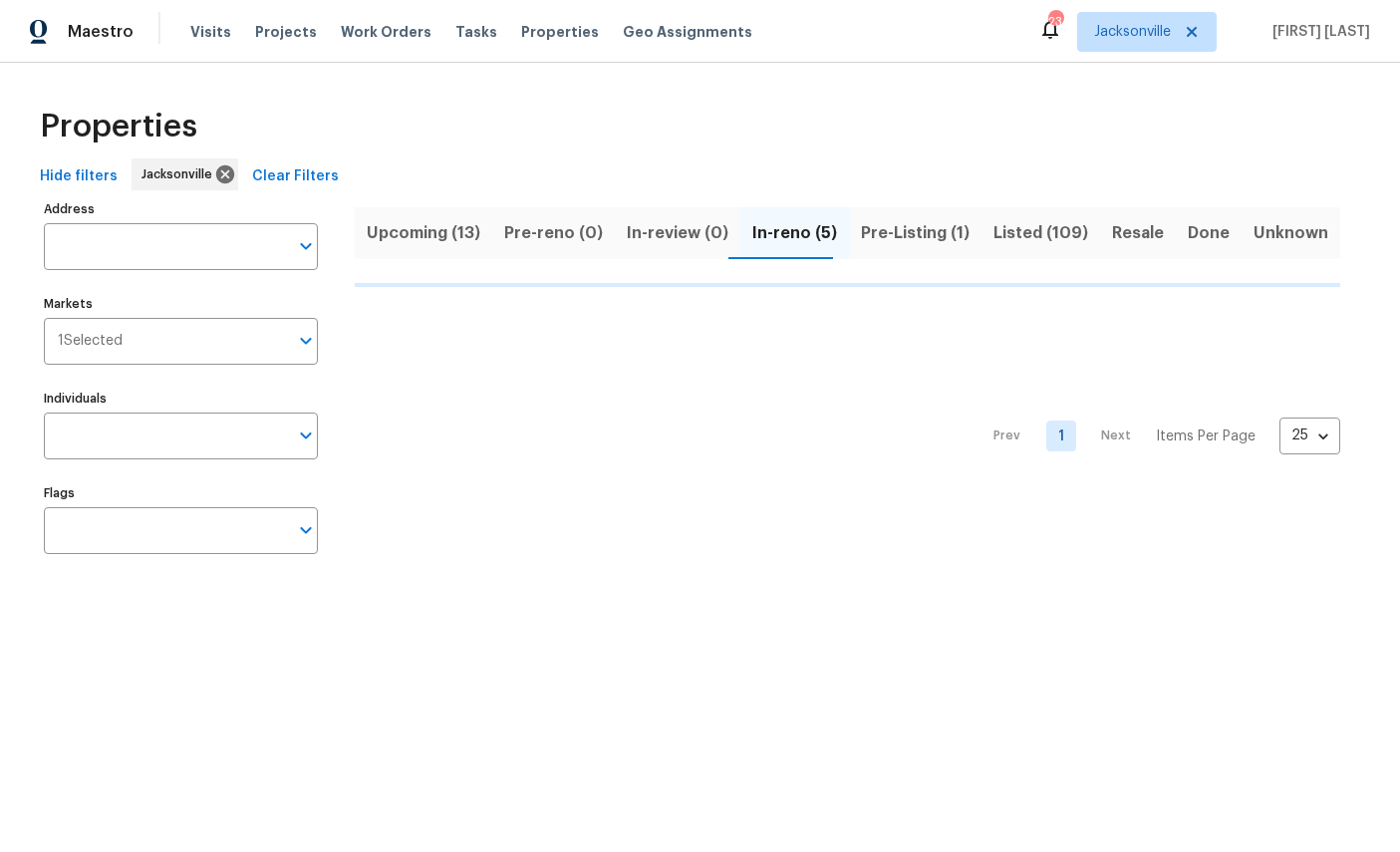 click on "Address" at bounding box center [165, 246] 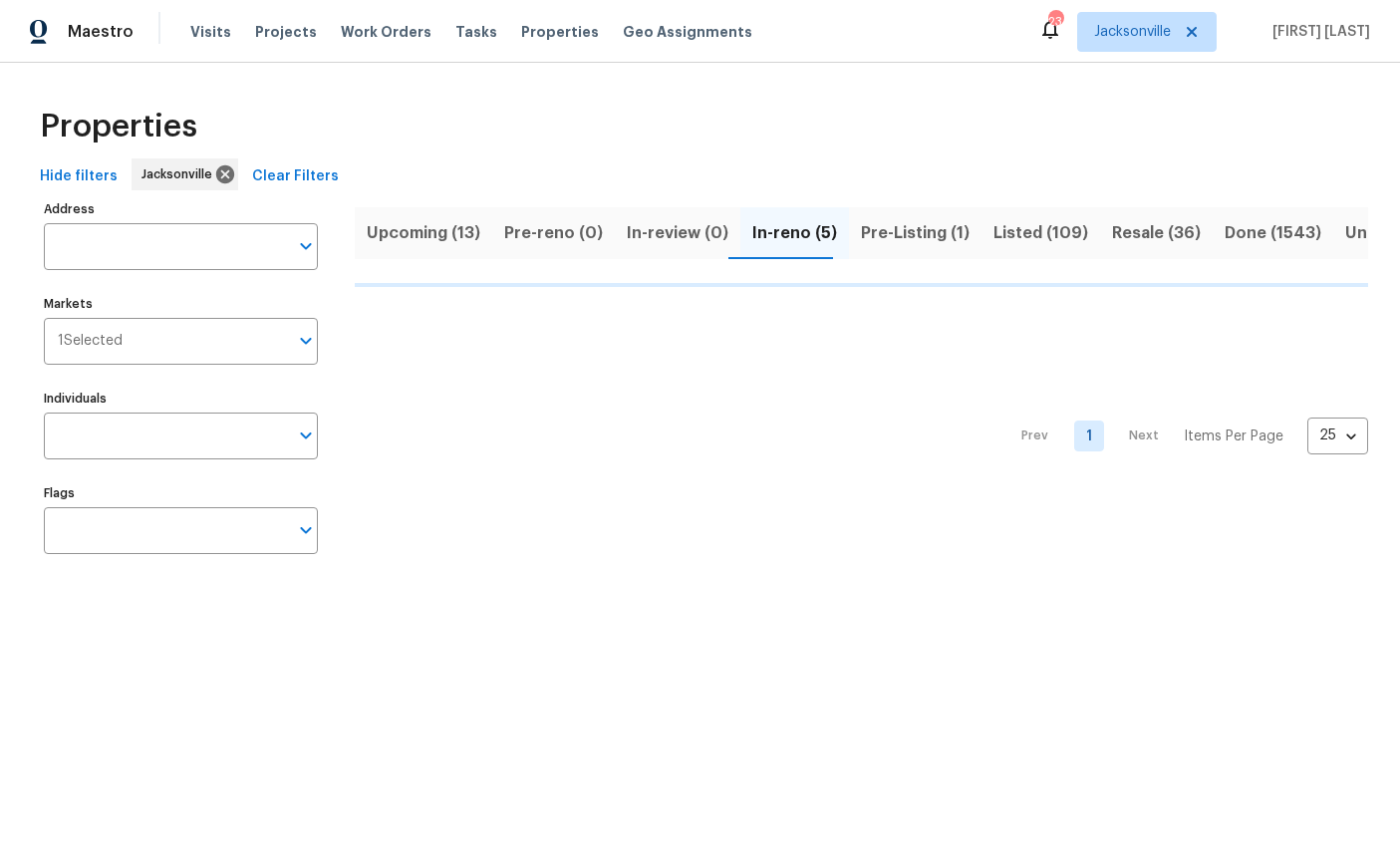 click on "Address" at bounding box center [165, 246] 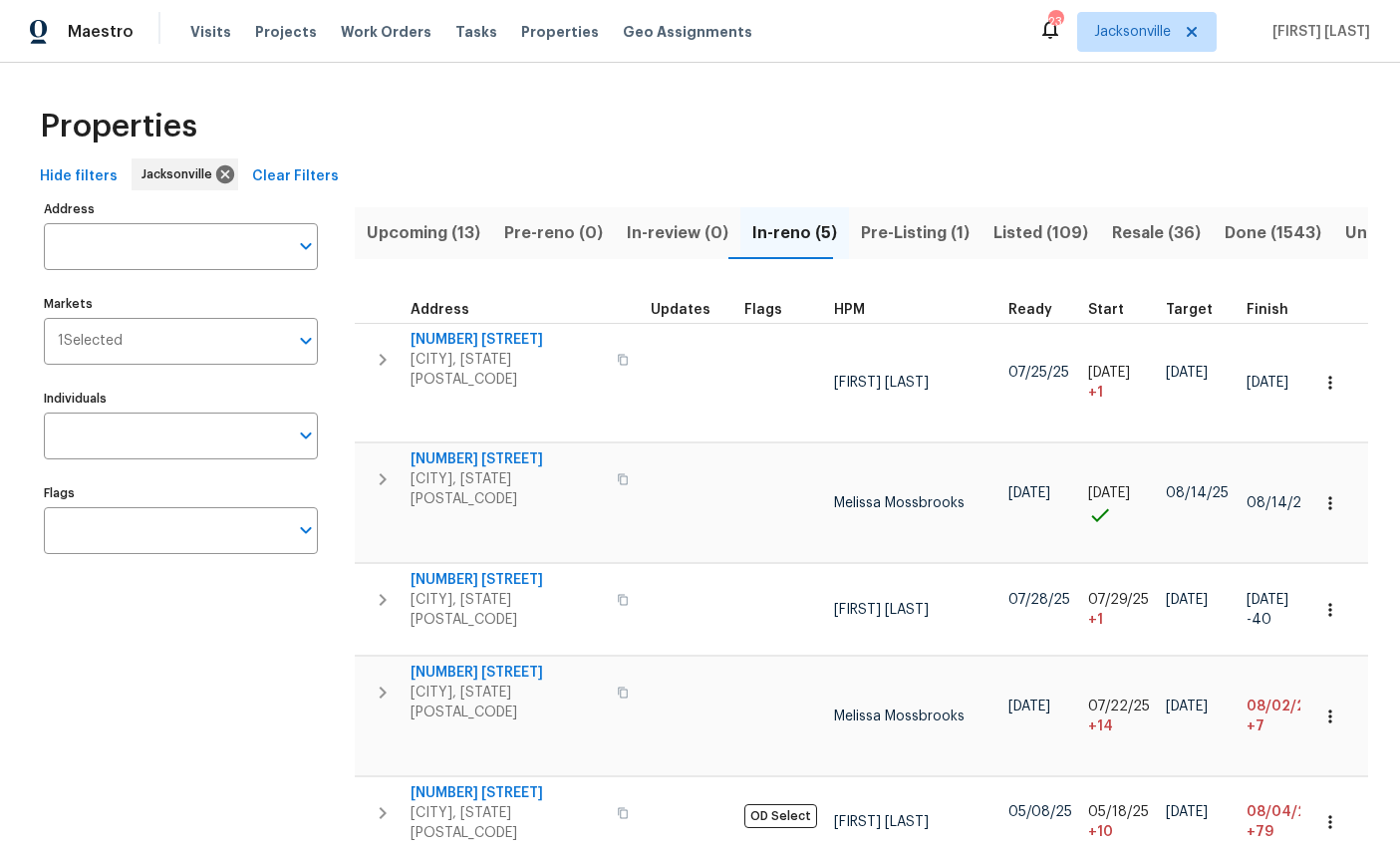 click on "11563 Oak Meadow Ln Jacksonville, FL 32218 Melissa Mossbrooks 07/30/25 07/30/25 08/14/25 08/14/25 2 QC 1 WIP 1 Done 2 Accepted 16 %   6 / 36 No 2d  ago" at bounding box center (1233, 503) 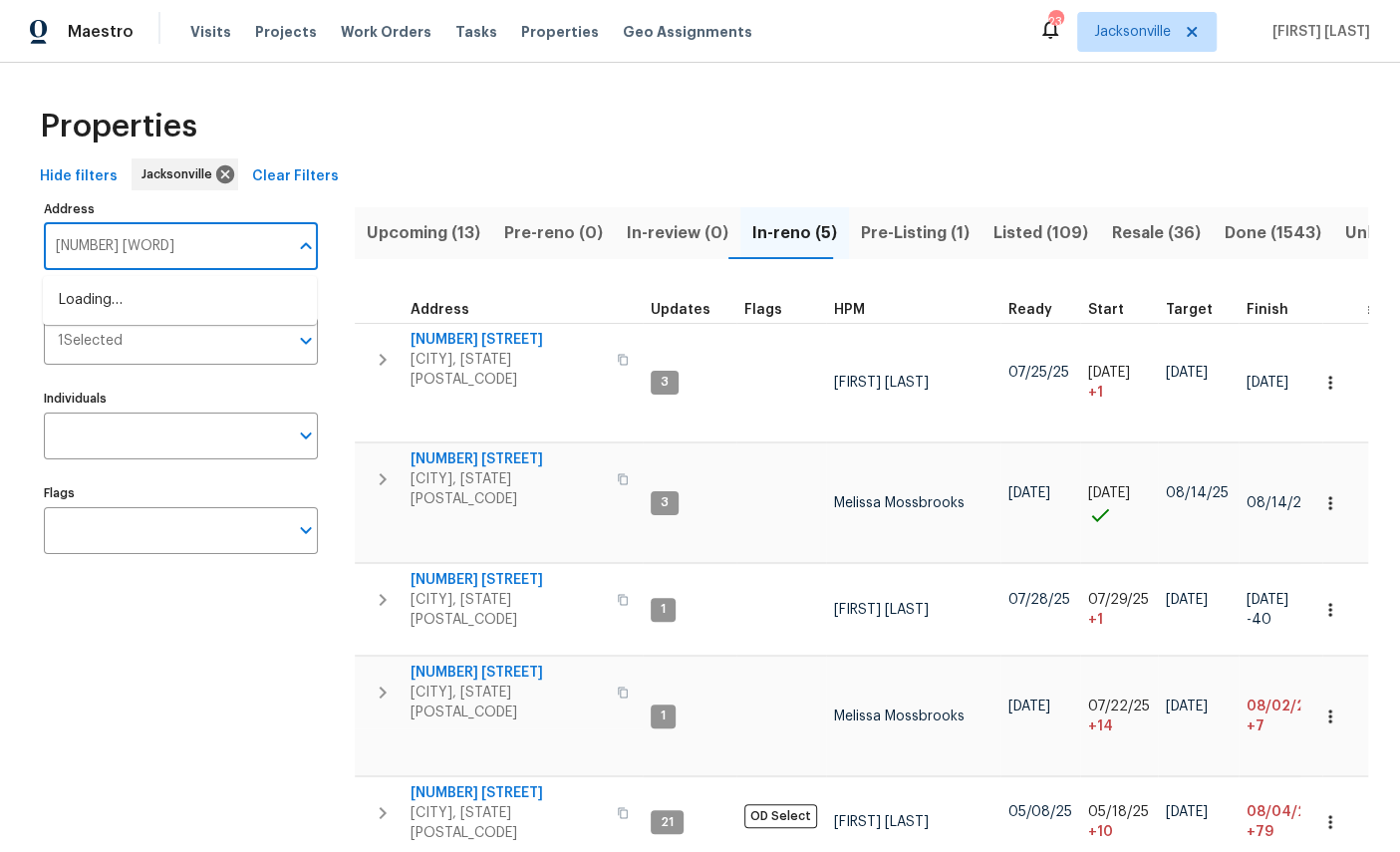 type on "2360 leonid" 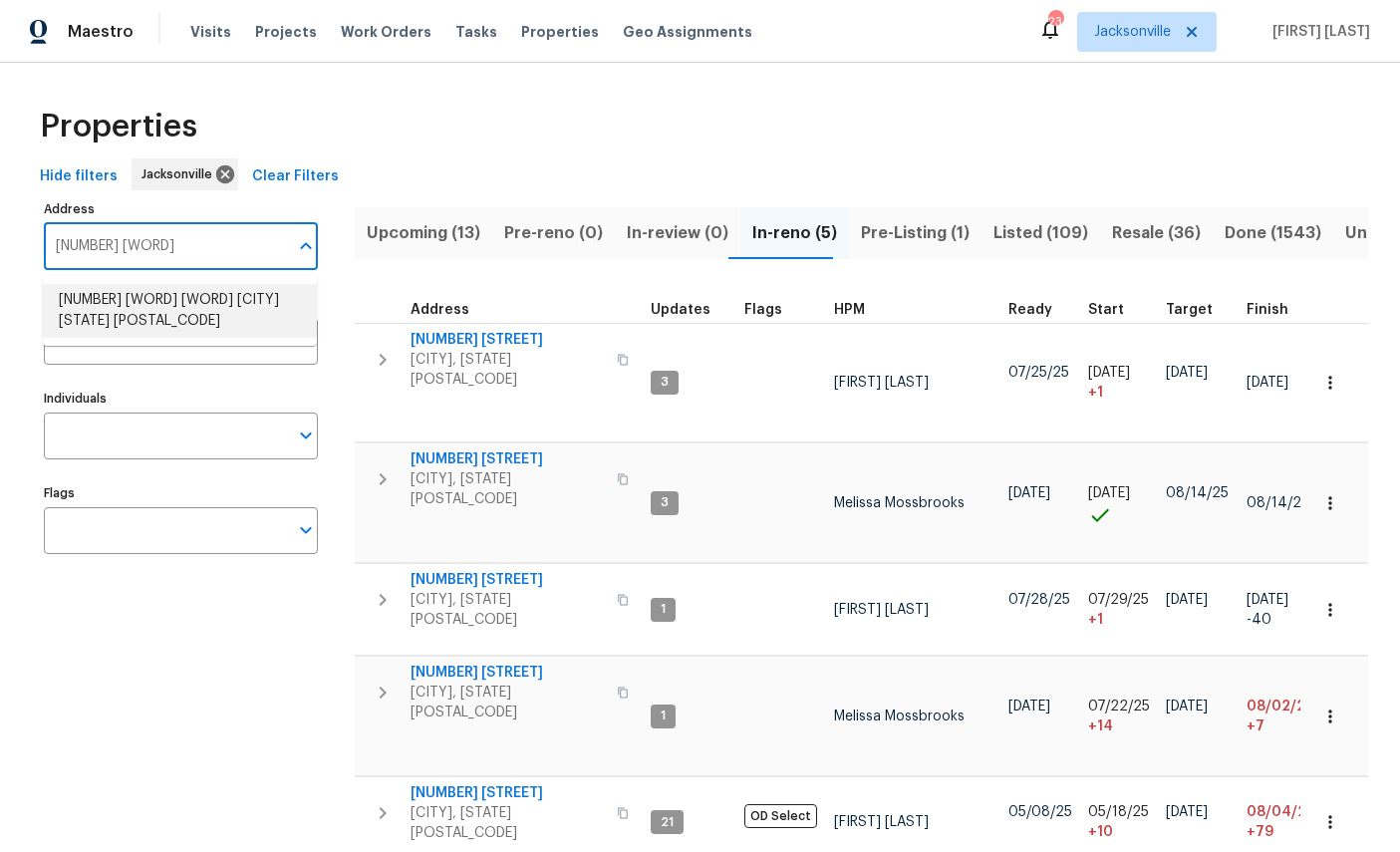 click on "[NUMBER] [STREET] [CITY] [STATE] [POSTAL_CODE]" at bounding box center (179, 311) 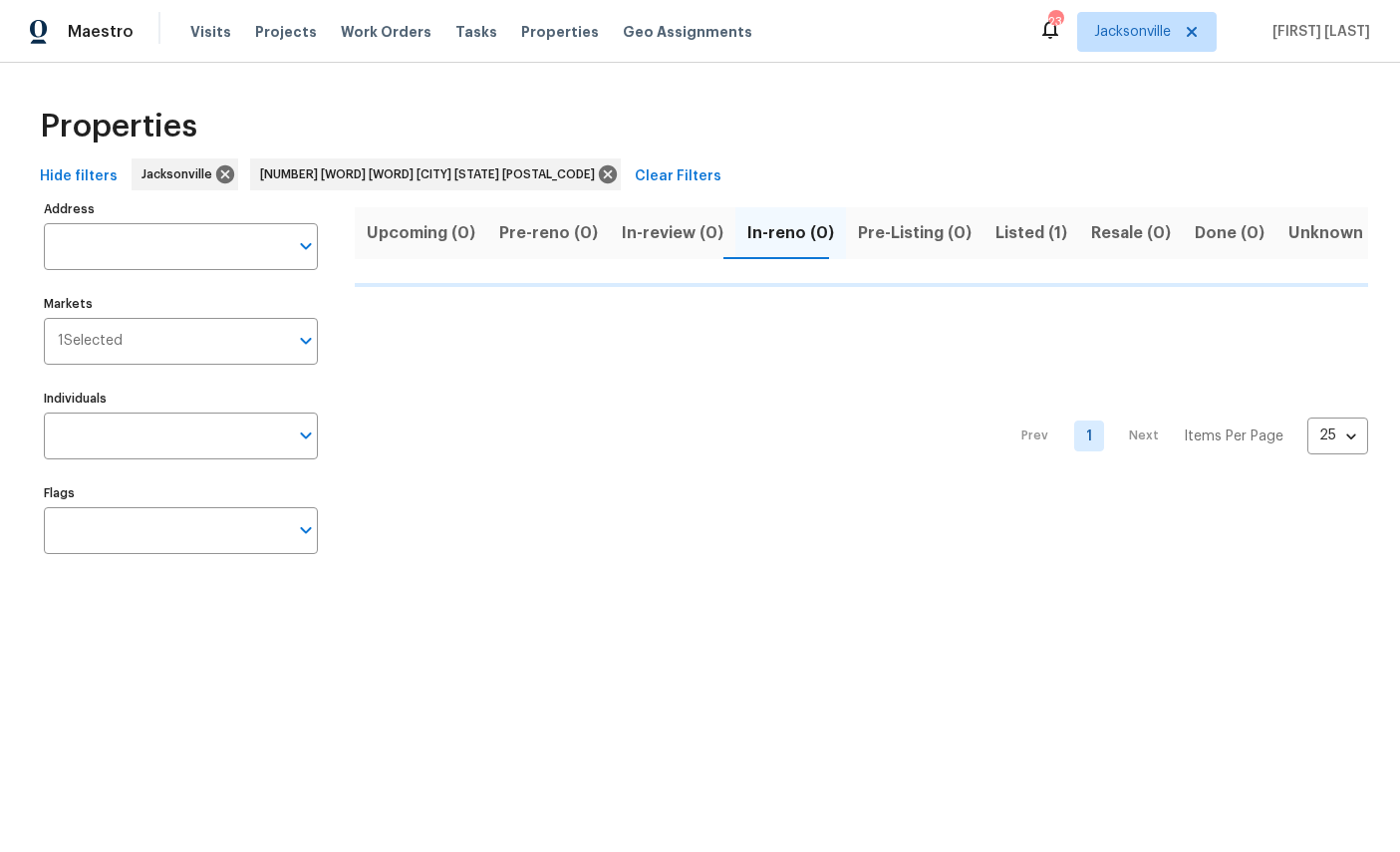 type on "[NUMBER] [STREET] [CITY] [STATE] [POSTAL_CODE]" 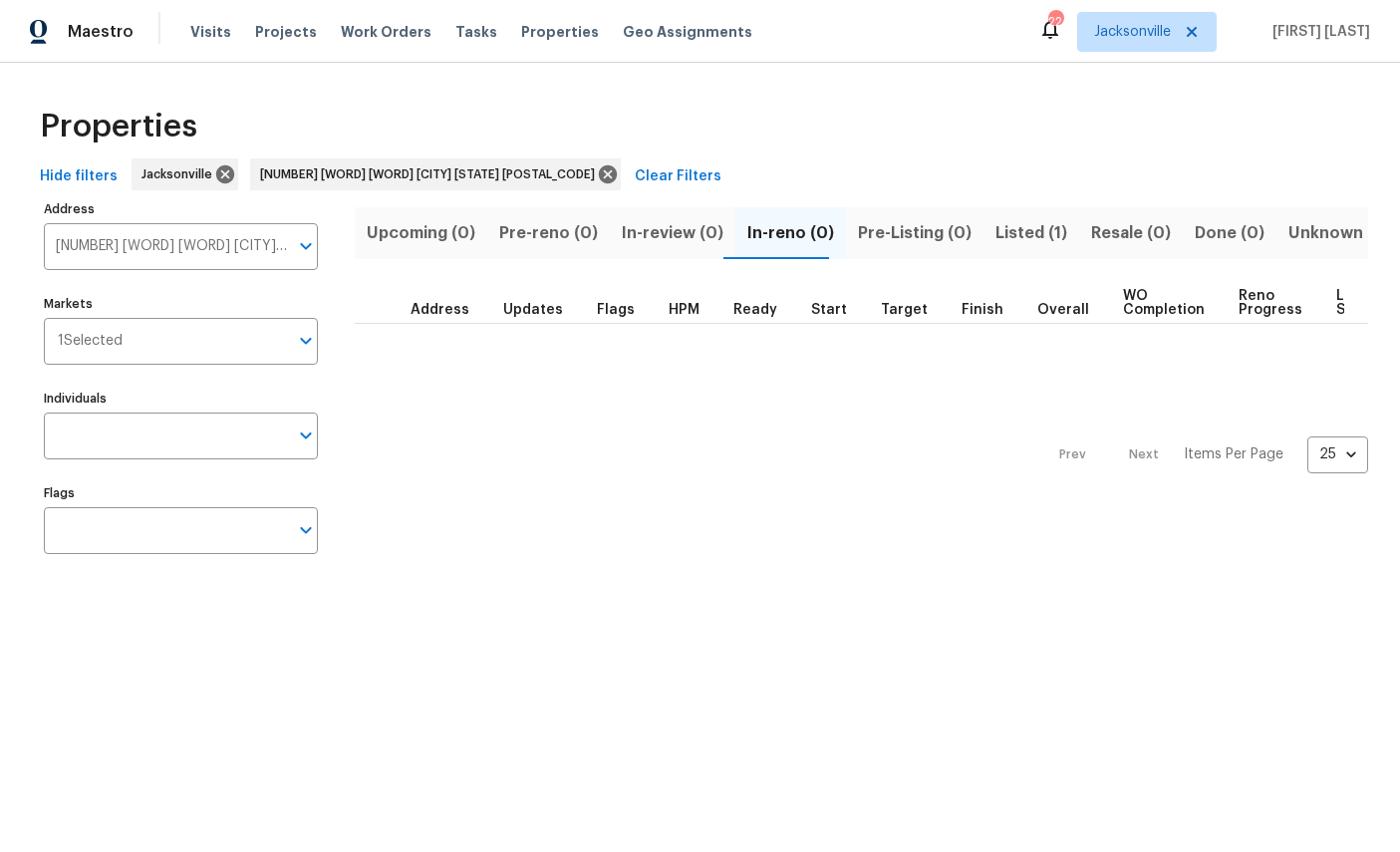 click on "Listed (1)" at bounding box center (1031, 233) 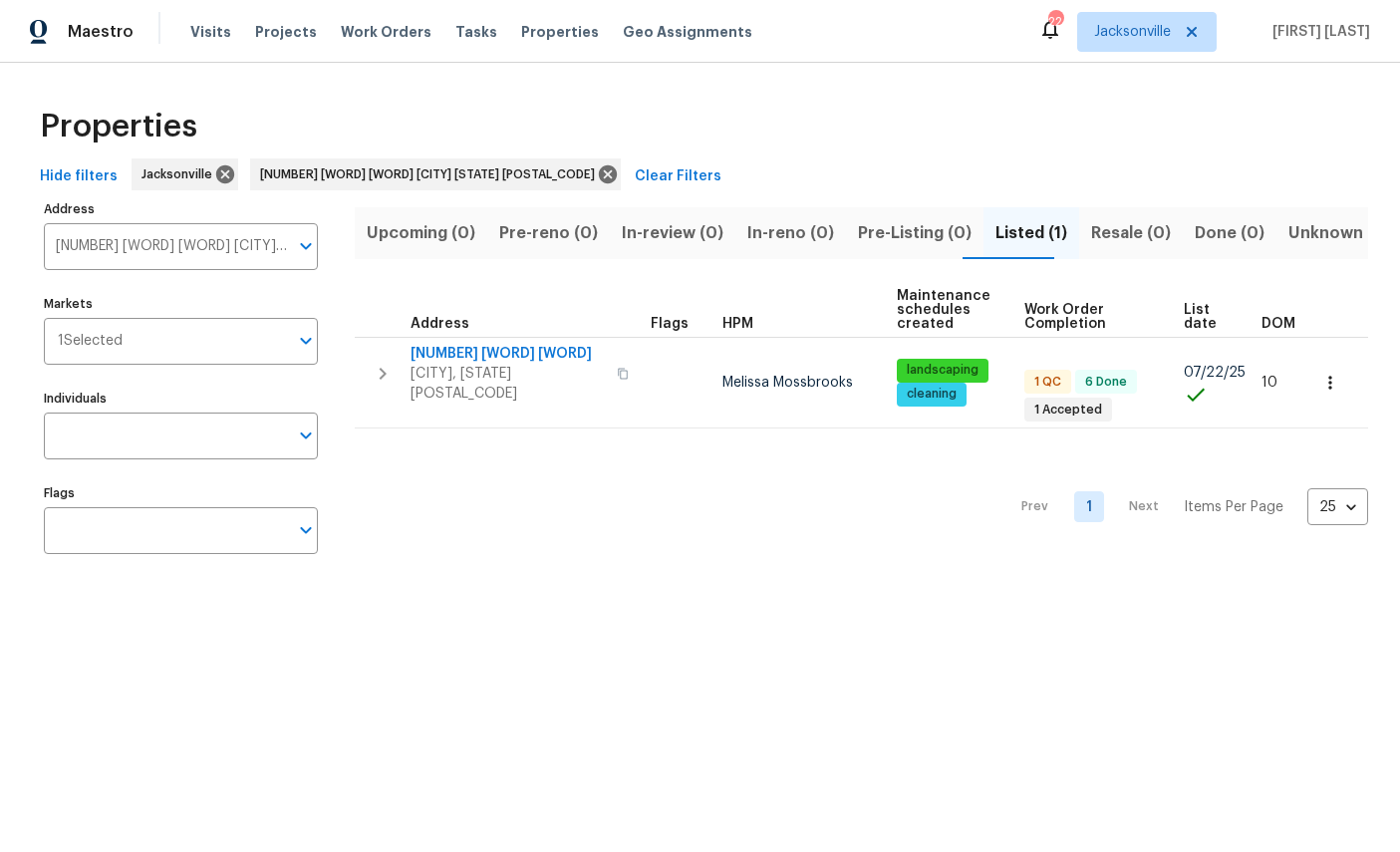 click on "Address" at bounding box center [439, 324] 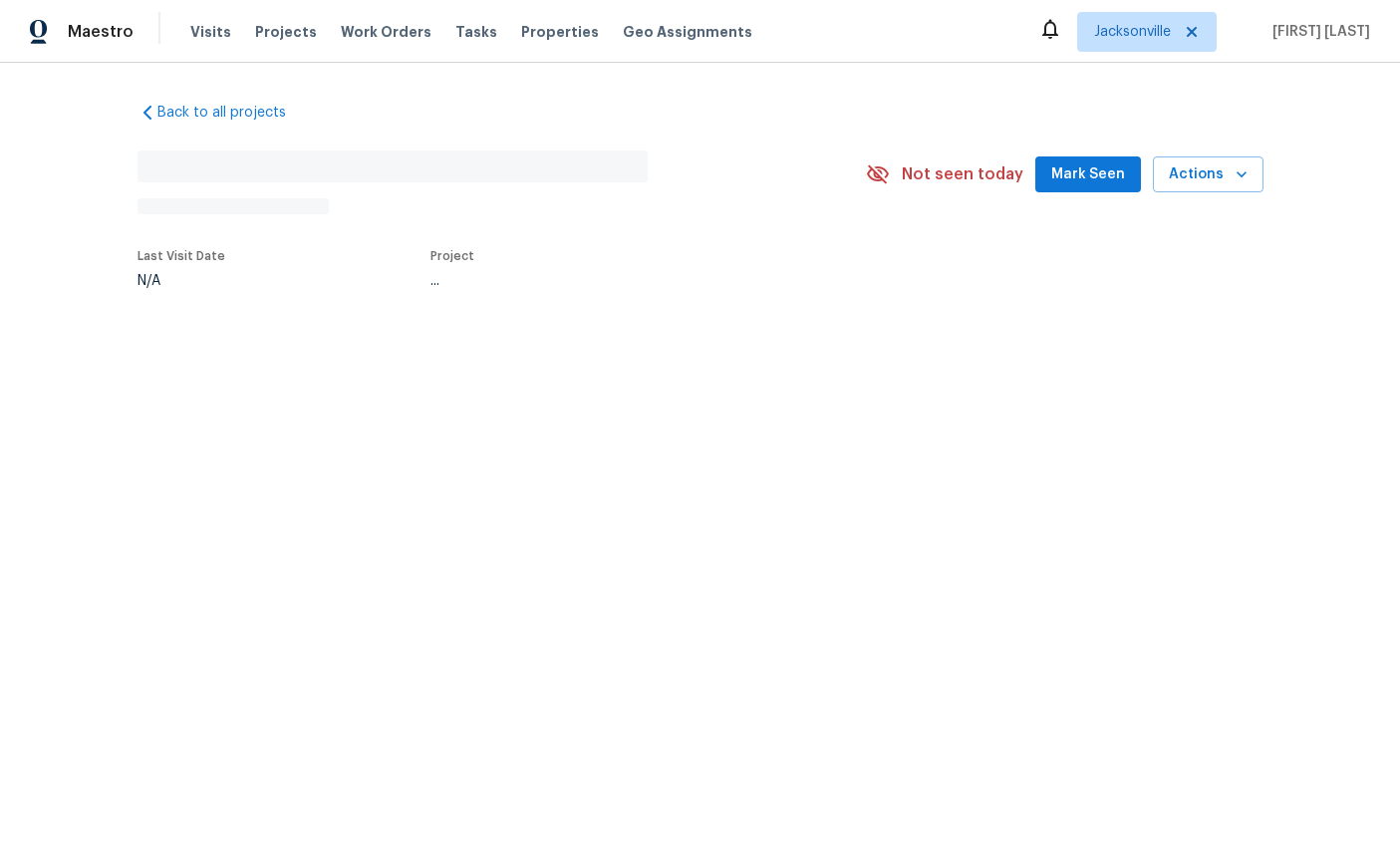 scroll, scrollTop: 0, scrollLeft: 0, axis: both 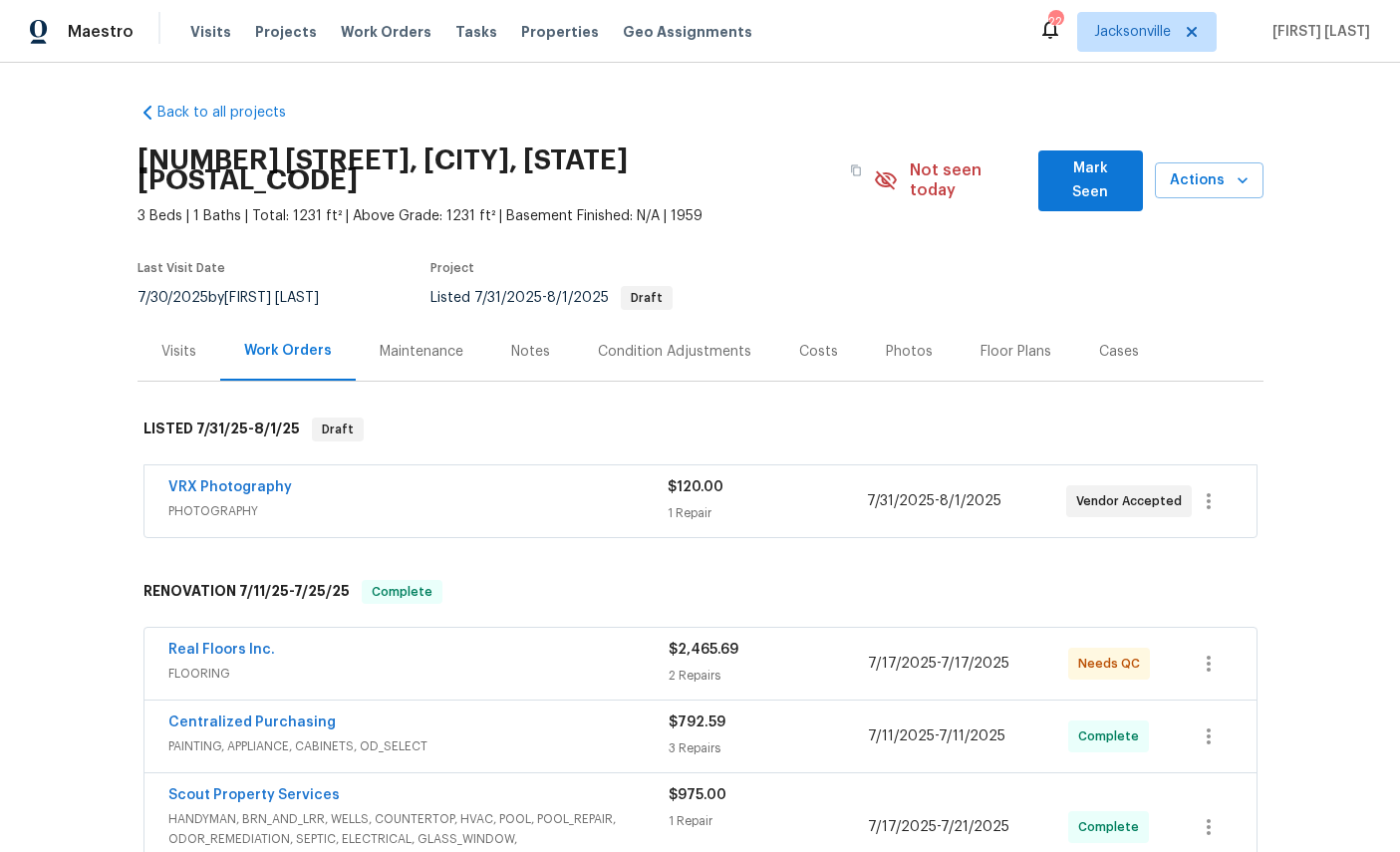 click on "Real Floors Inc." at bounding box center (221, 650) 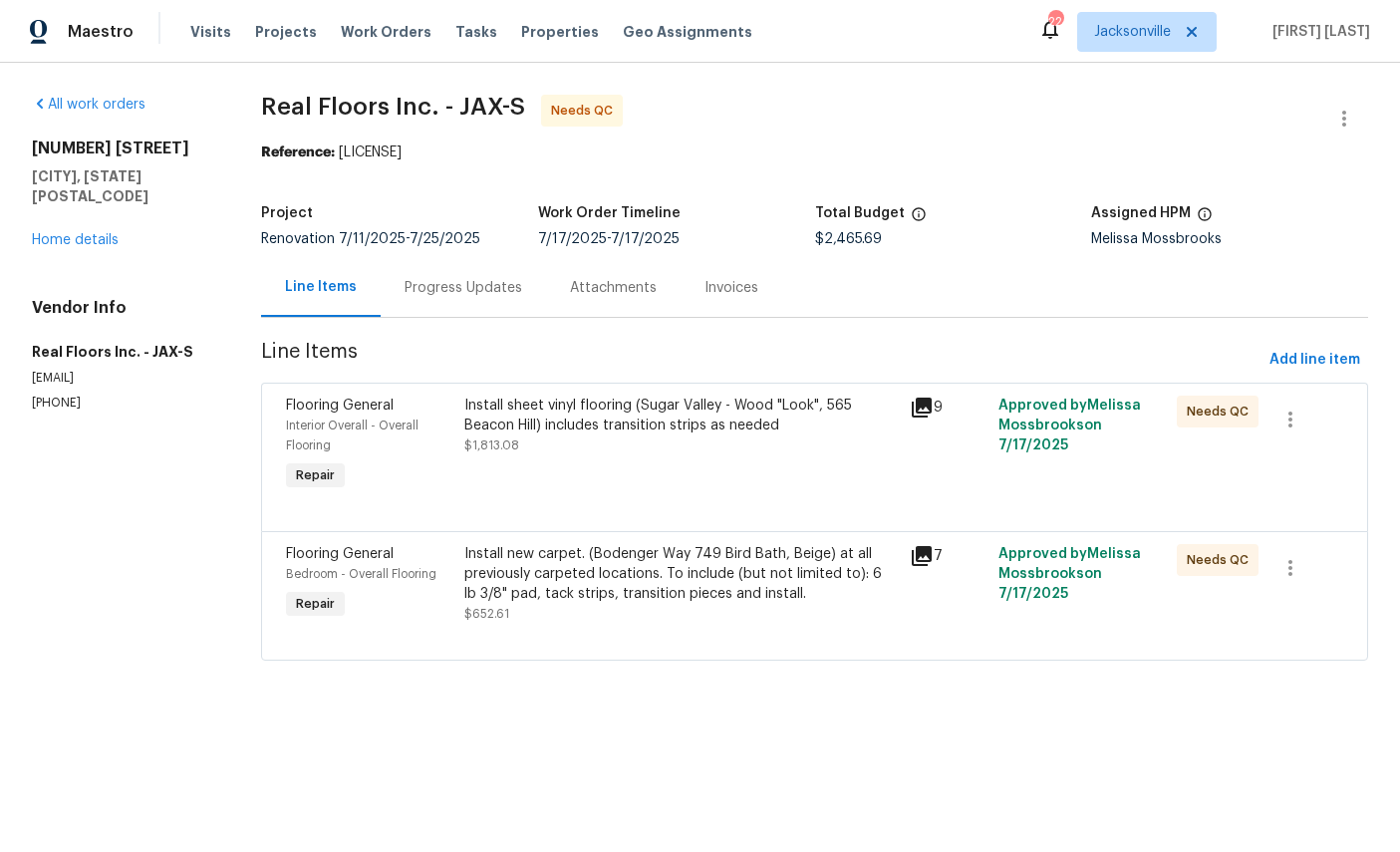 click on "Interior Overall - Overall Flooring" at bounding box center (369, 435) 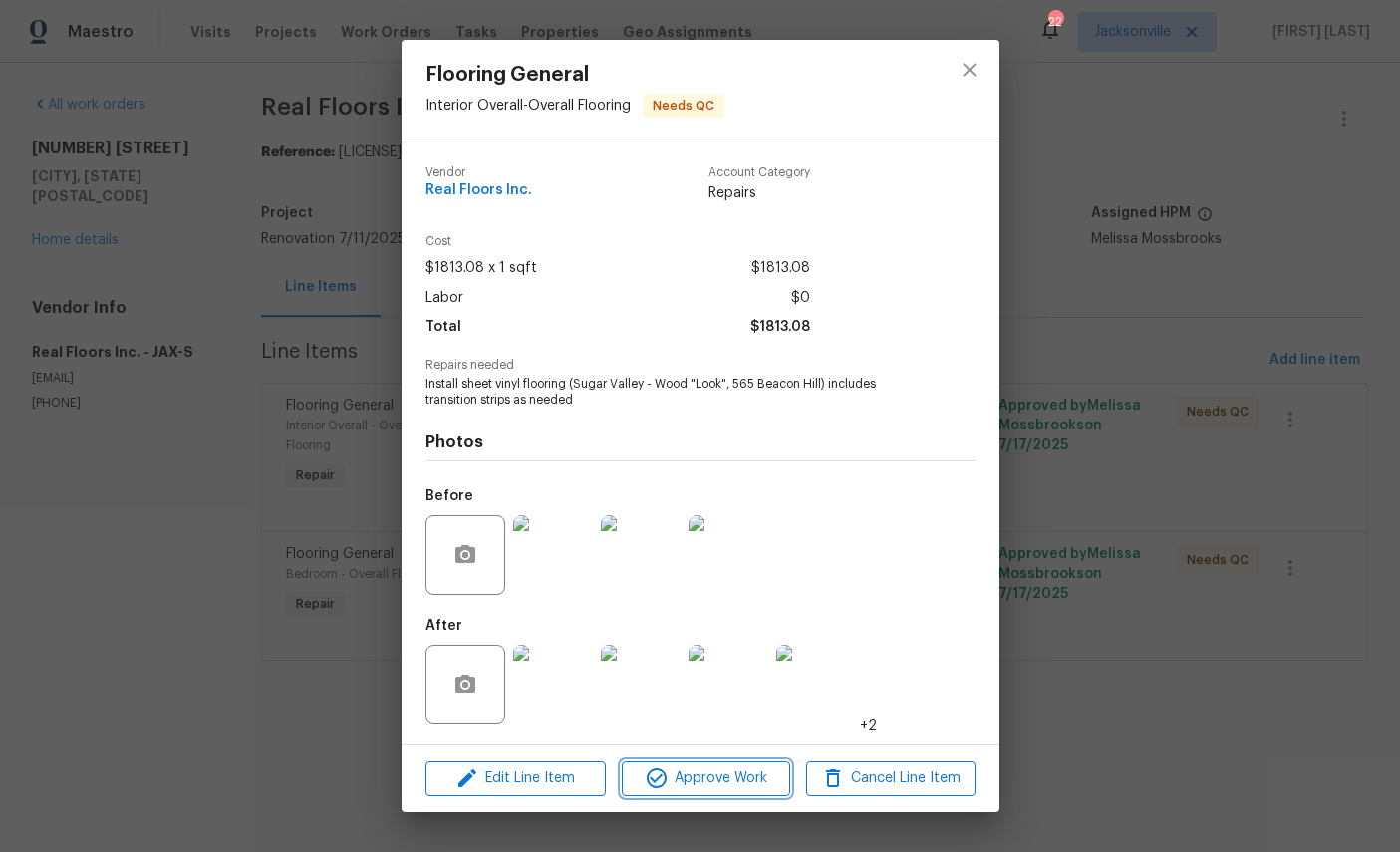 click on "Approve Work" at bounding box center (705, 778) 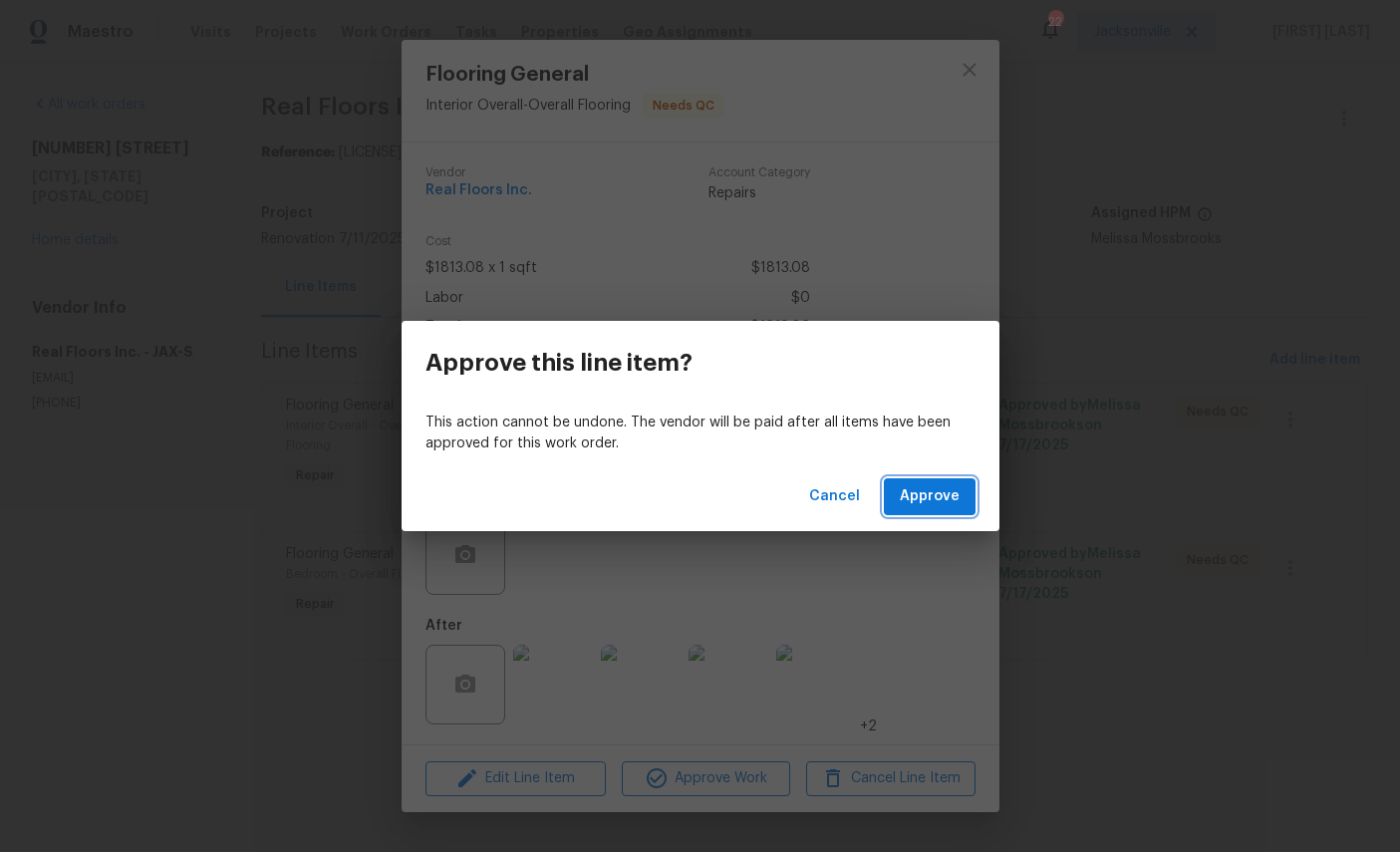 click on "Approve" at bounding box center (930, 496) 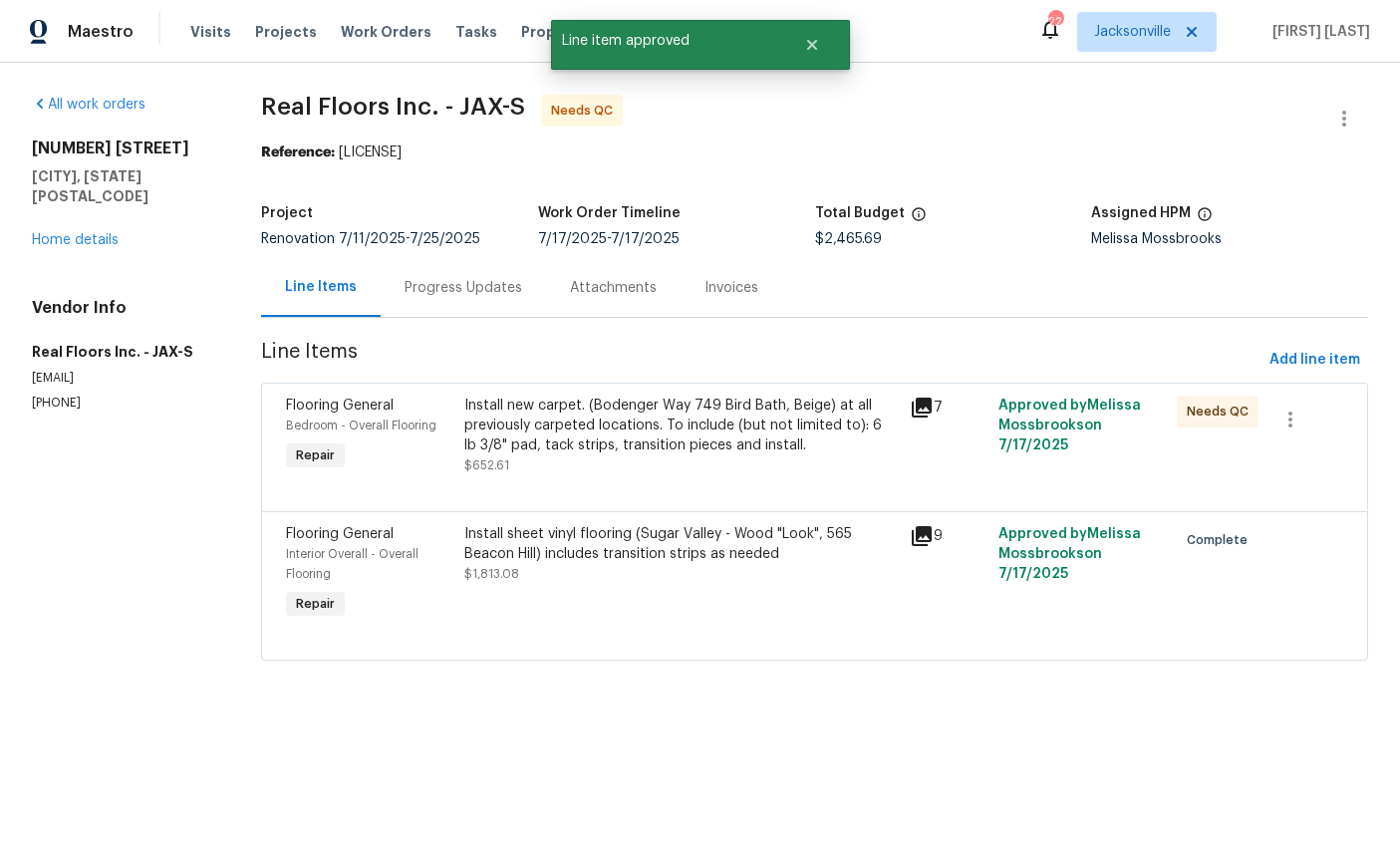 click on "Bedroom - Overall Flooring" at bounding box center [369, 426] 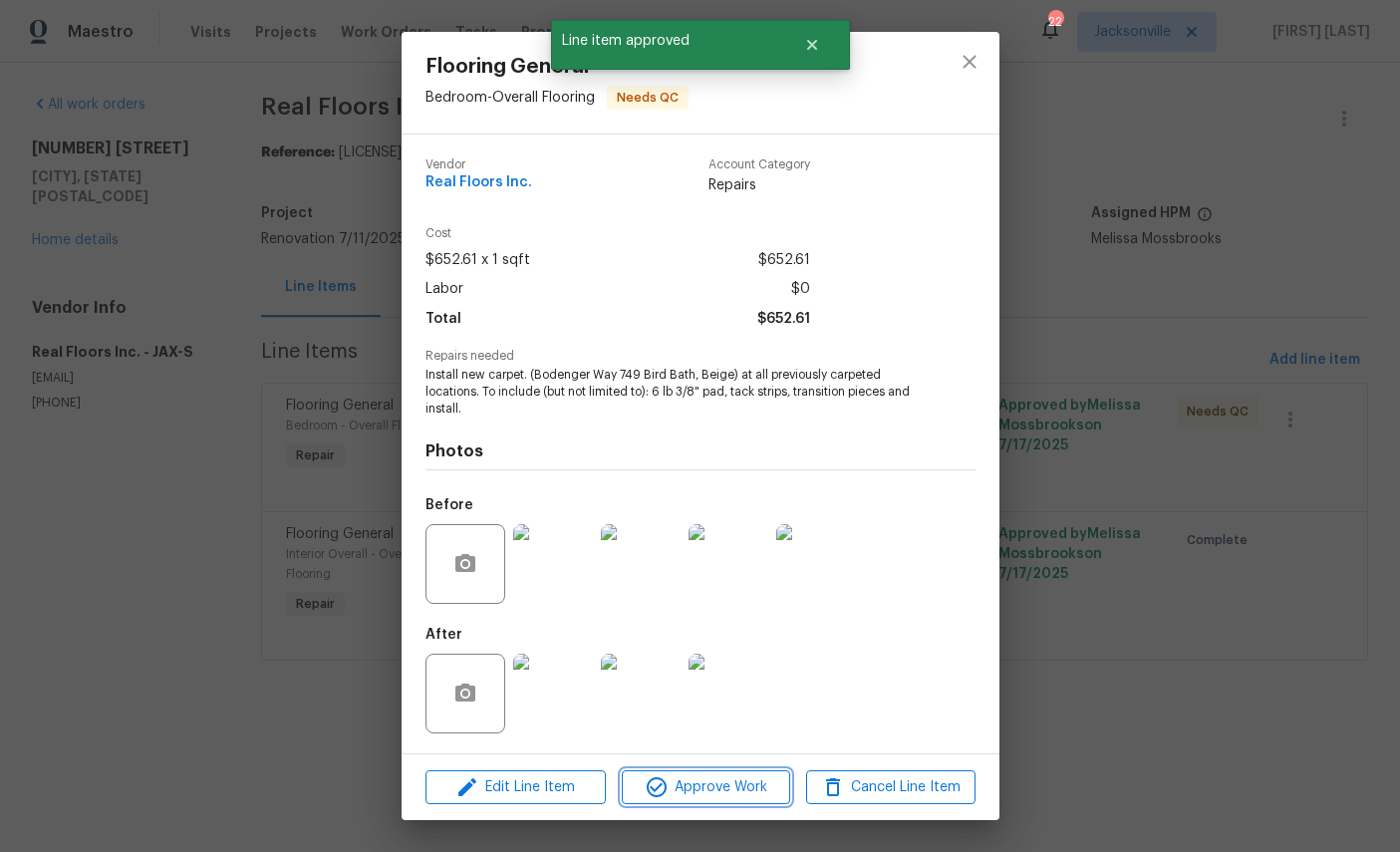 click on "Approve Work" at bounding box center (705, 787) 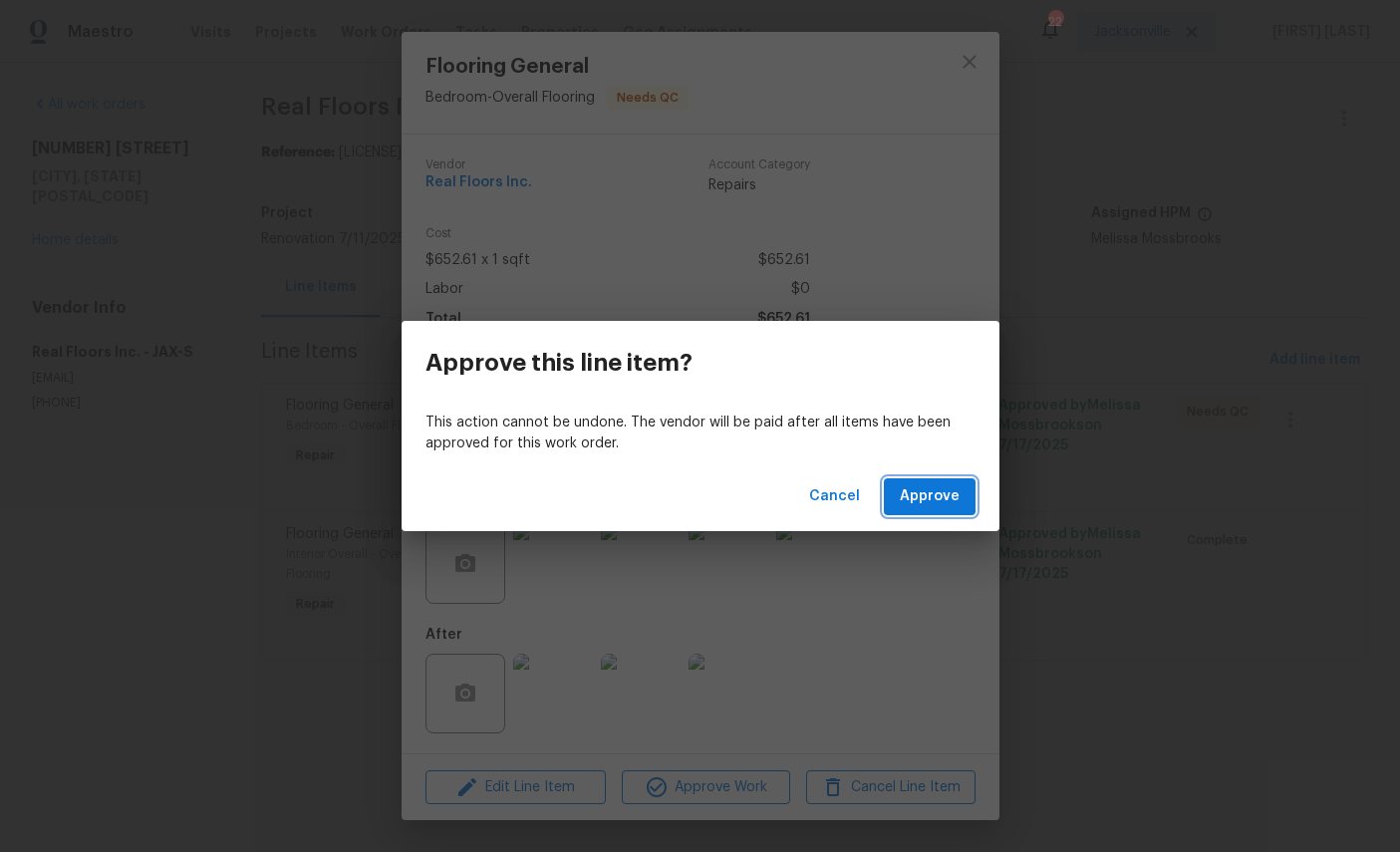click on "Approve" at bounding box center (930, 496) 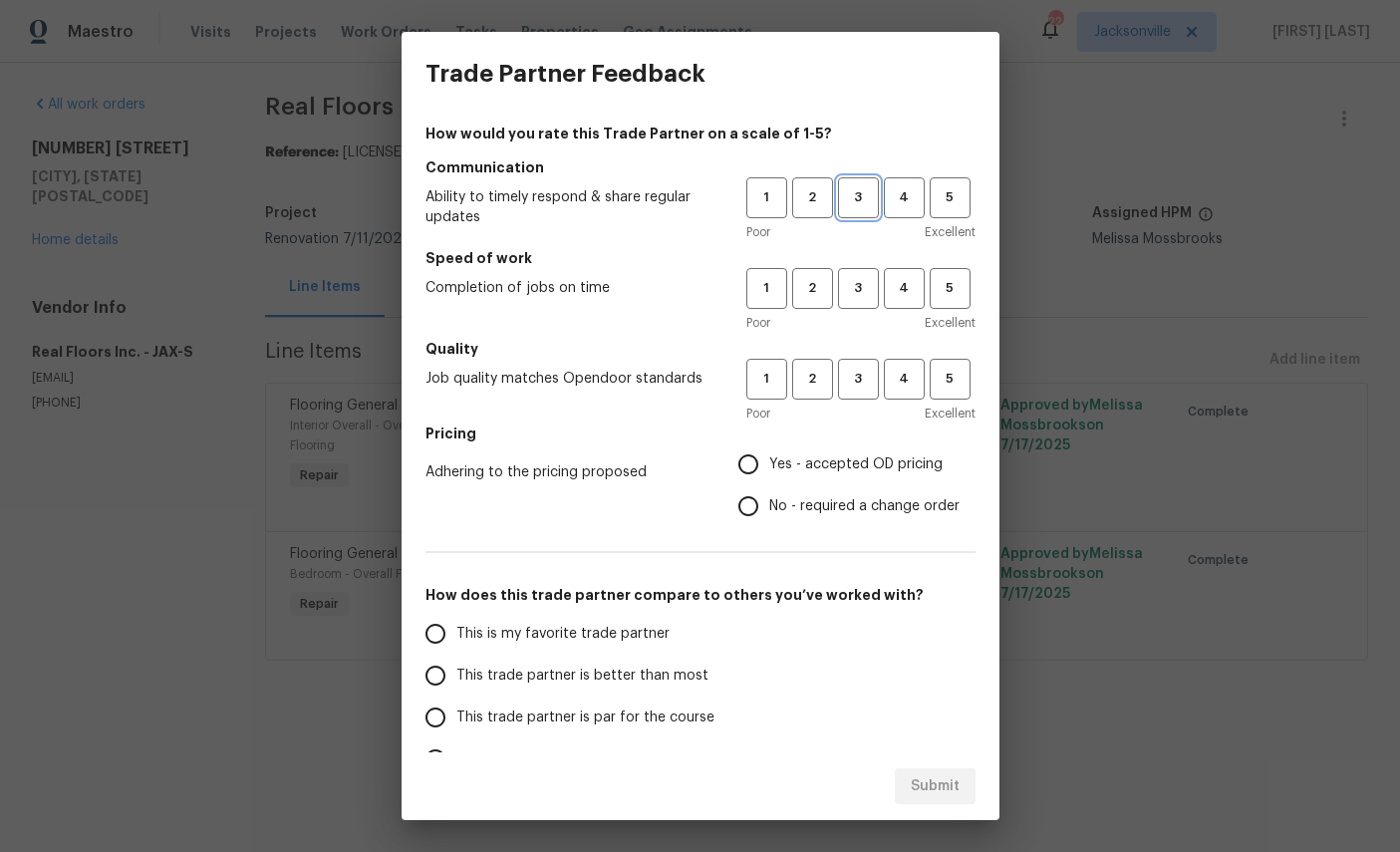 click on "3" at bounding box center [858, 197] 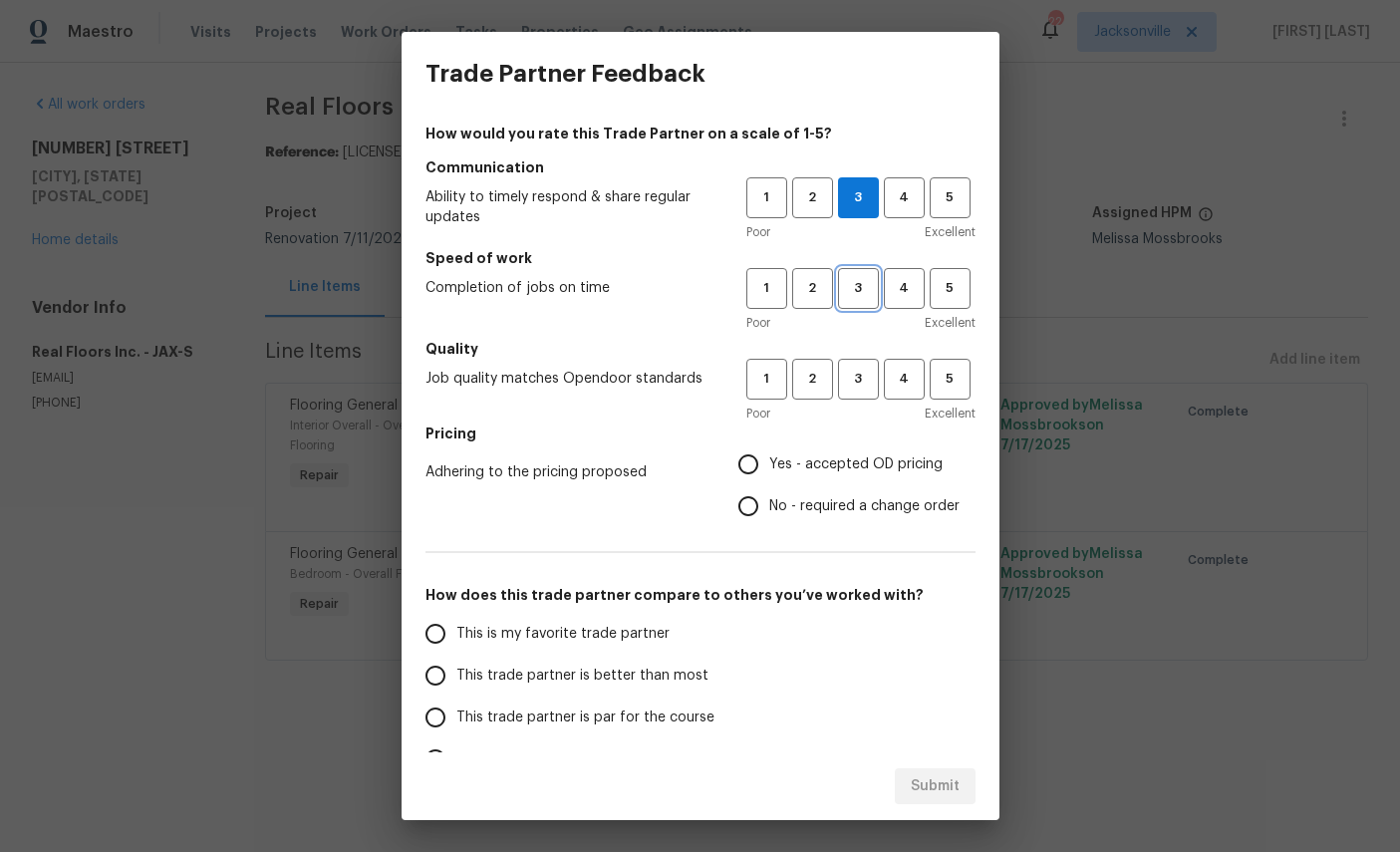 click on "3" at bounding box center [858, 288] 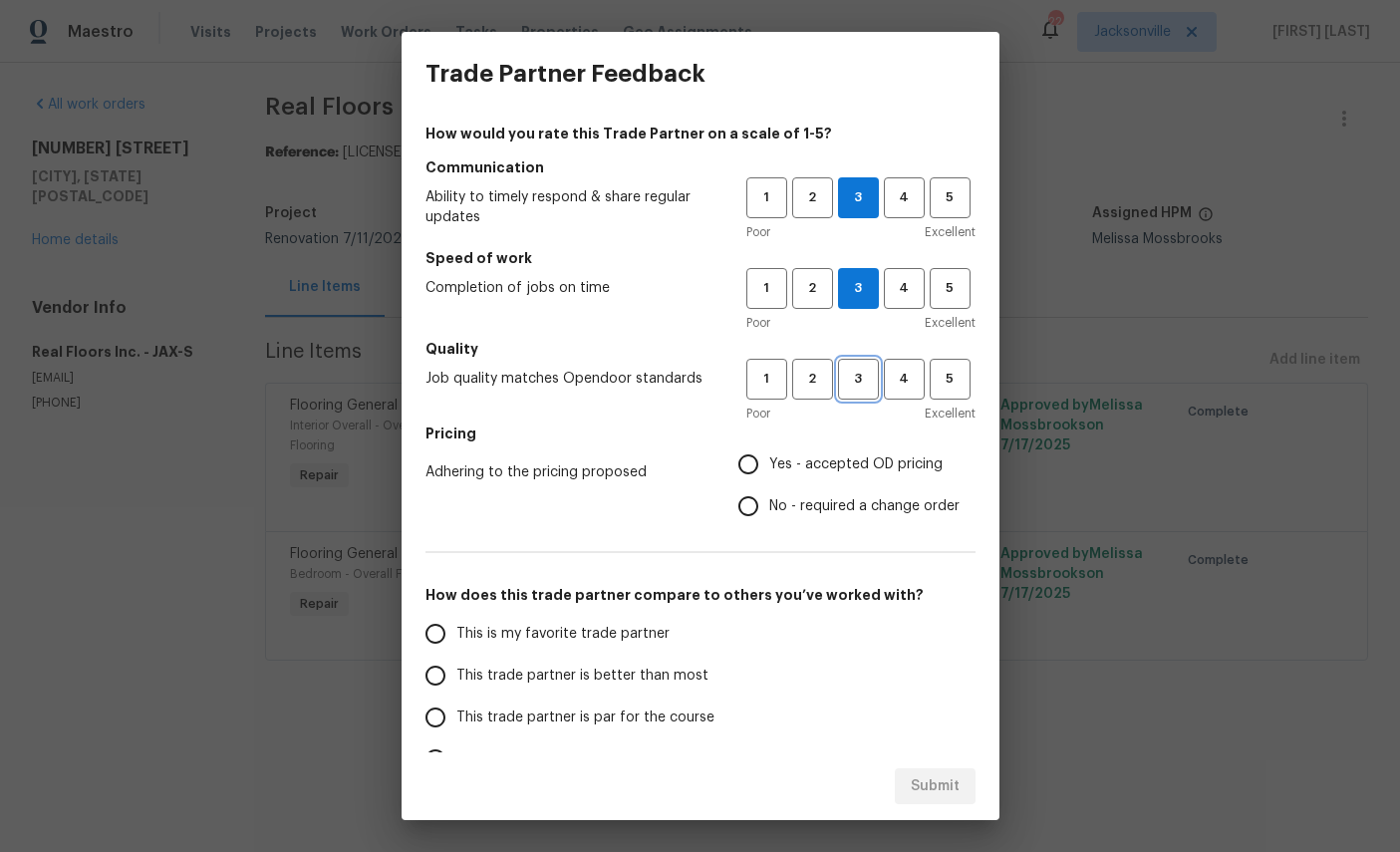 click on "3" at bounding box center (858, 379) 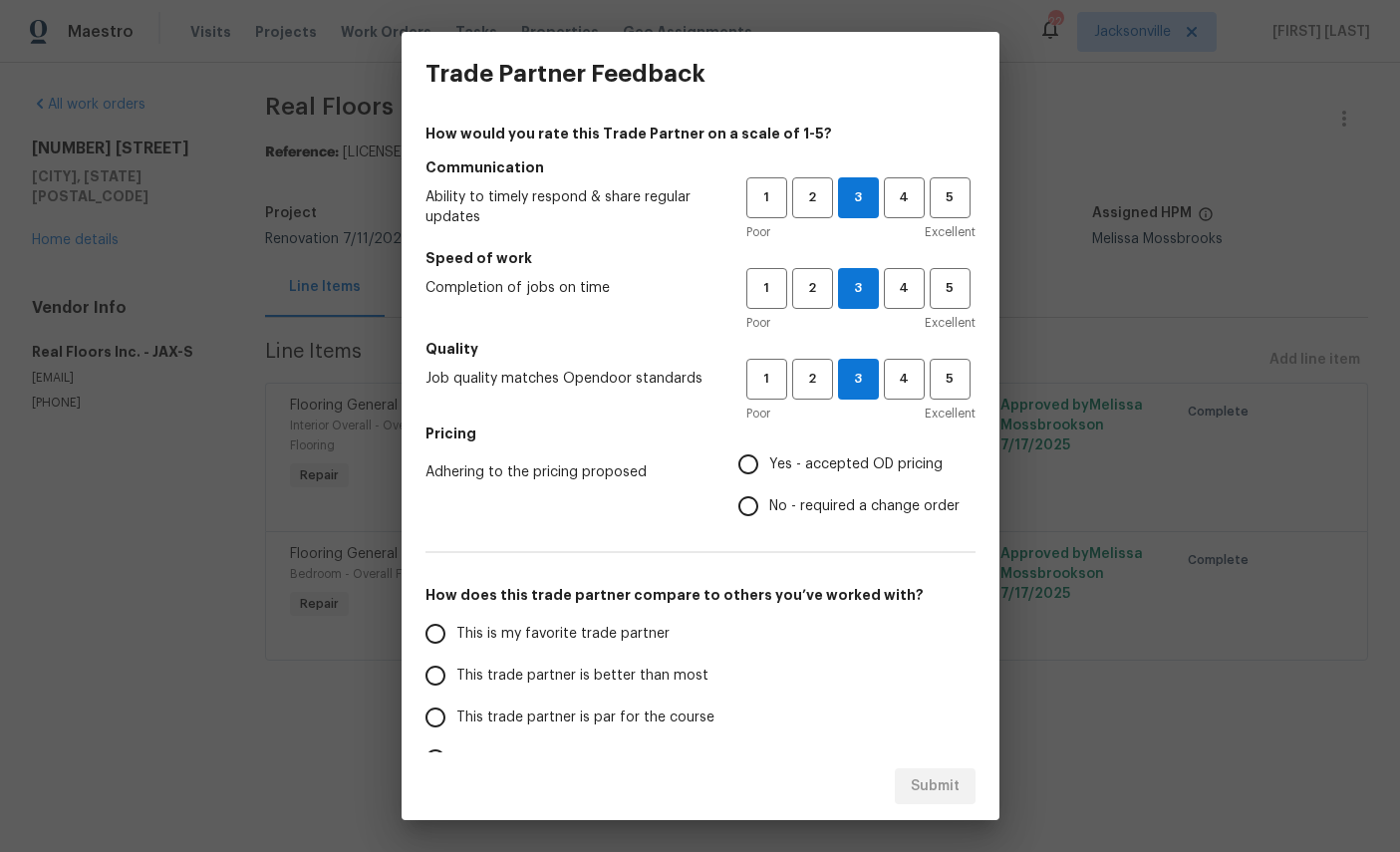 click on "Yes - accepted OD pricing" at bounding box center (856, 464) 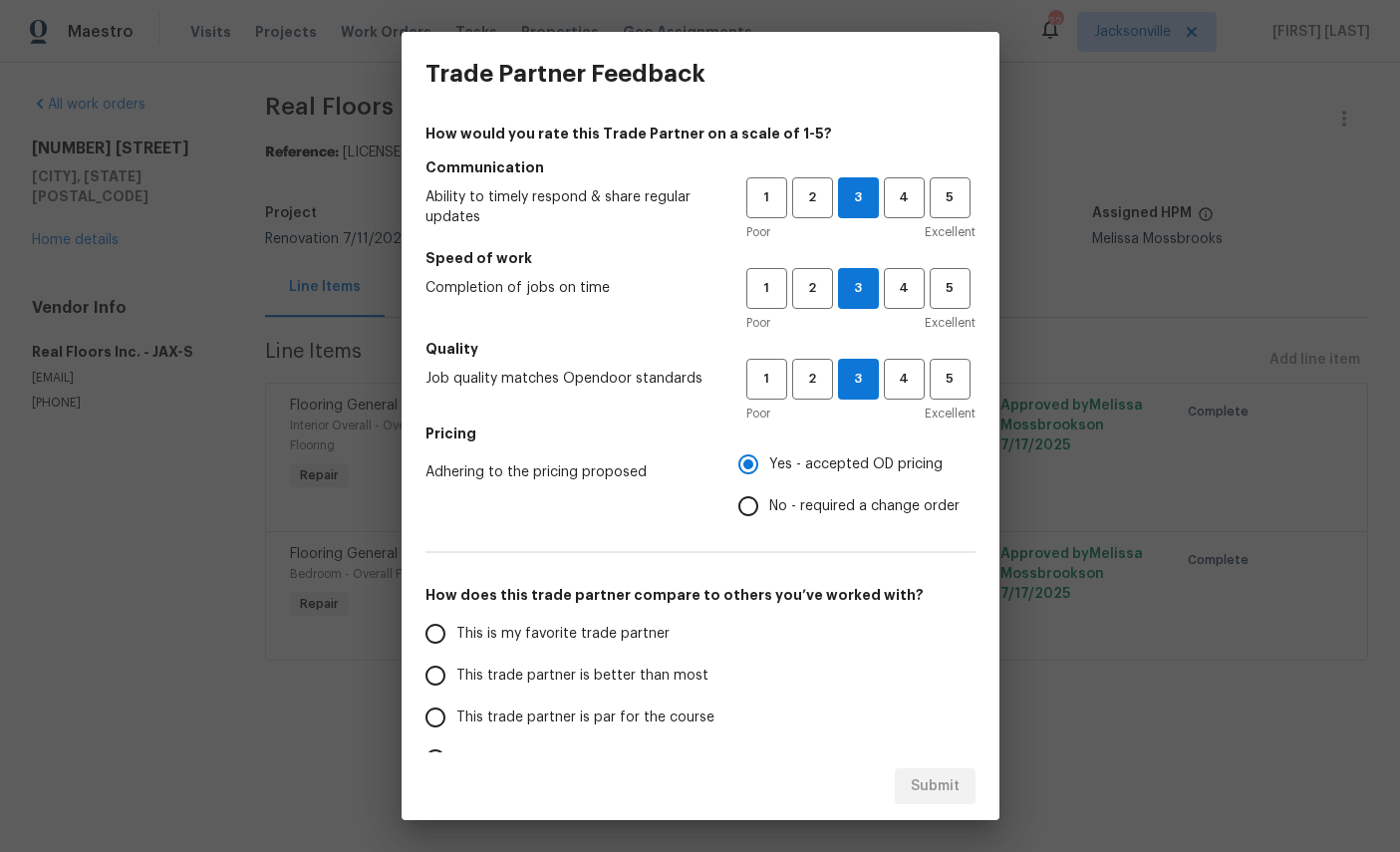 click on "This is my favorite trade partner" at bounding box center [563, 634] 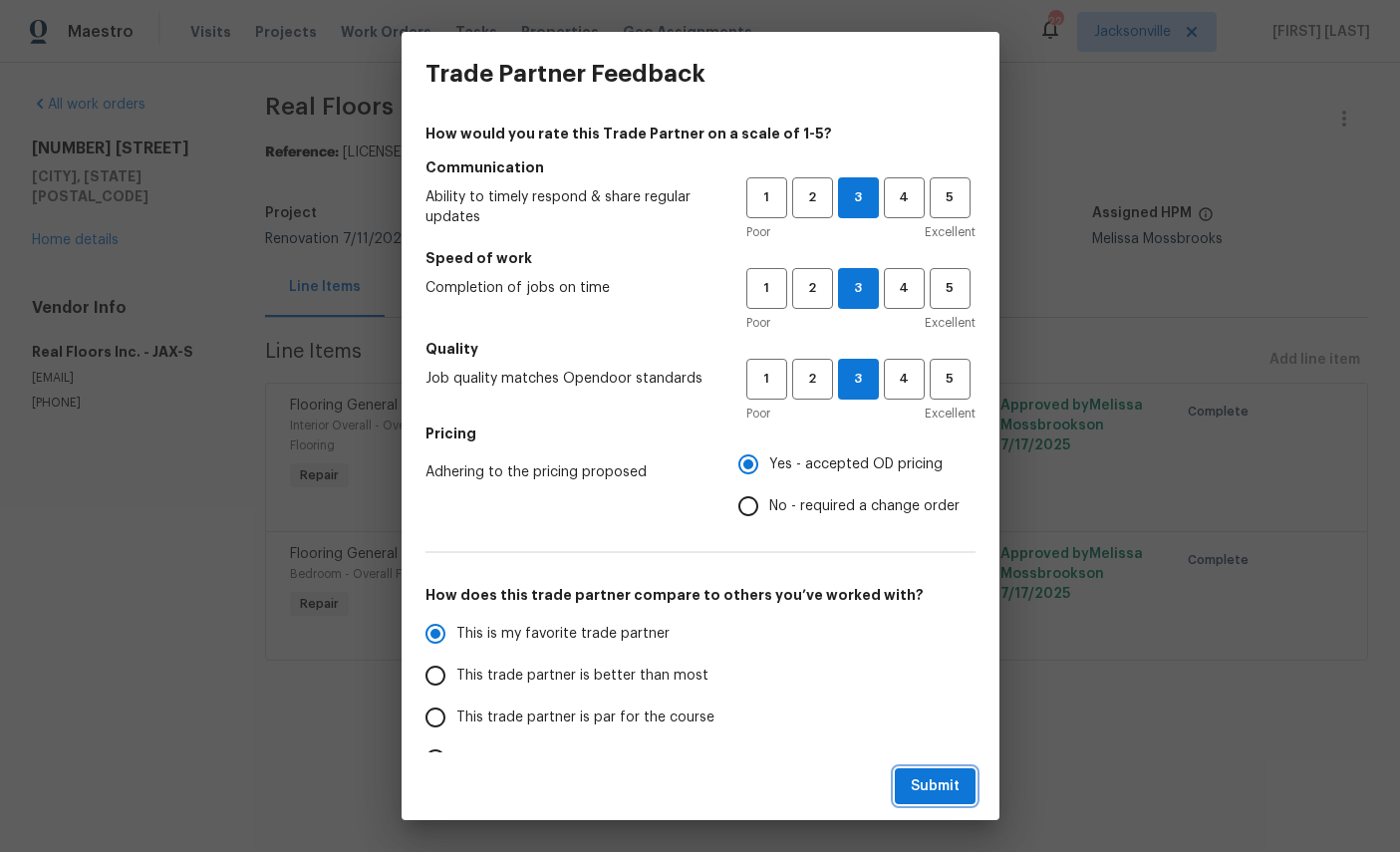 click on "Submit" at bounding box center [935, 786] 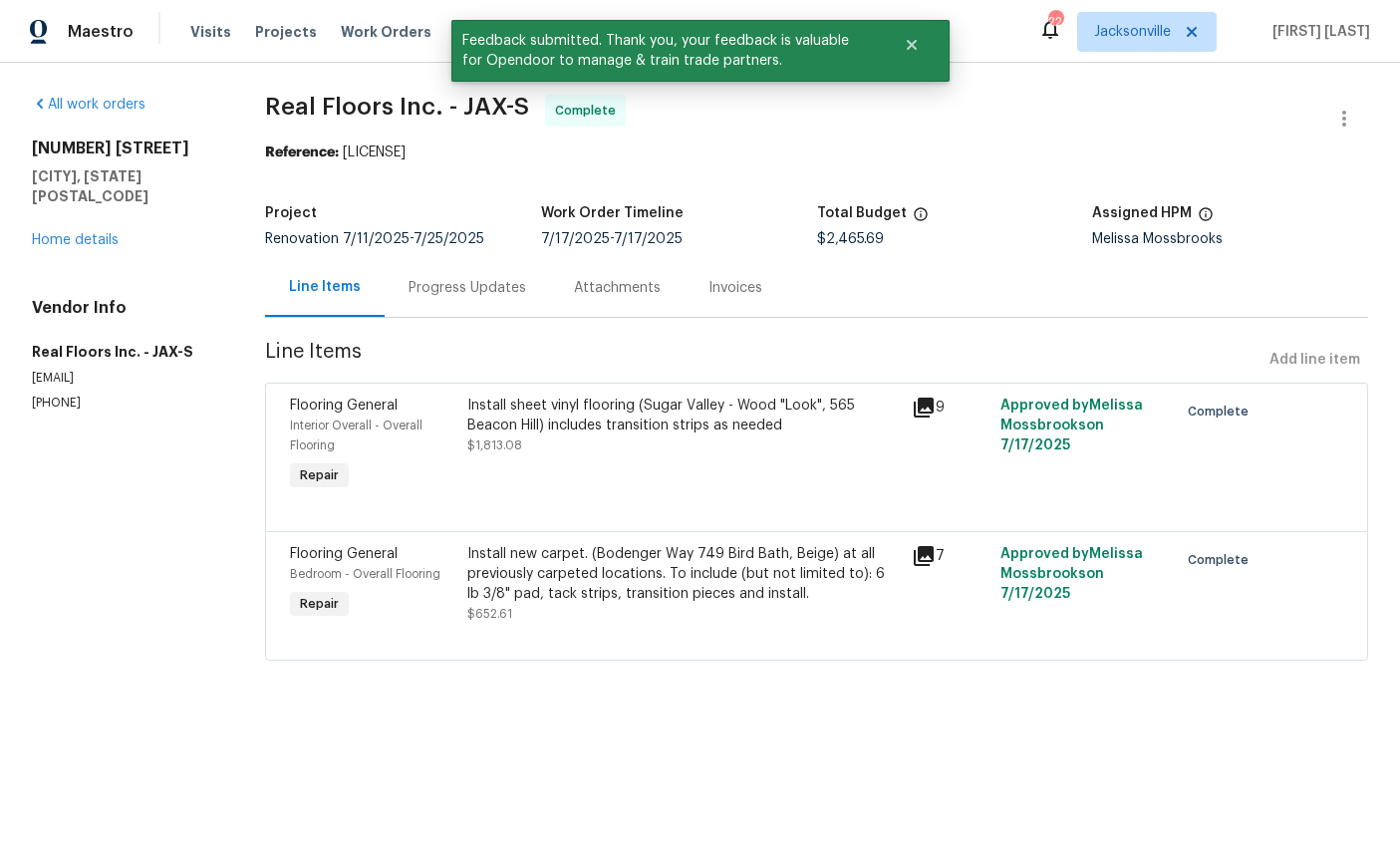 click on "Home details" at bounding box center [75, 240] 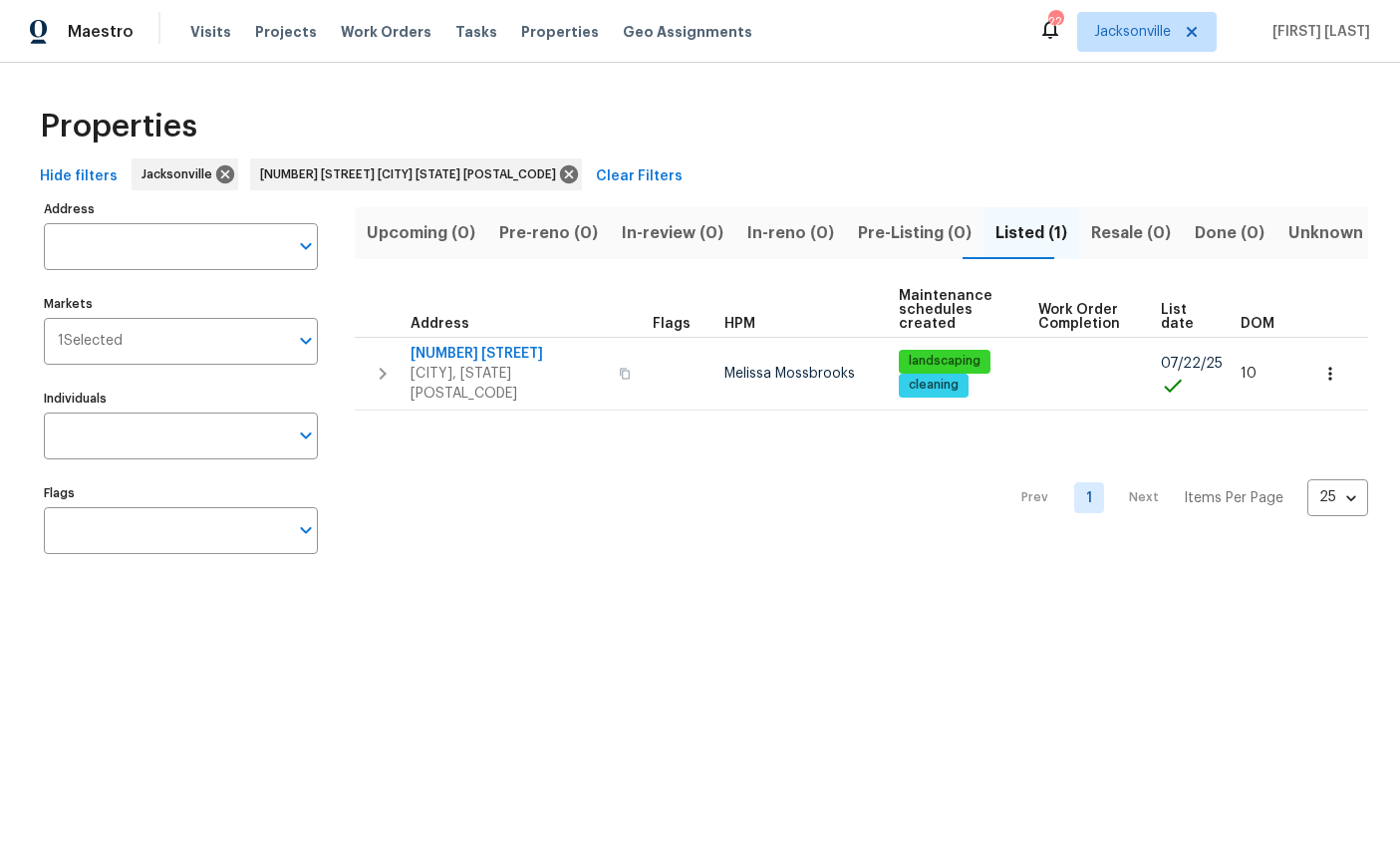 type on "[NUMBER] [STREET] [CITY] [STATE] [POSTAL_CODE]" 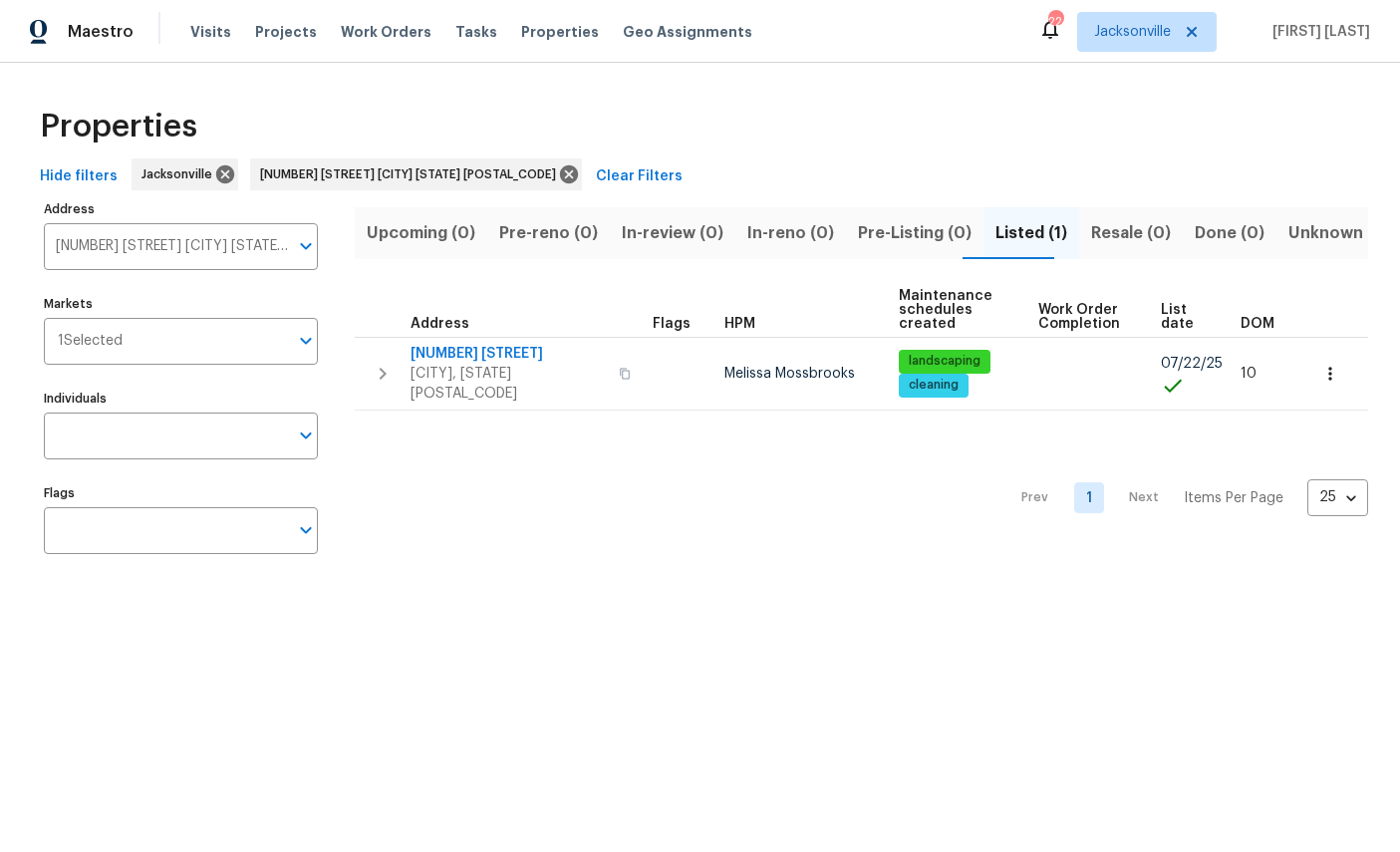 scroll, scrollTop: 0, scrollLeft: 0, axis: both 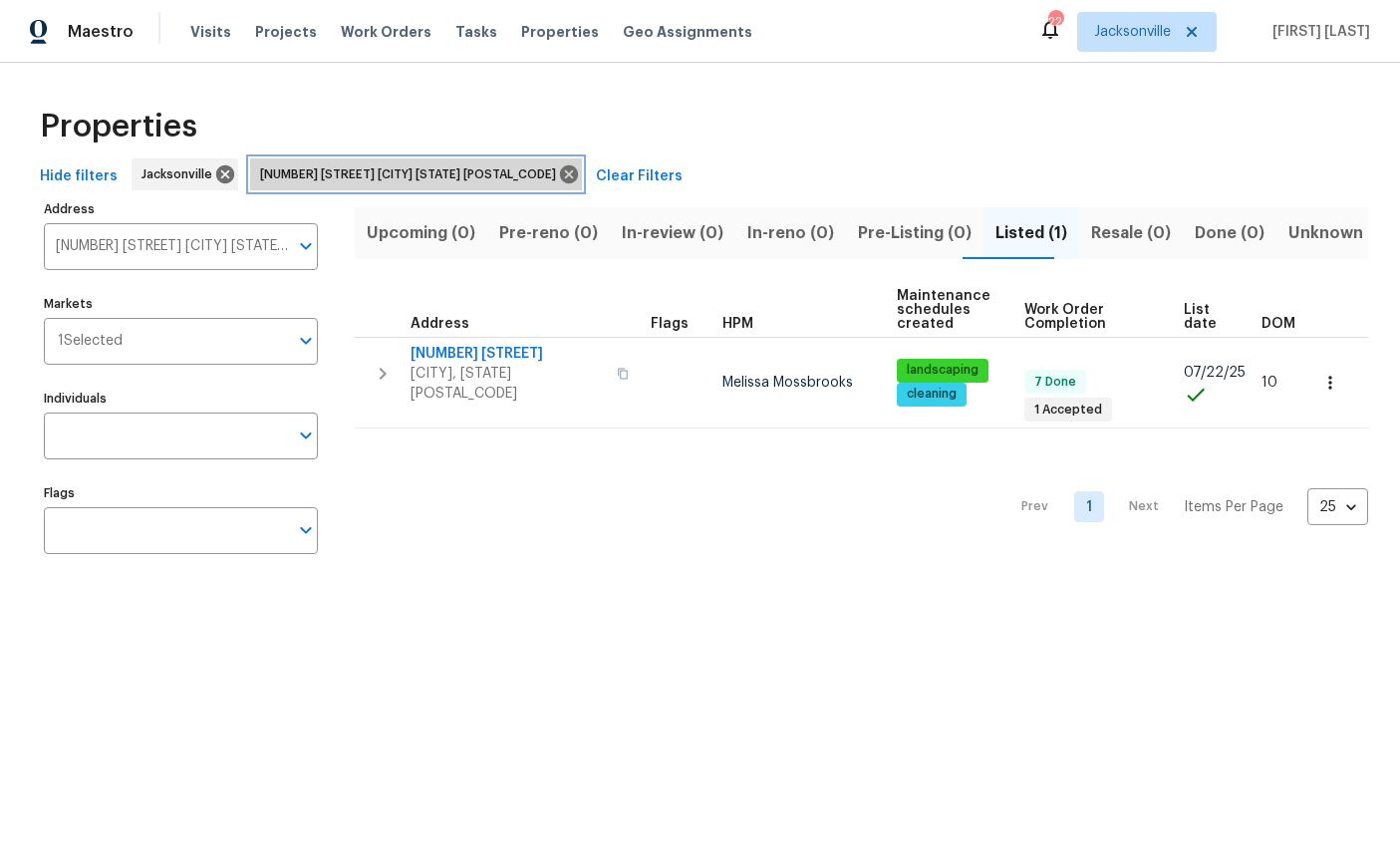 click 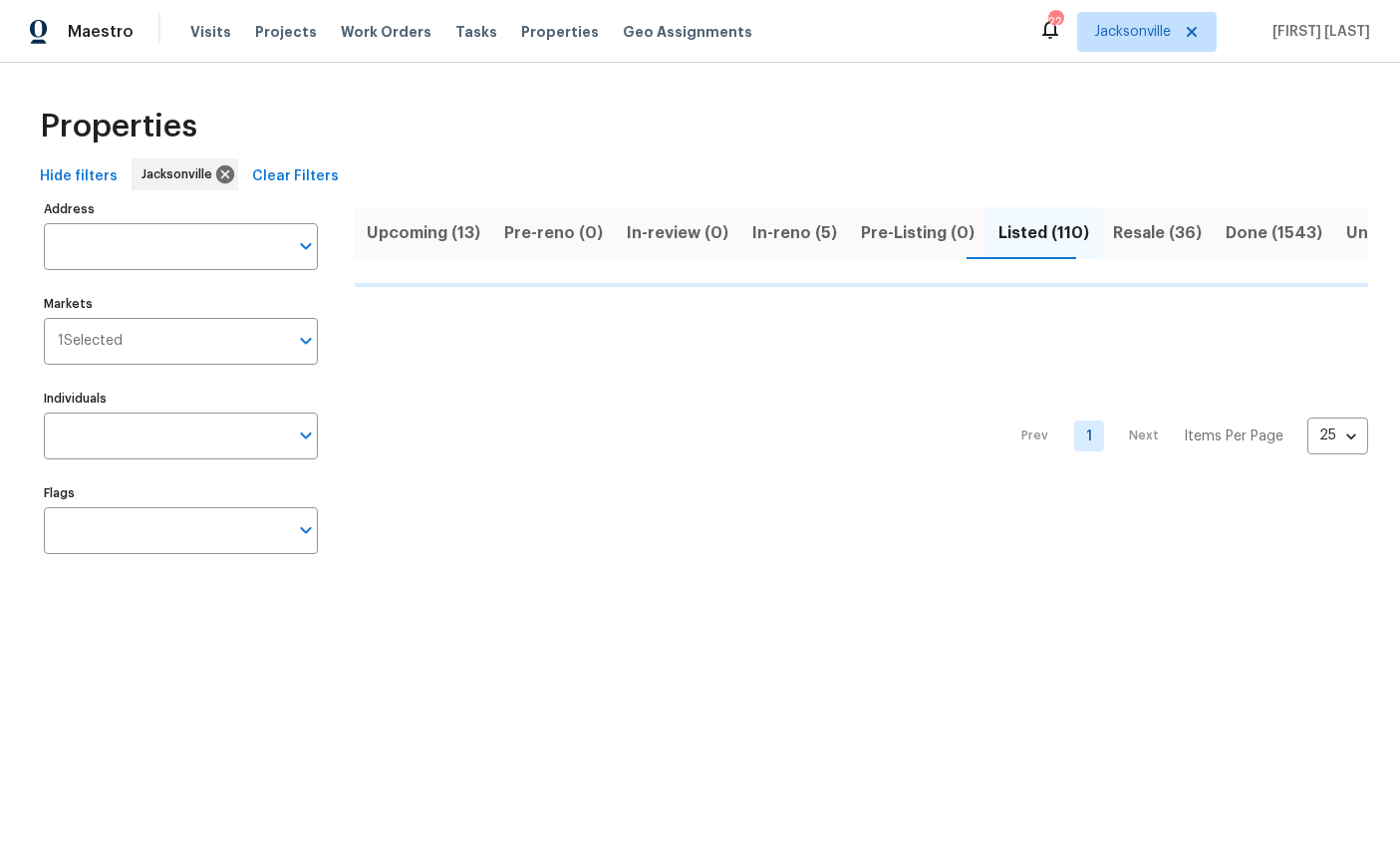 click on "In-reno (5)" at bounding box center [794, 233] 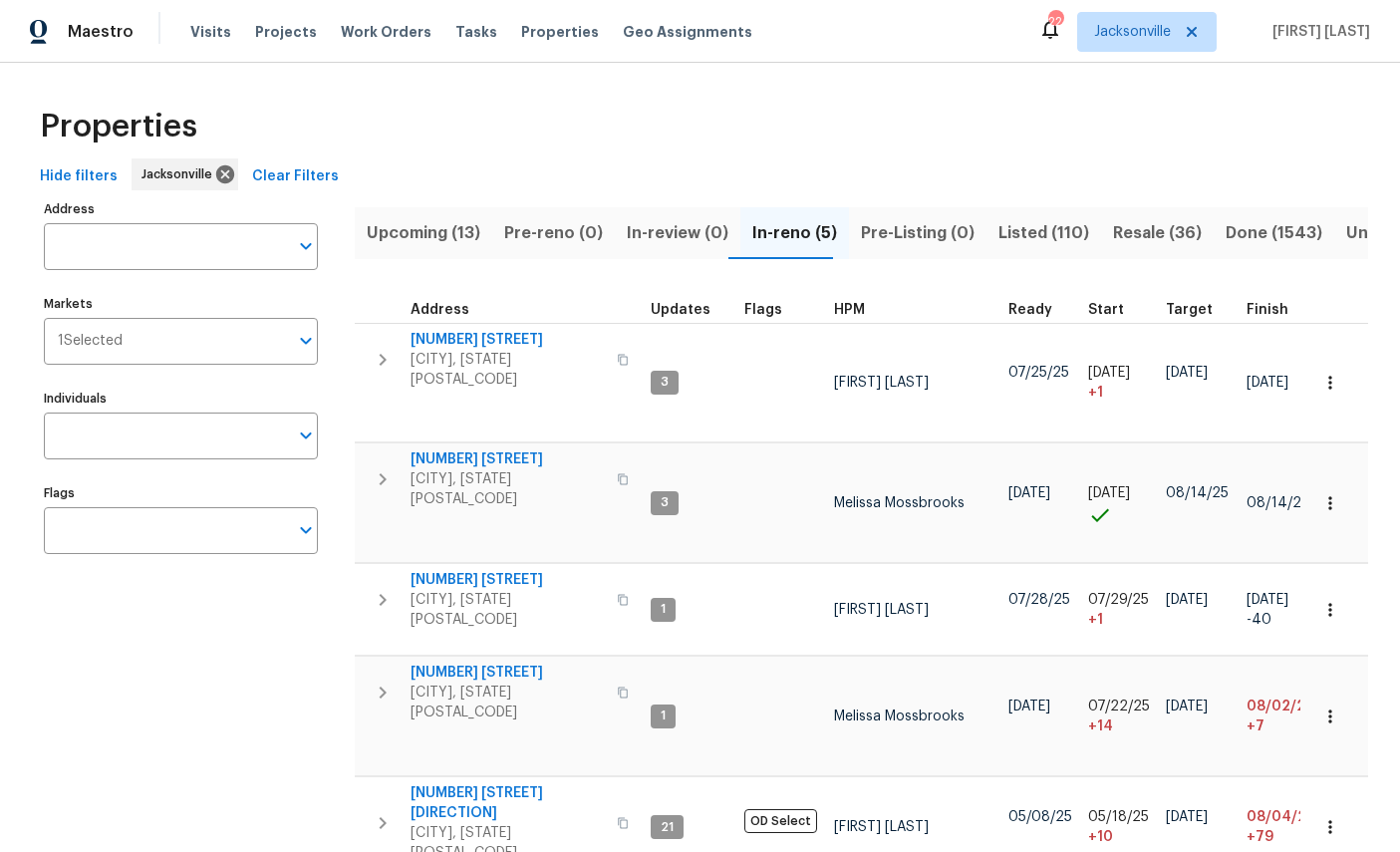 click on "Jacksonville, FL 32277" at bounding box center (507, 370) 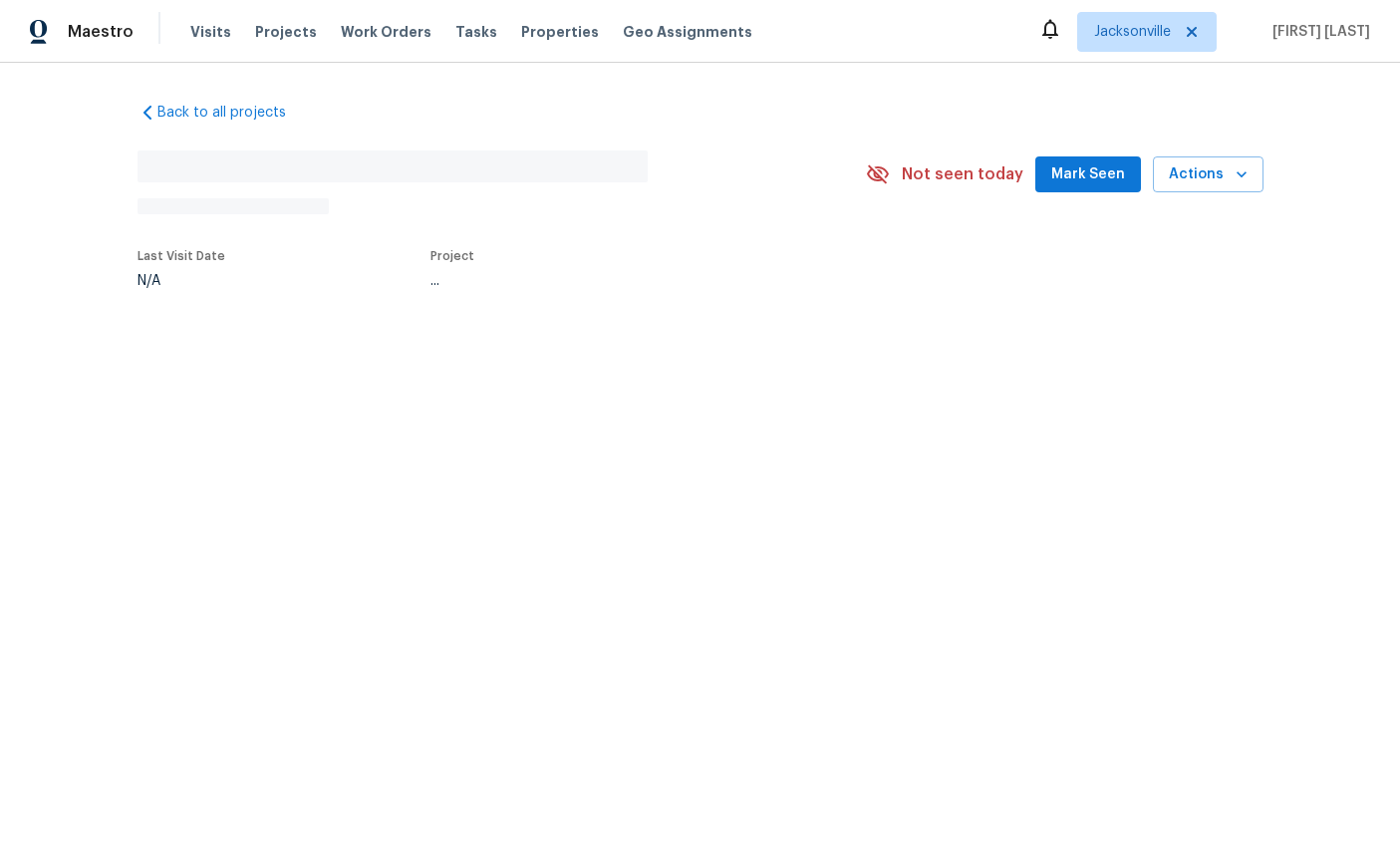 scroll, scrollTop: 0, scrollLeft: 0, axis: both 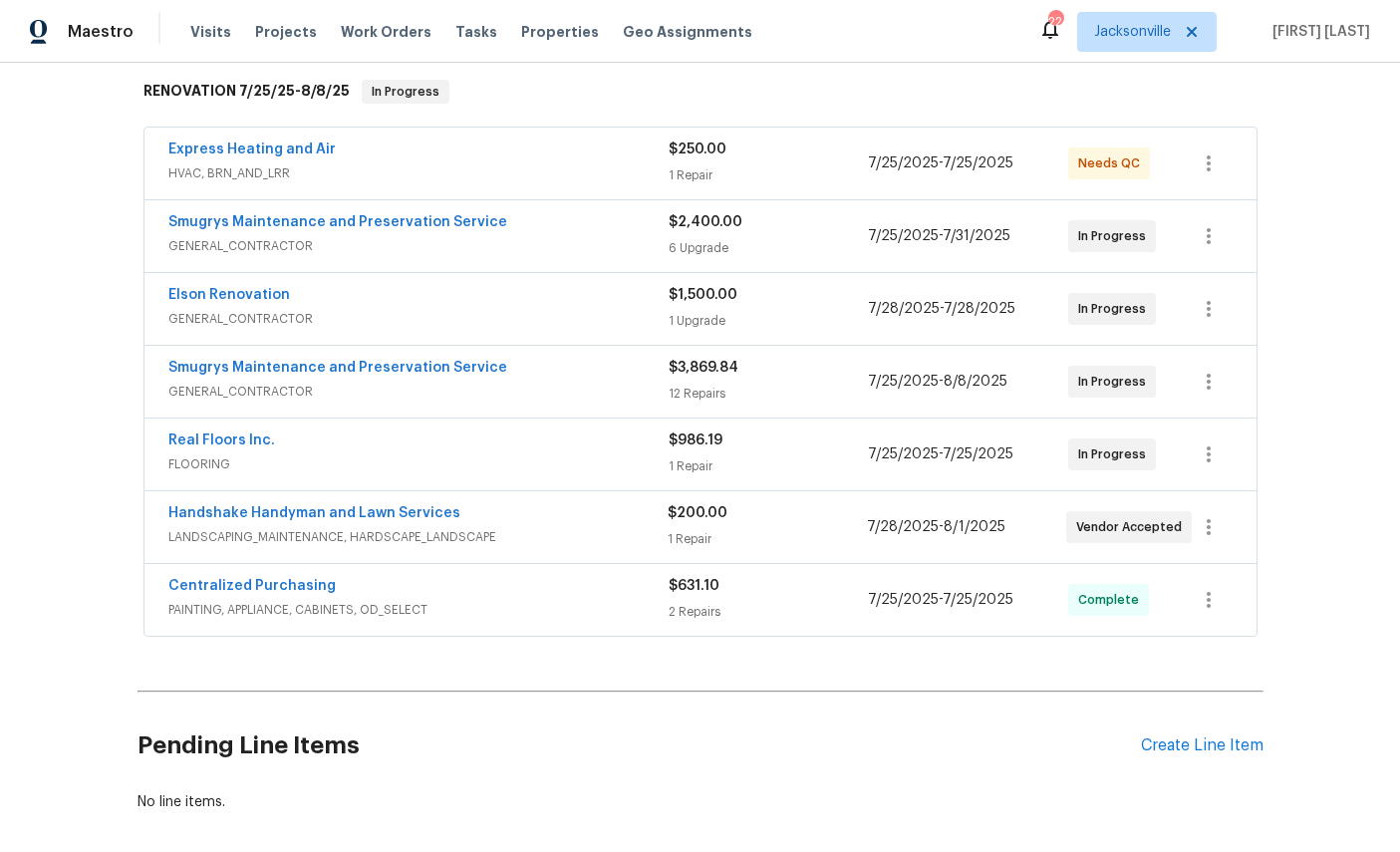 click on "Create Line Item" at bounding box center (1202, 745) 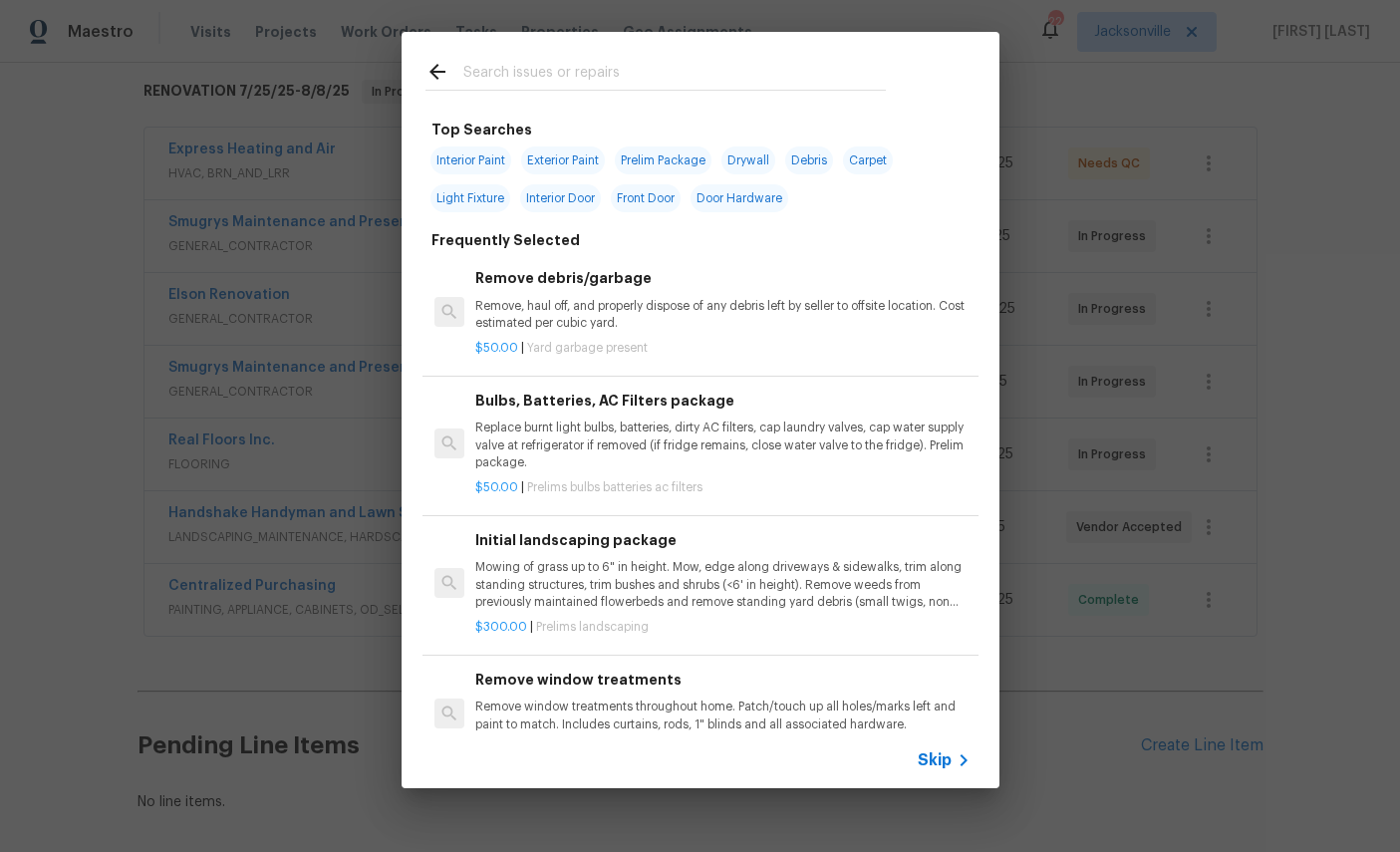 click at bounding box center (675, 75) 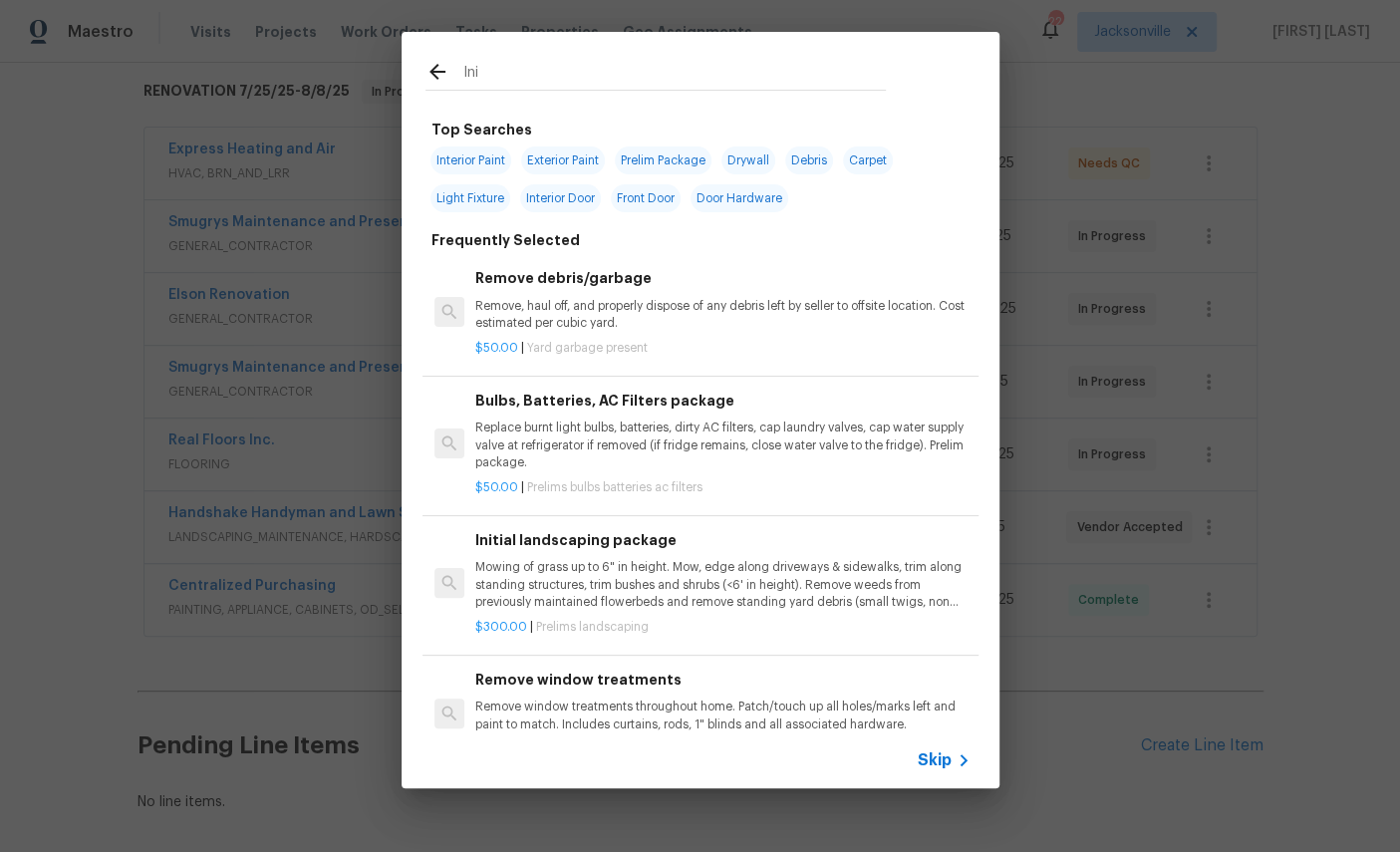 type on "Init" 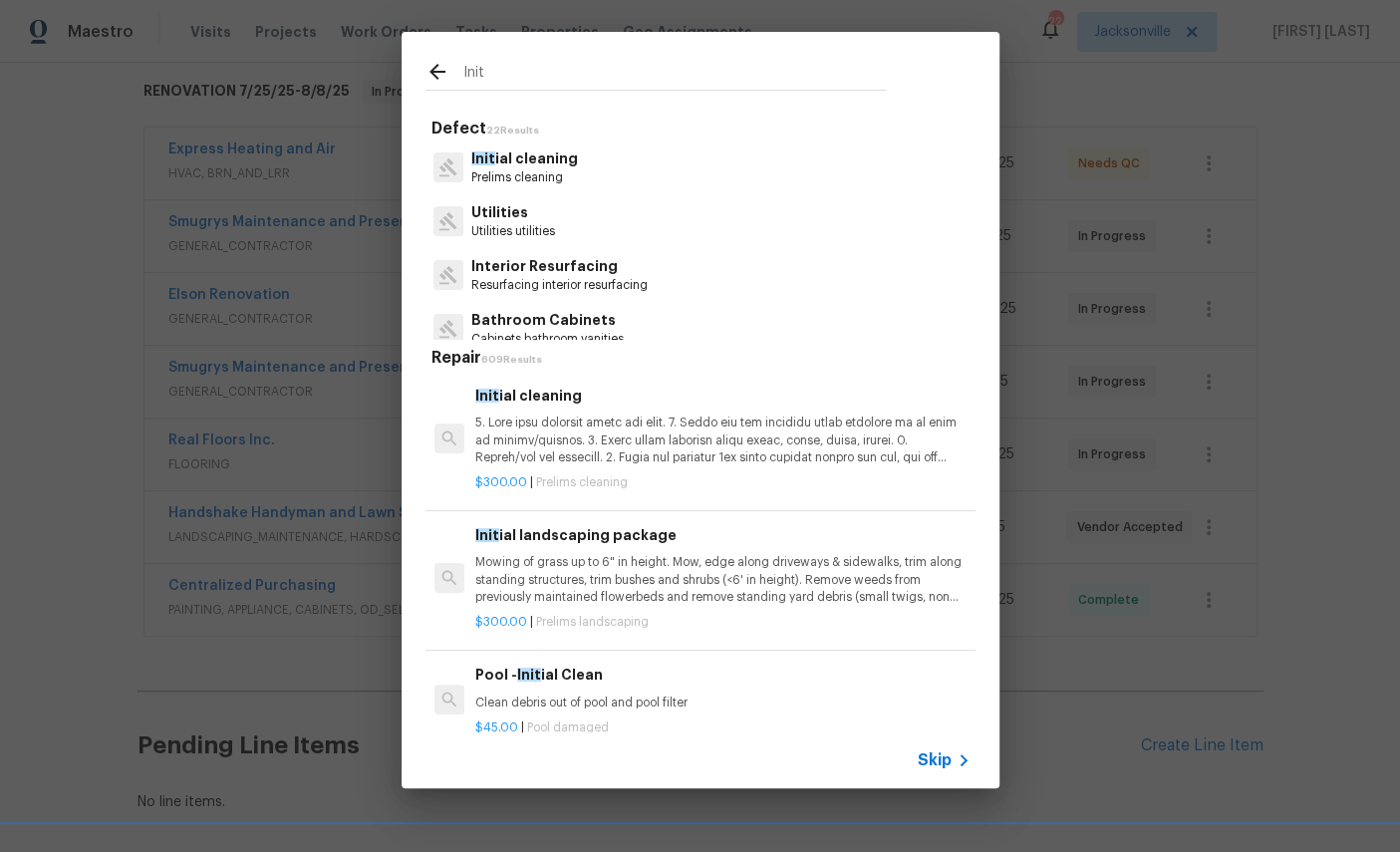 click on "Init ial cleaning" at bounding box center (524, 158) 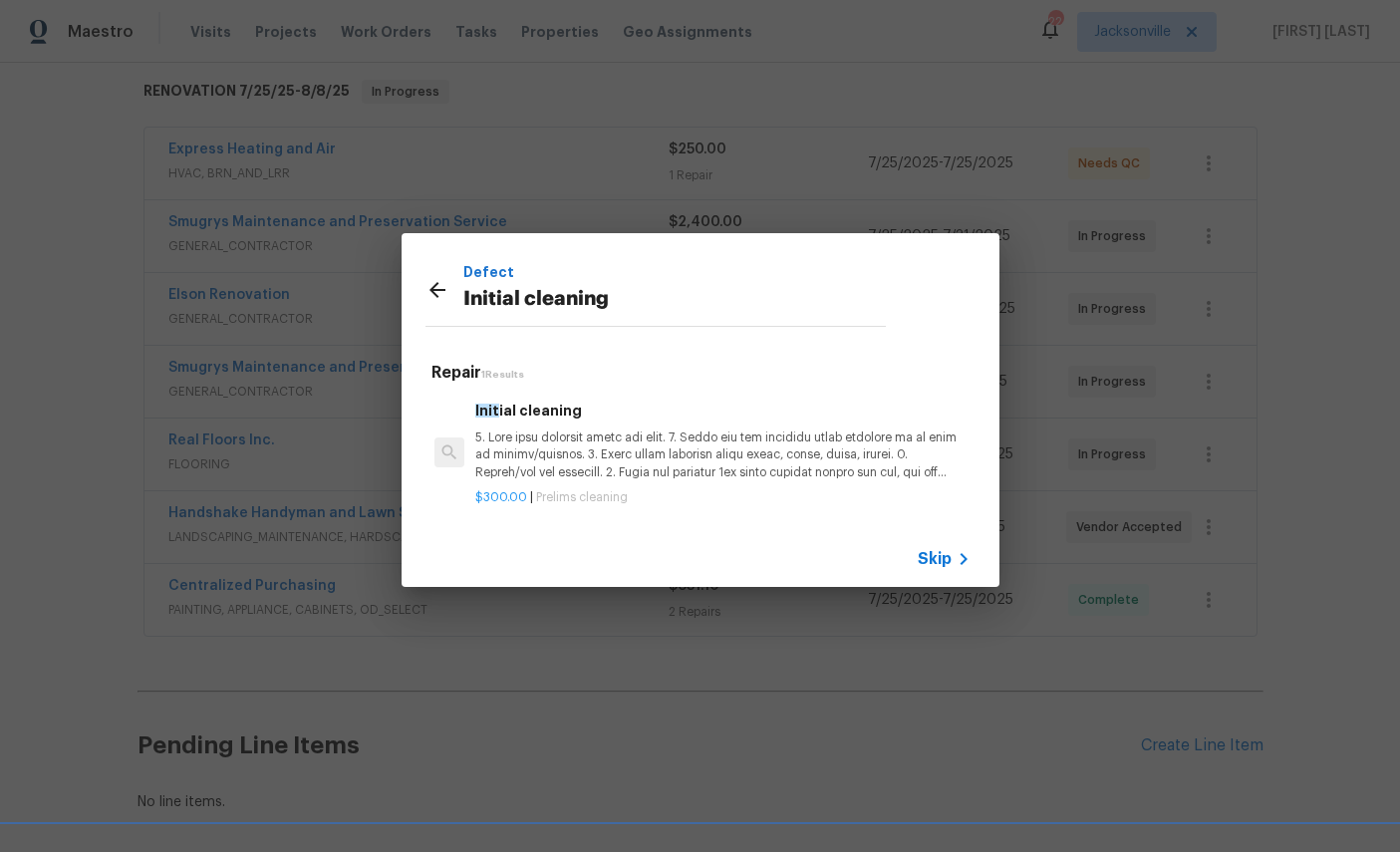 click at bounding box center (722, 454) 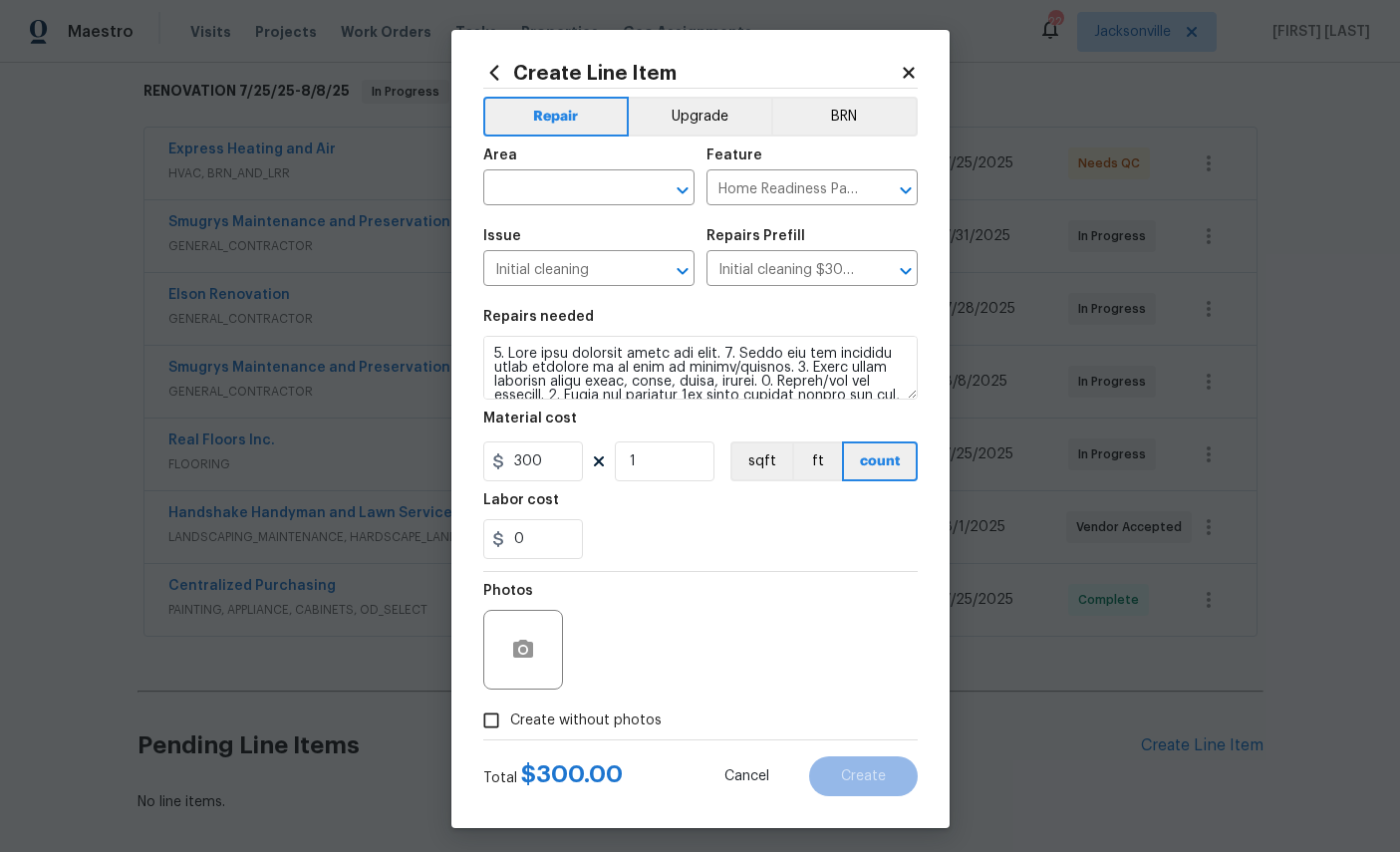 click at bounding box center [561, 189] 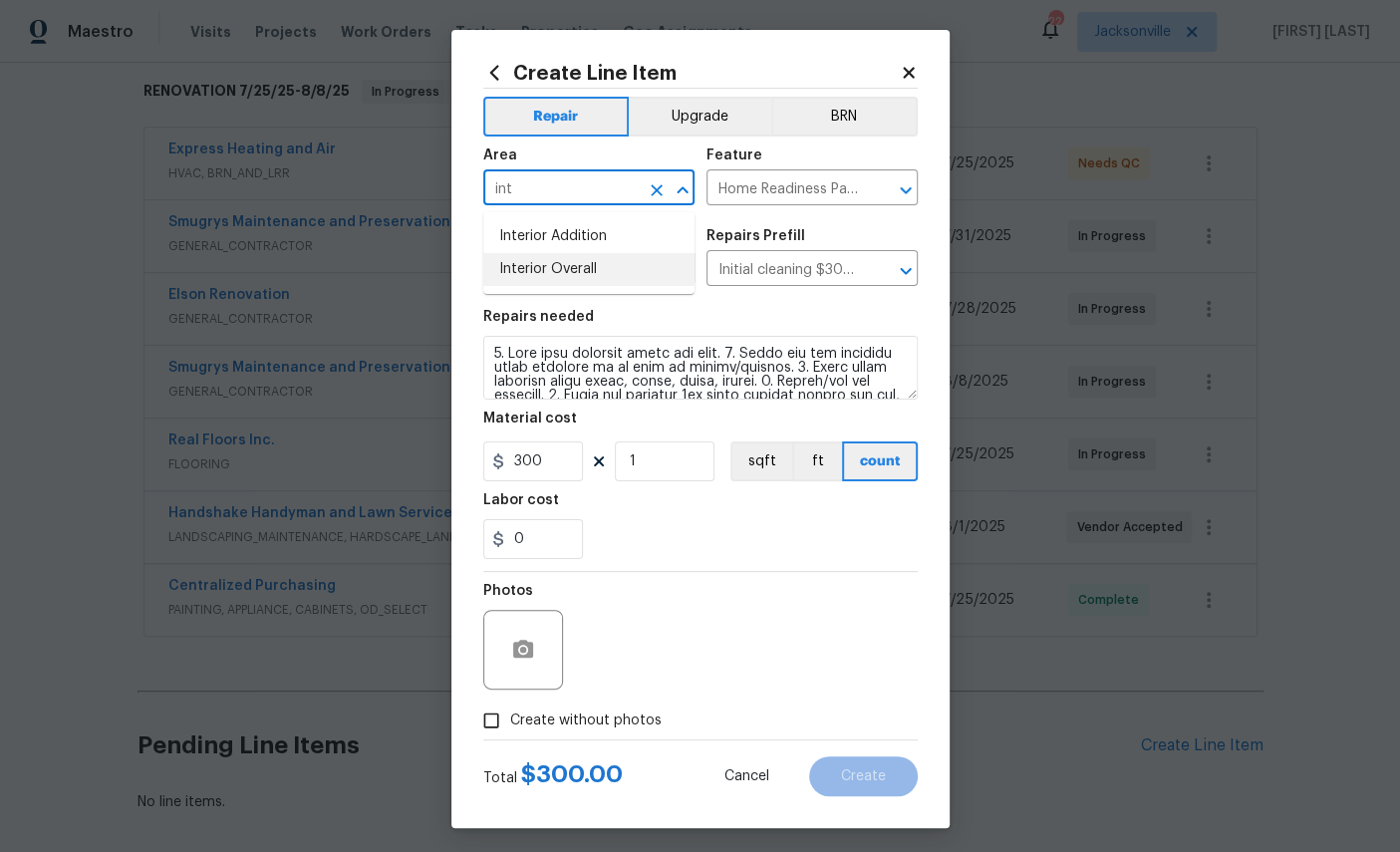 click on "Interior Overall" at bounding box center (589, 269) 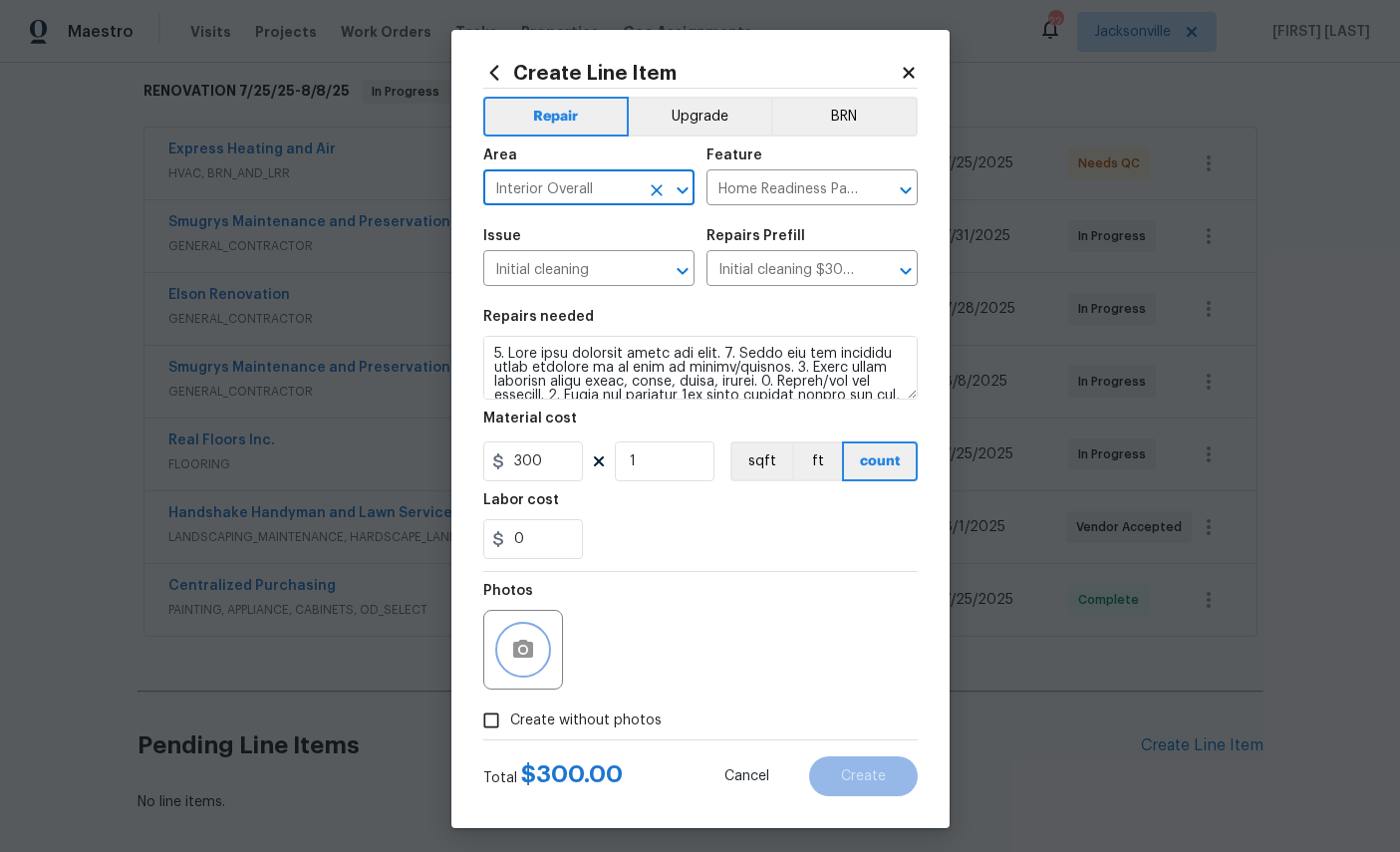 click 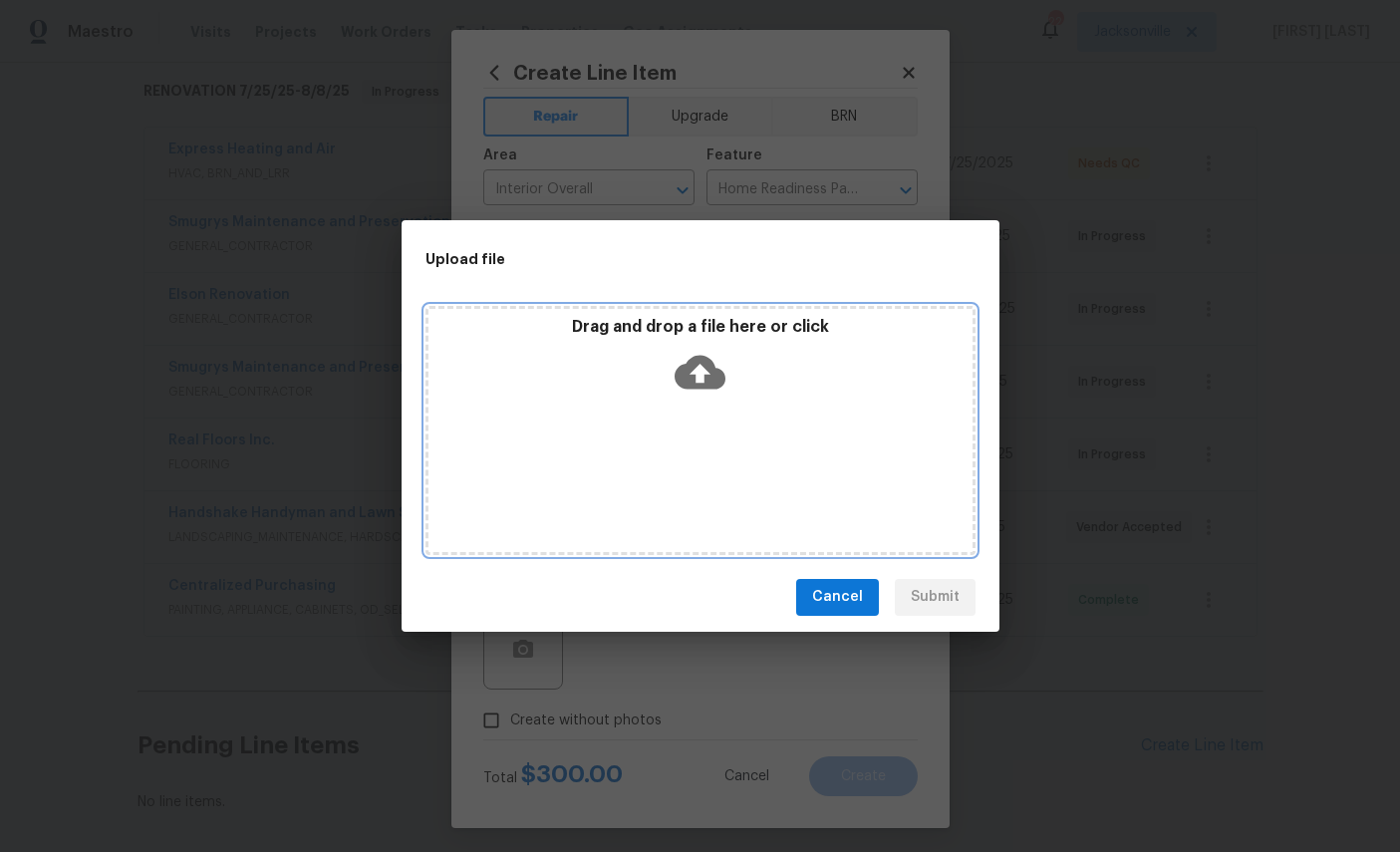 click 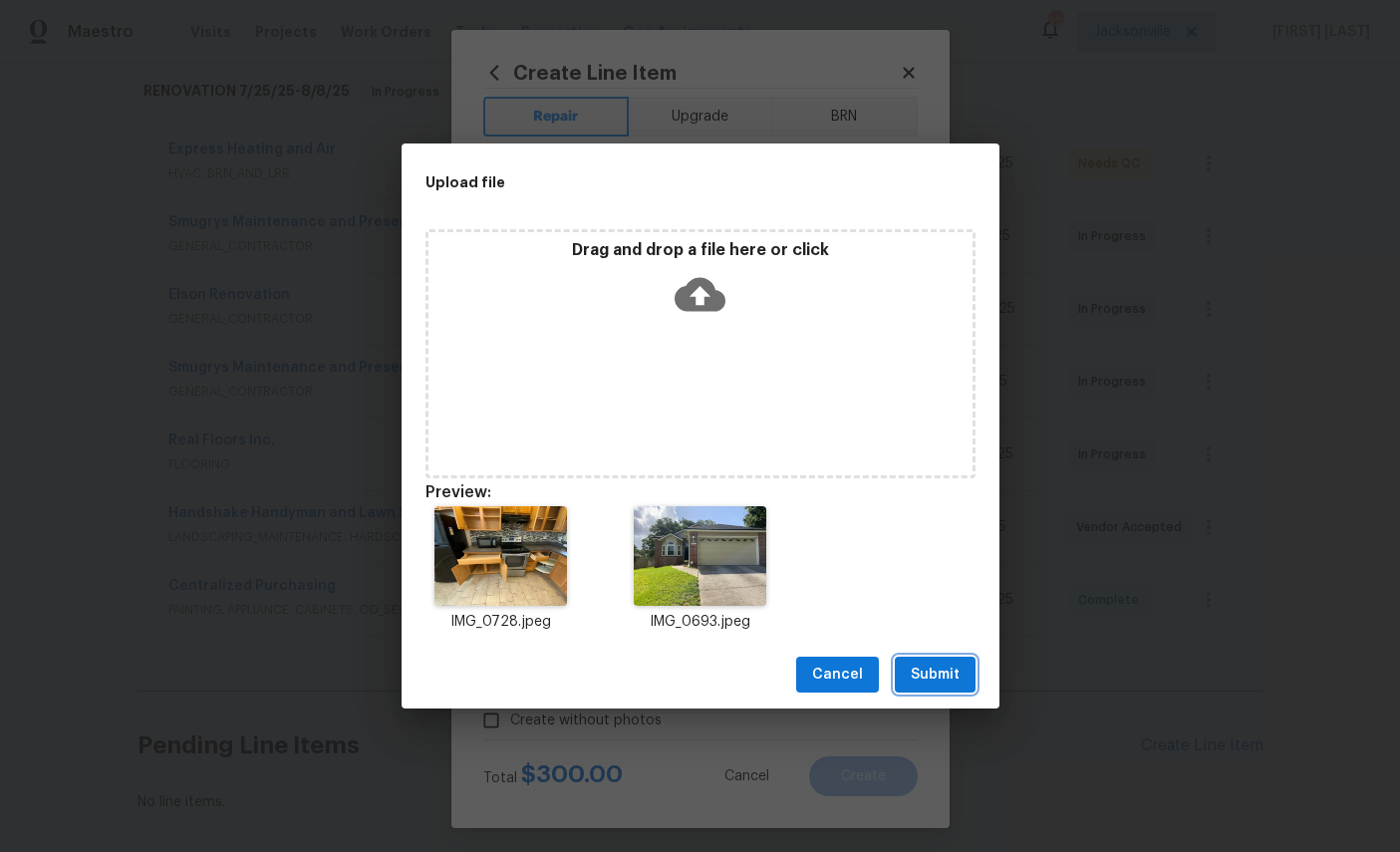 click on "Submit" at bounding box center (935, 675) 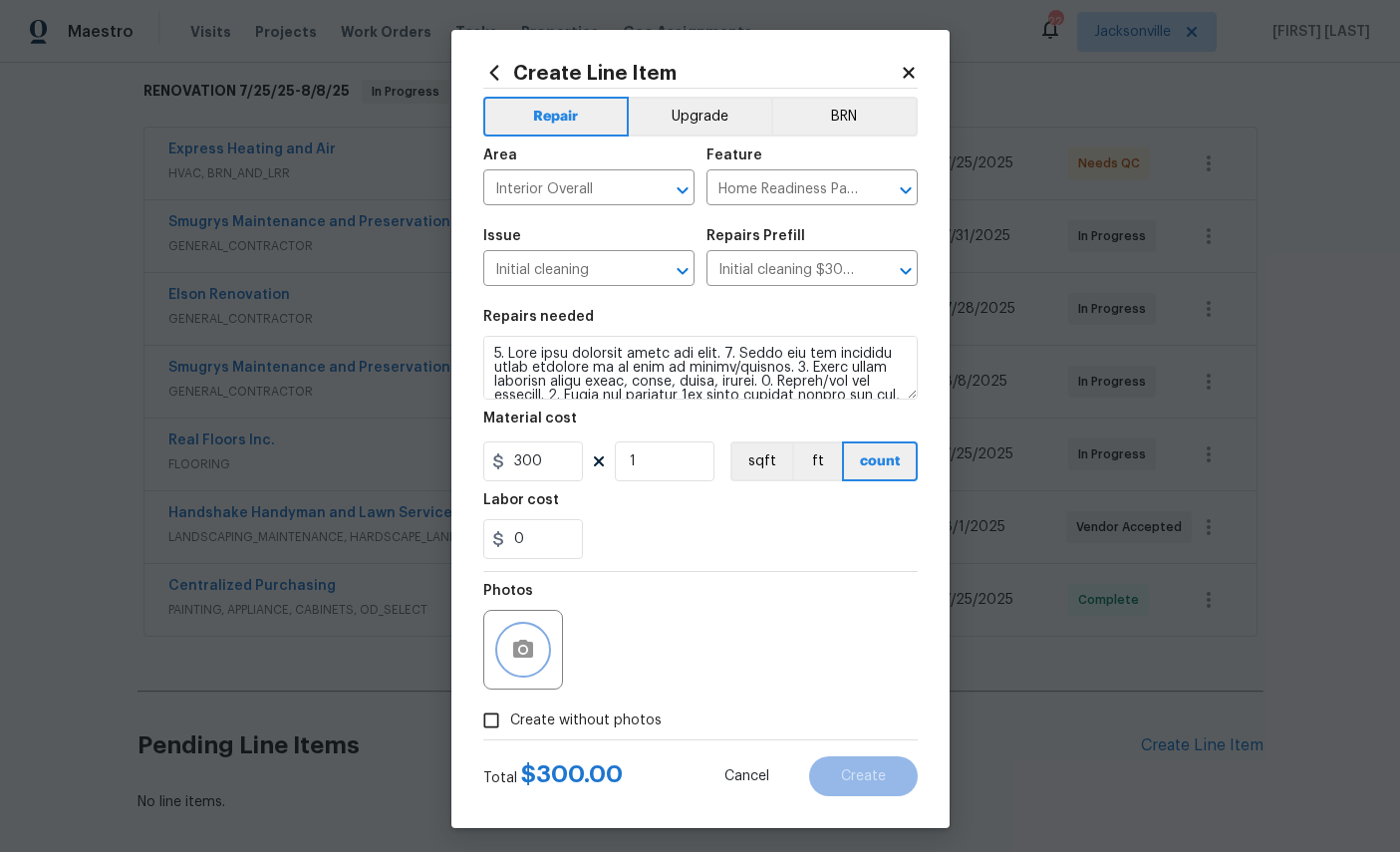 click at bounding box center (523, 650) 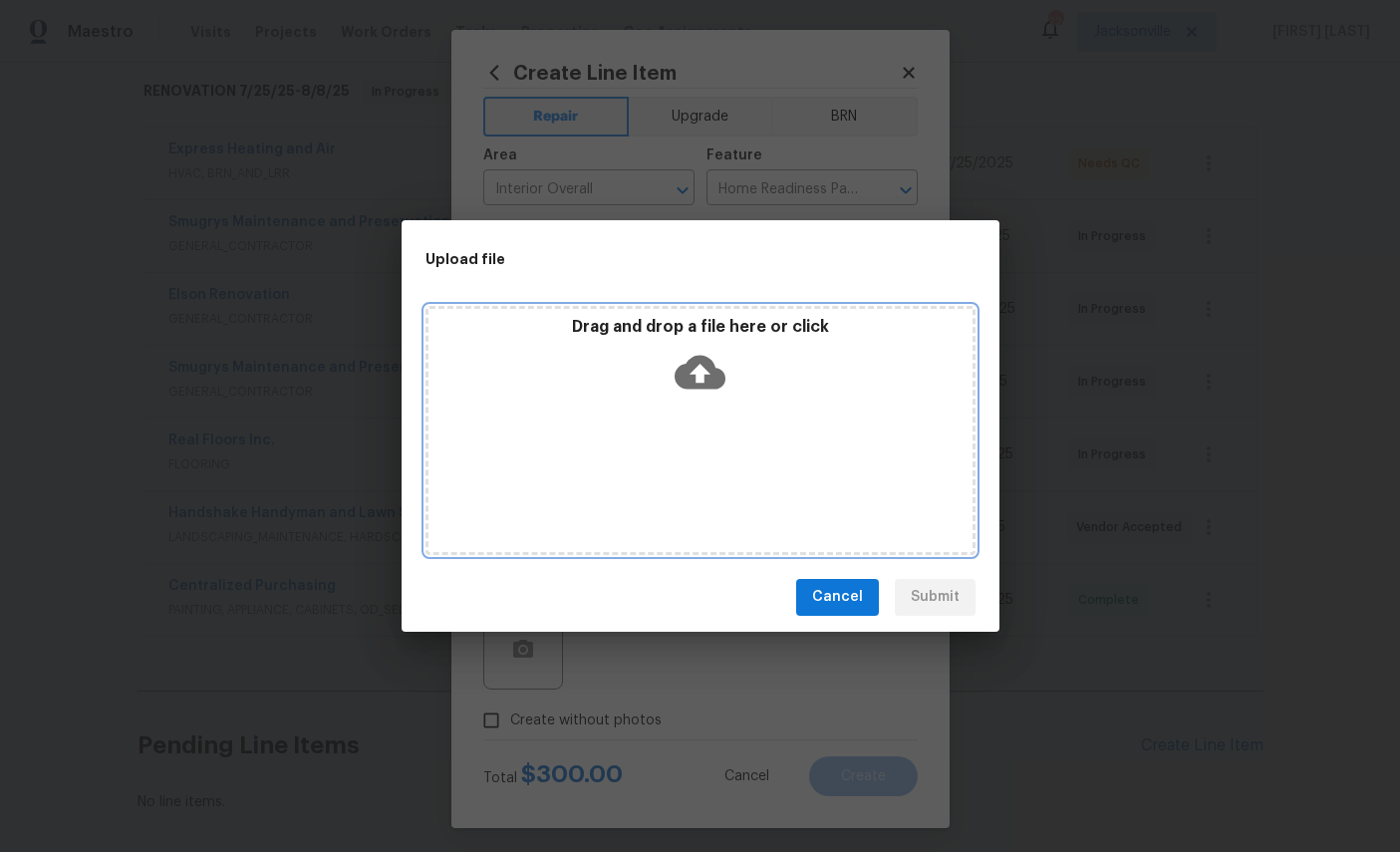 click 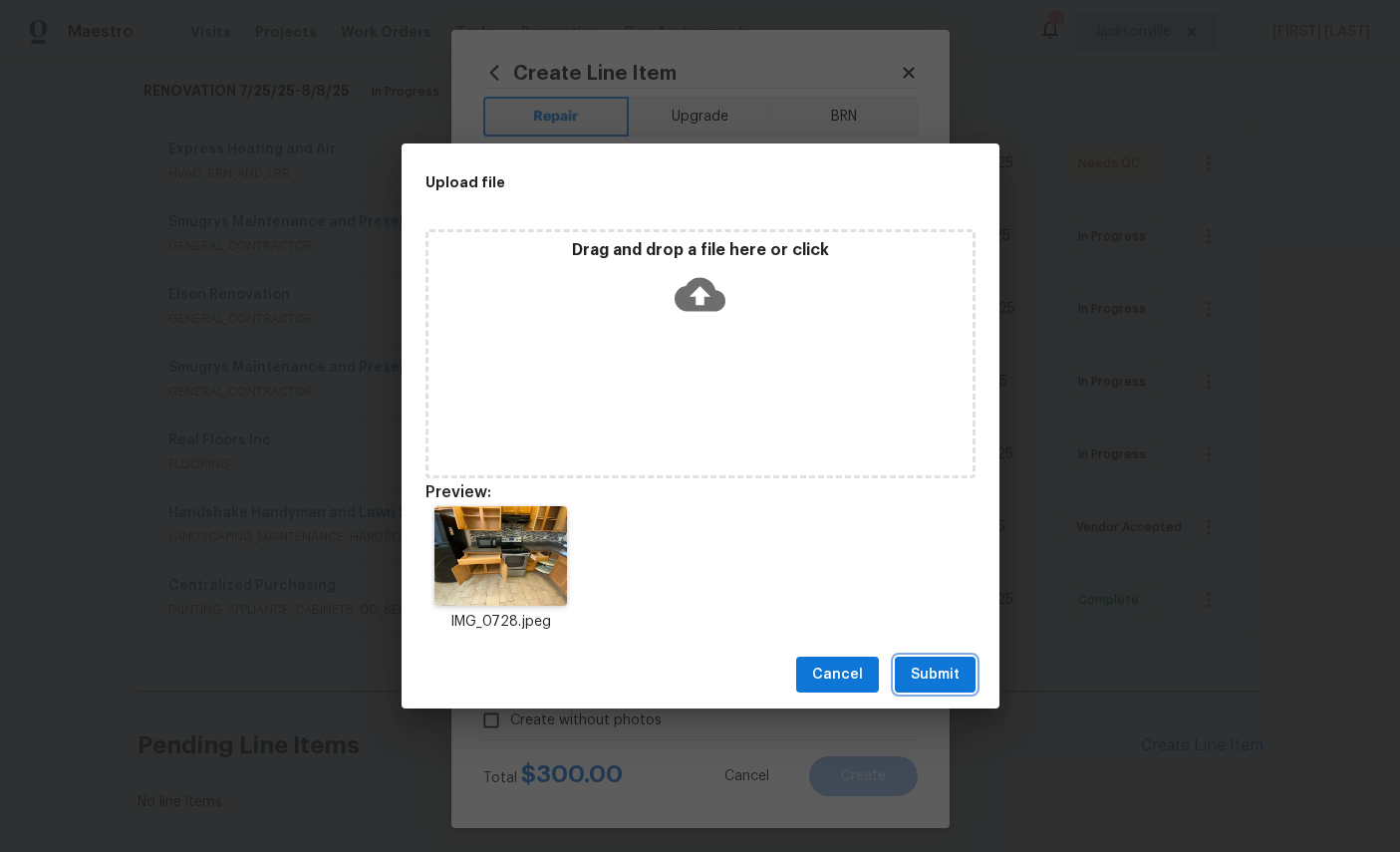 click on "Submit" at bounding box center [935, 675] 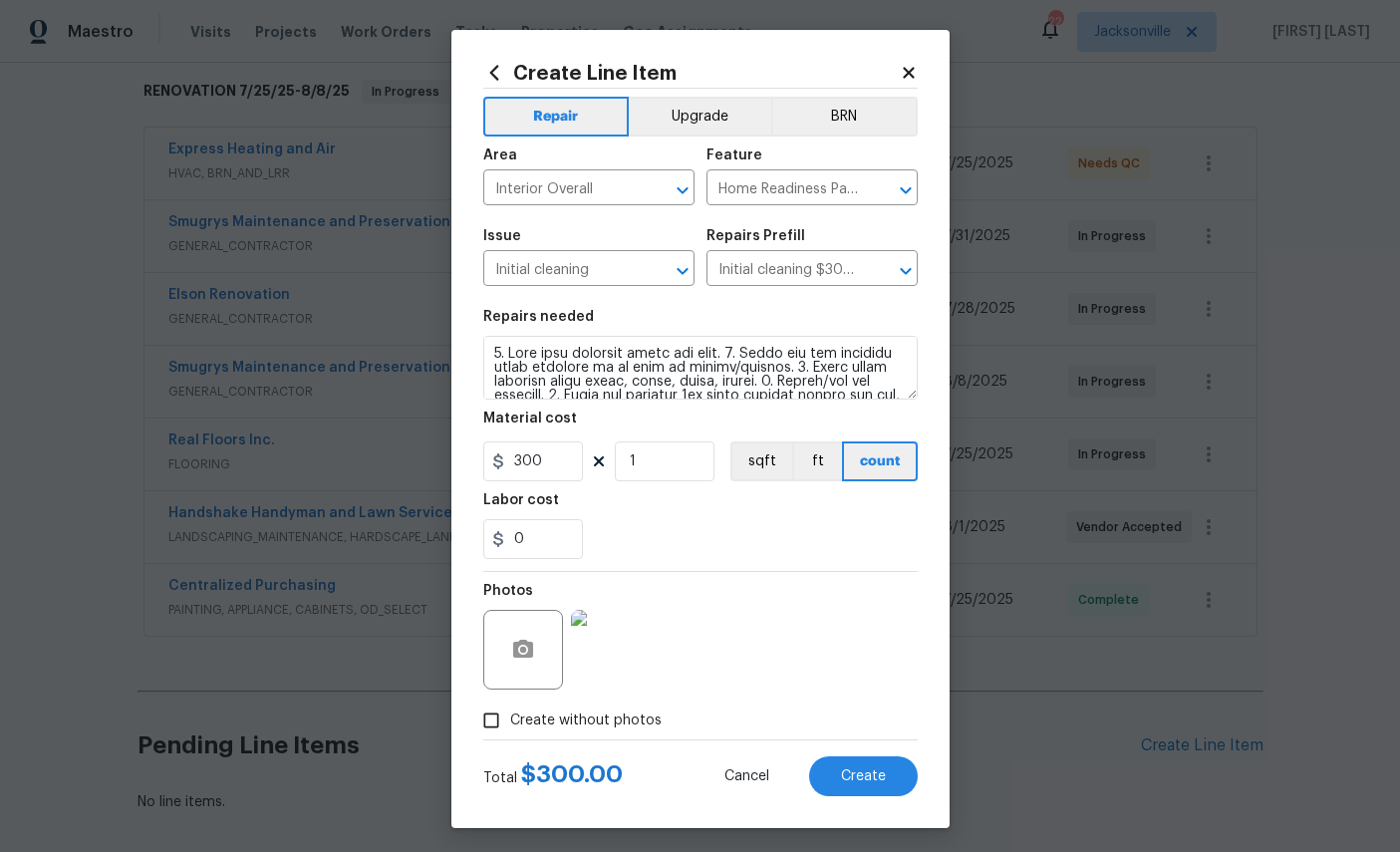 click on "Create" at bounding box center (863, 776) 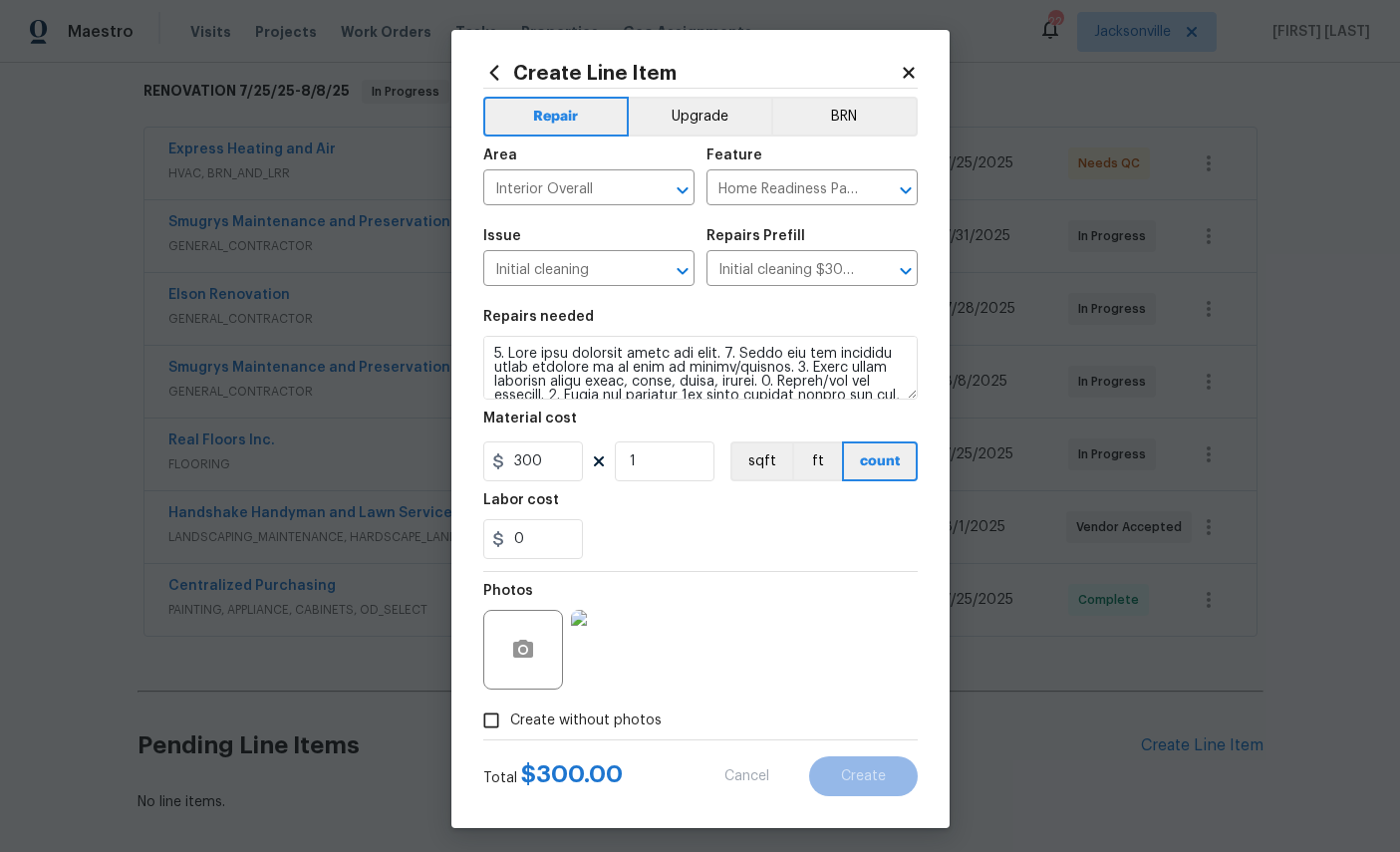 type 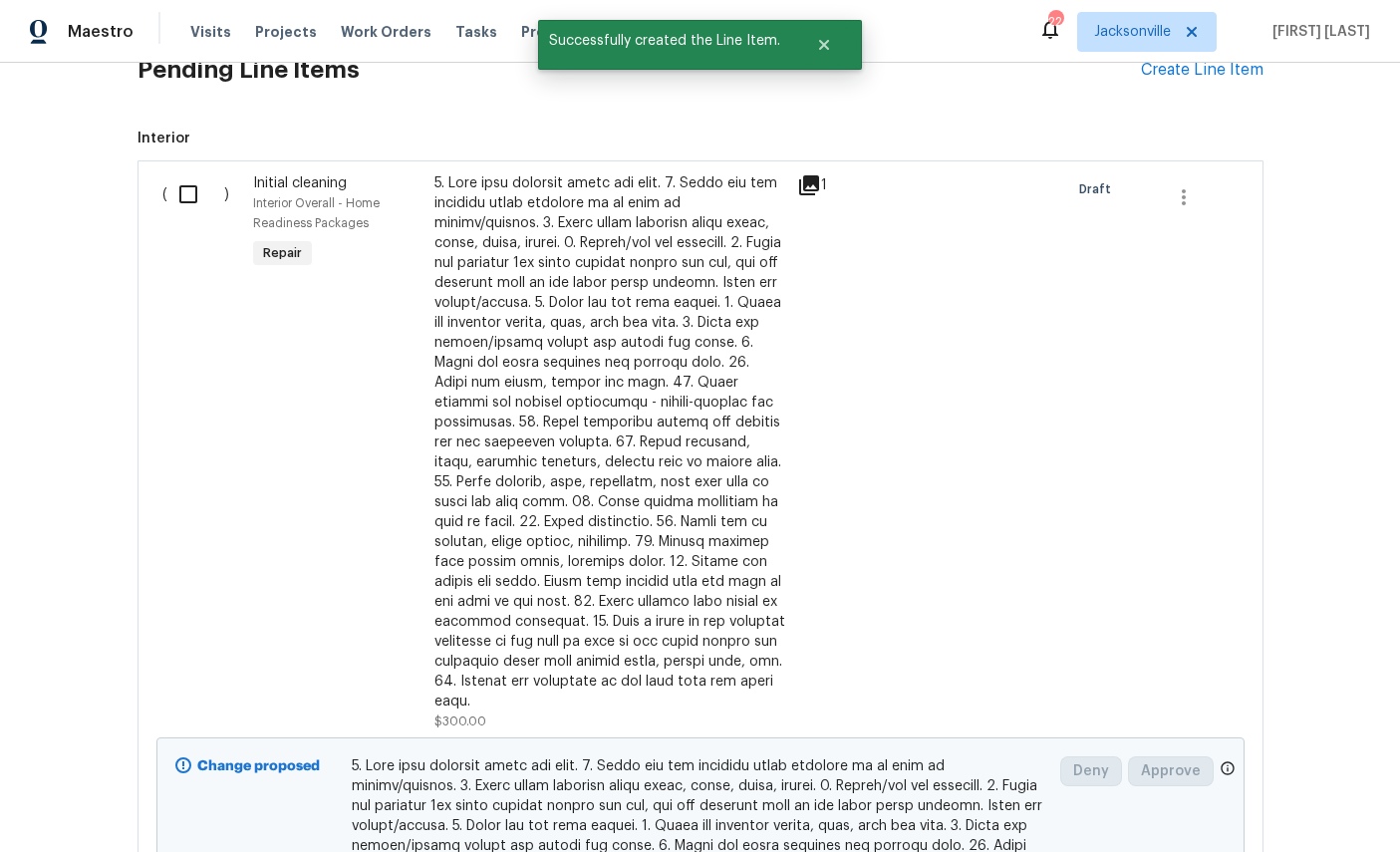 scroll, scrollTop: 1069, scrollLeft: 0, axis: vertical 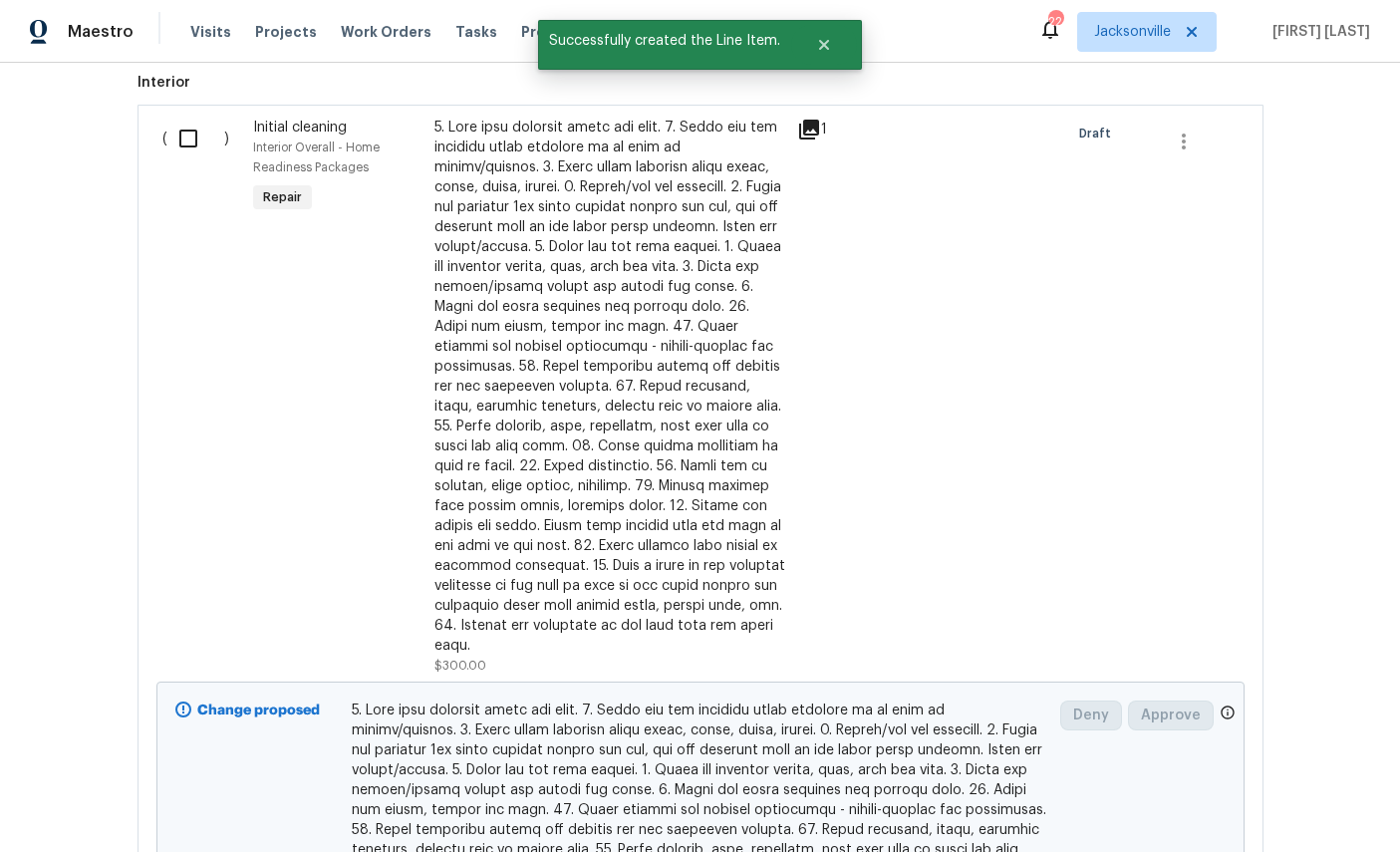 click at bounding box center (195, 139) 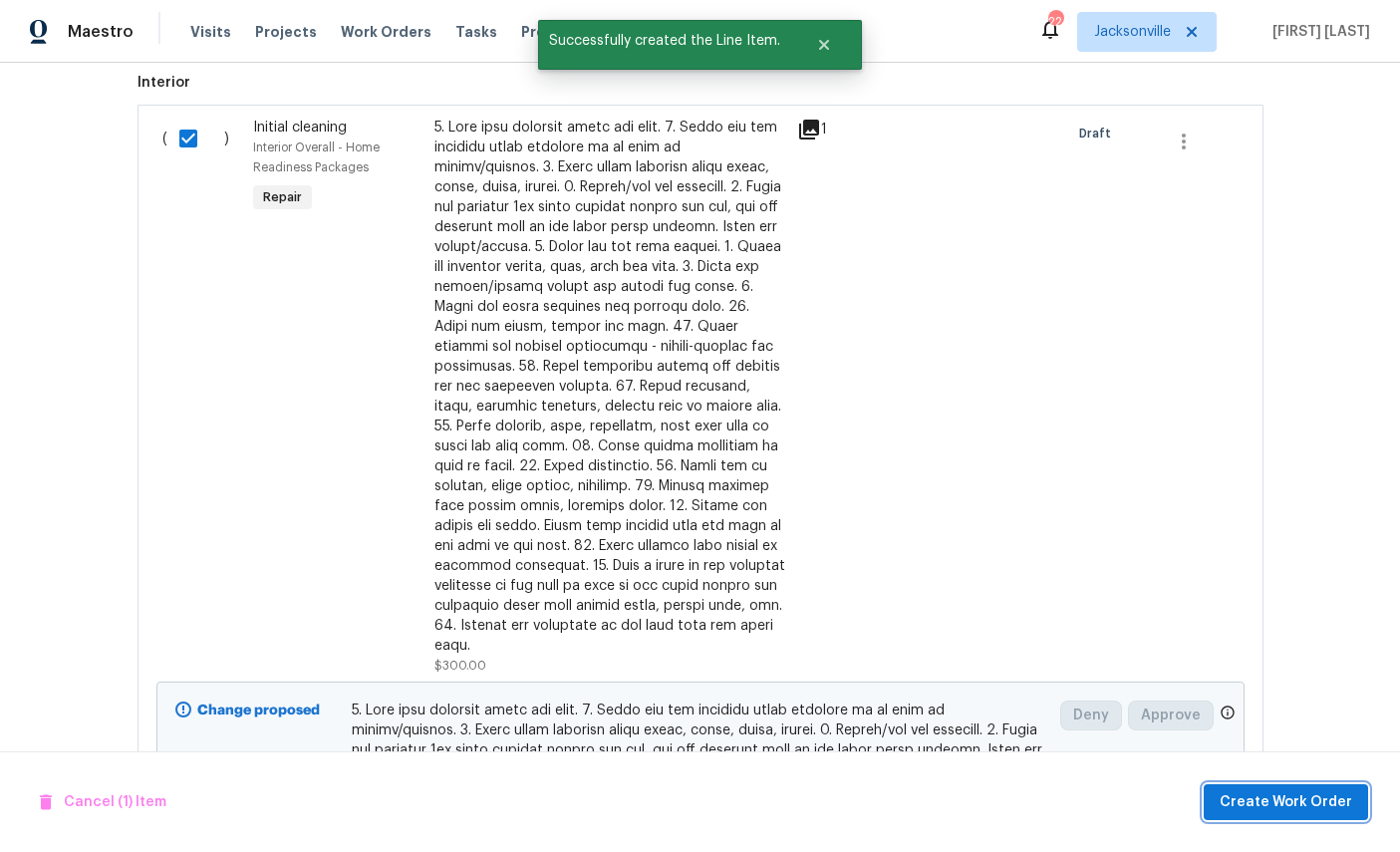 click on "Create Work Order" at bounding box center [1285, 802] 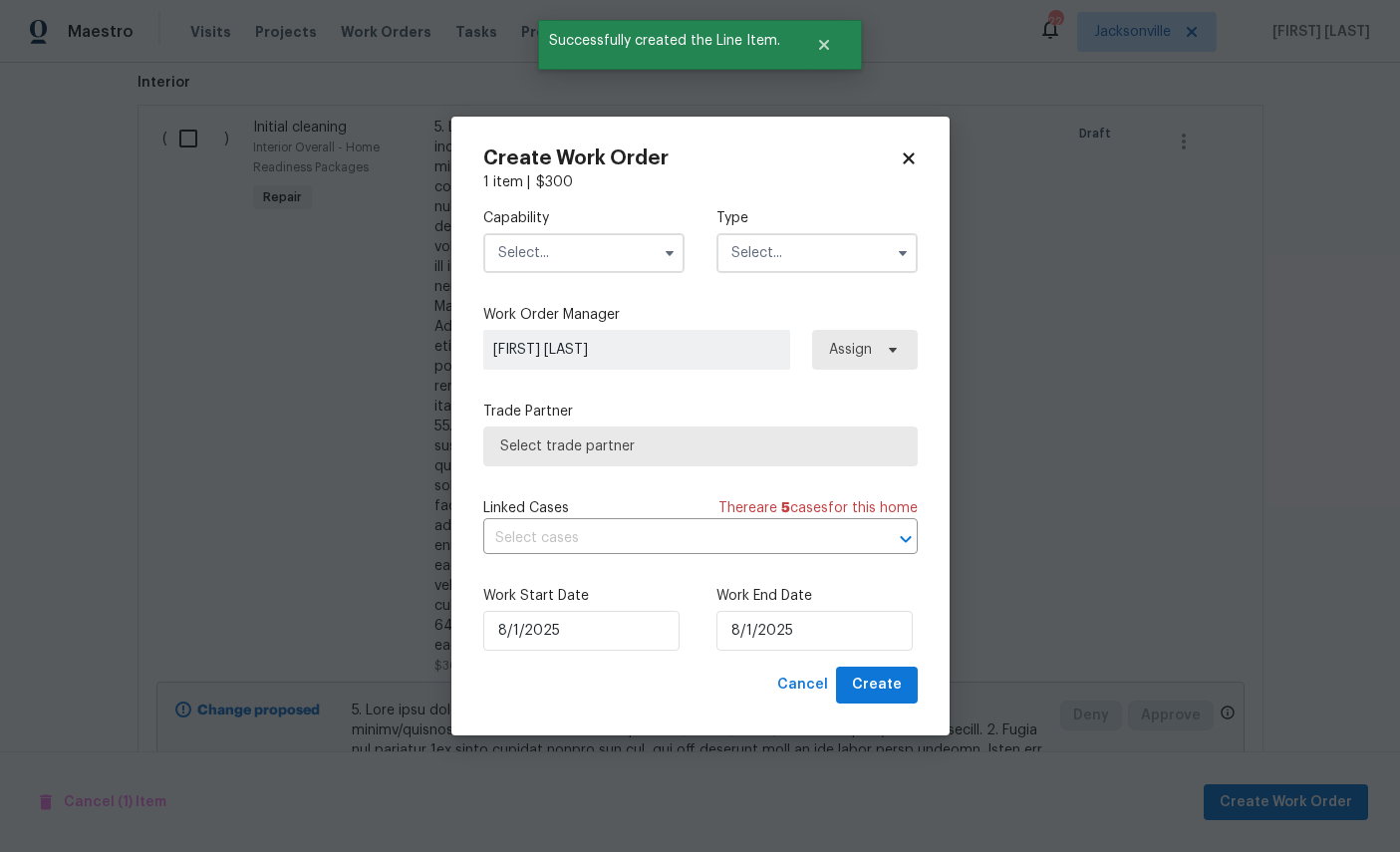 checkbox on "false" 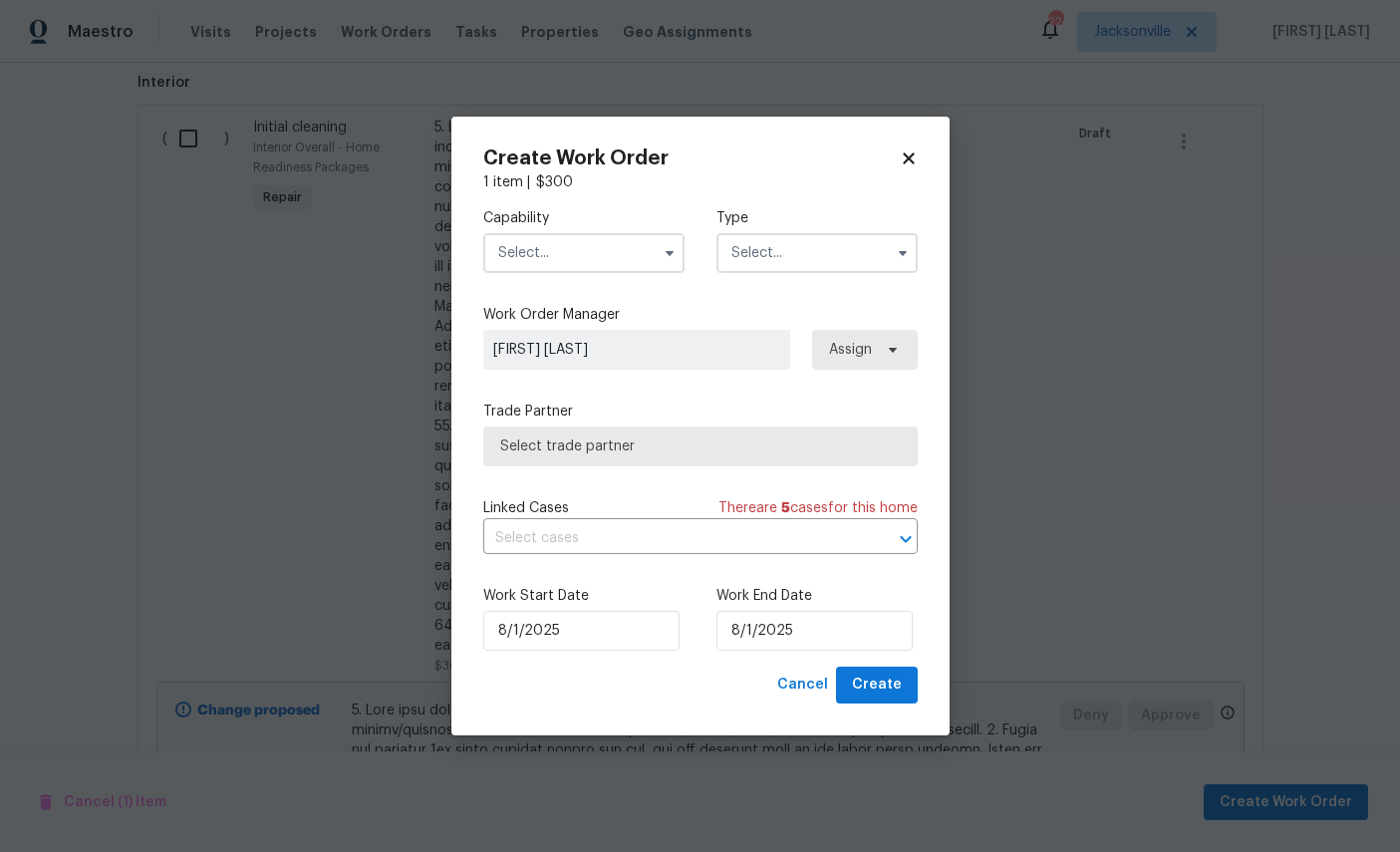 click at bounding box center (584, 253) 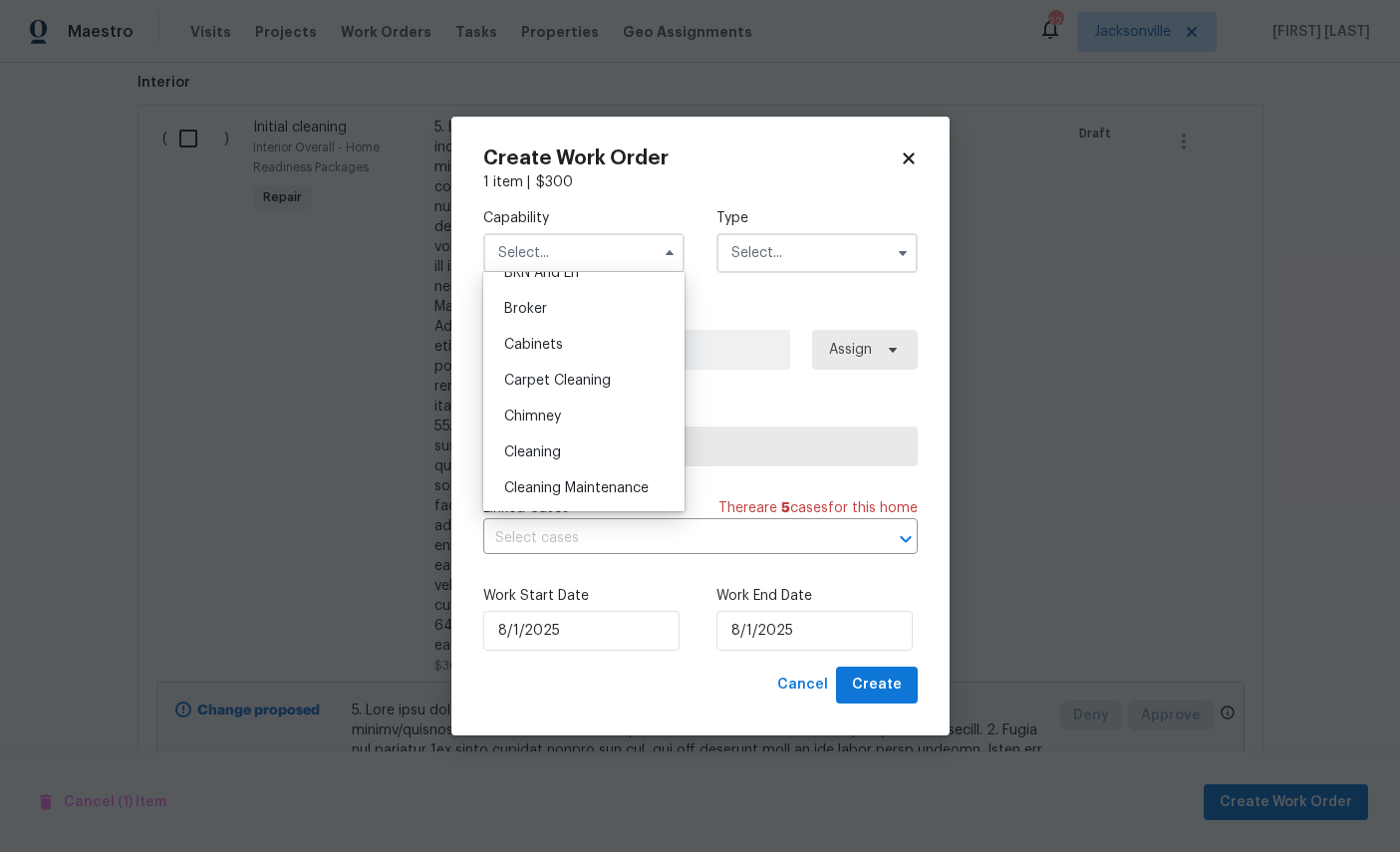scroll, scrollTop: 136, scrollLeft: 0, axis: vertical 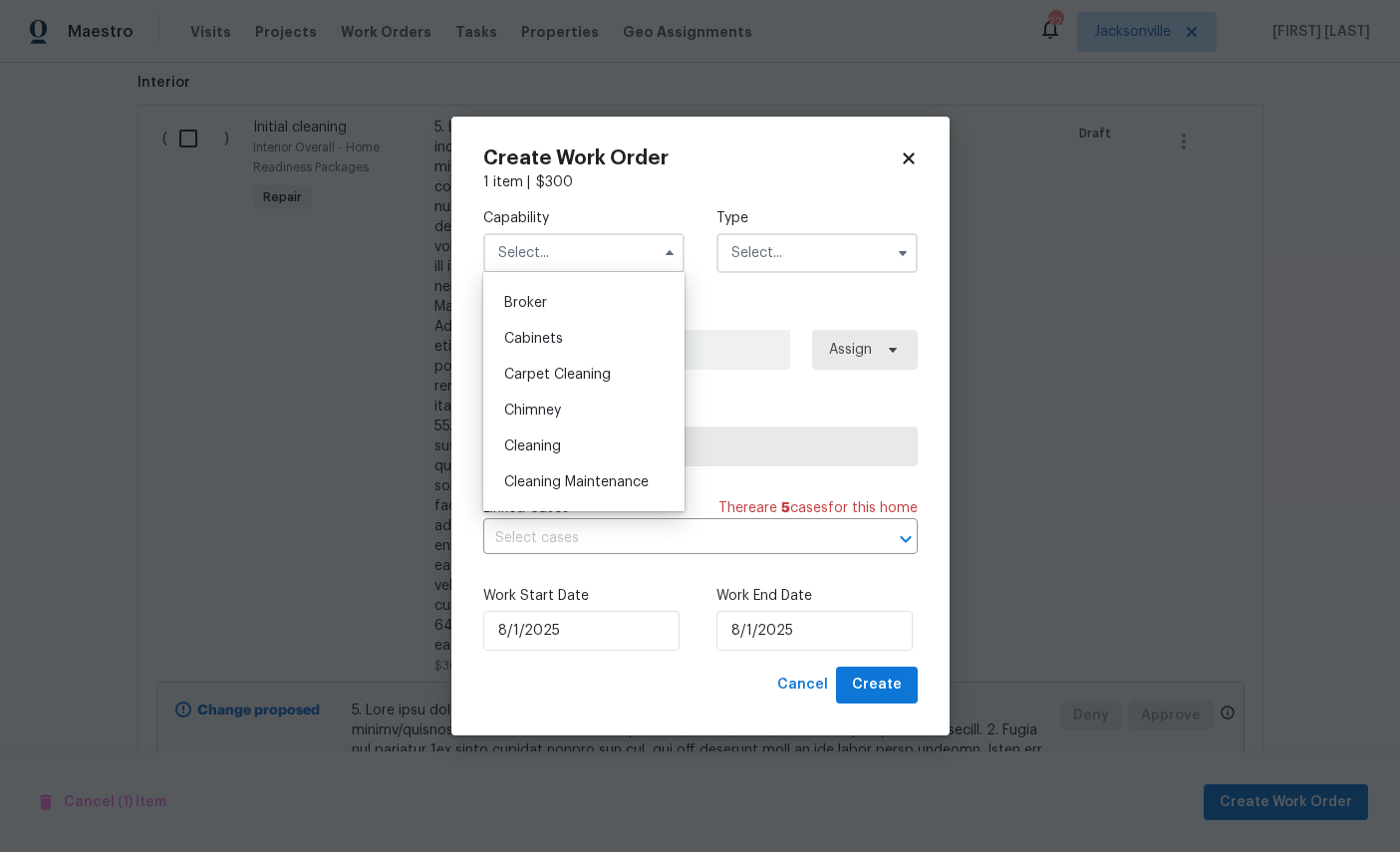 click on "Cleaning" at bounding box center [532, 446] 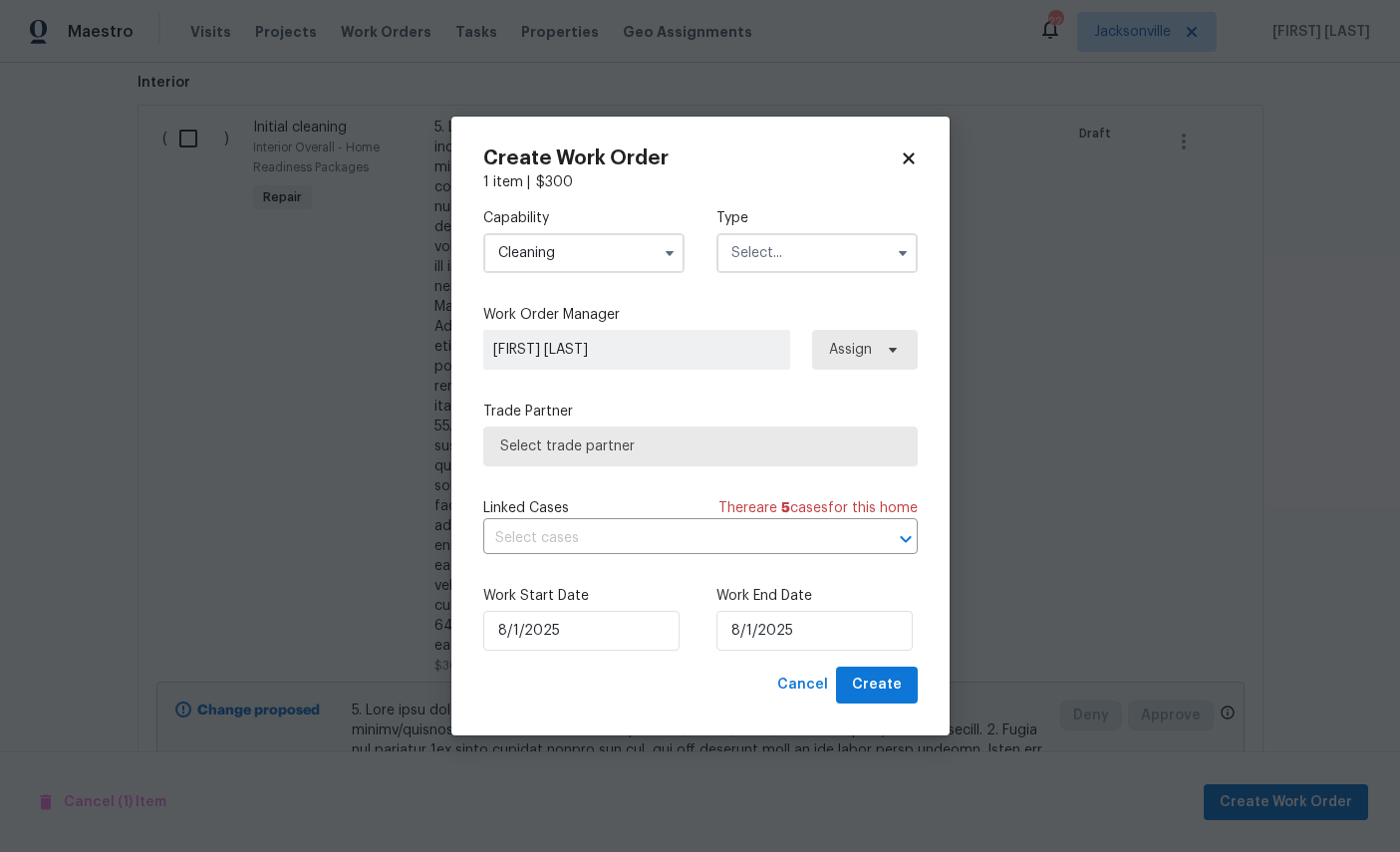 click at bounding box center (817, 253) 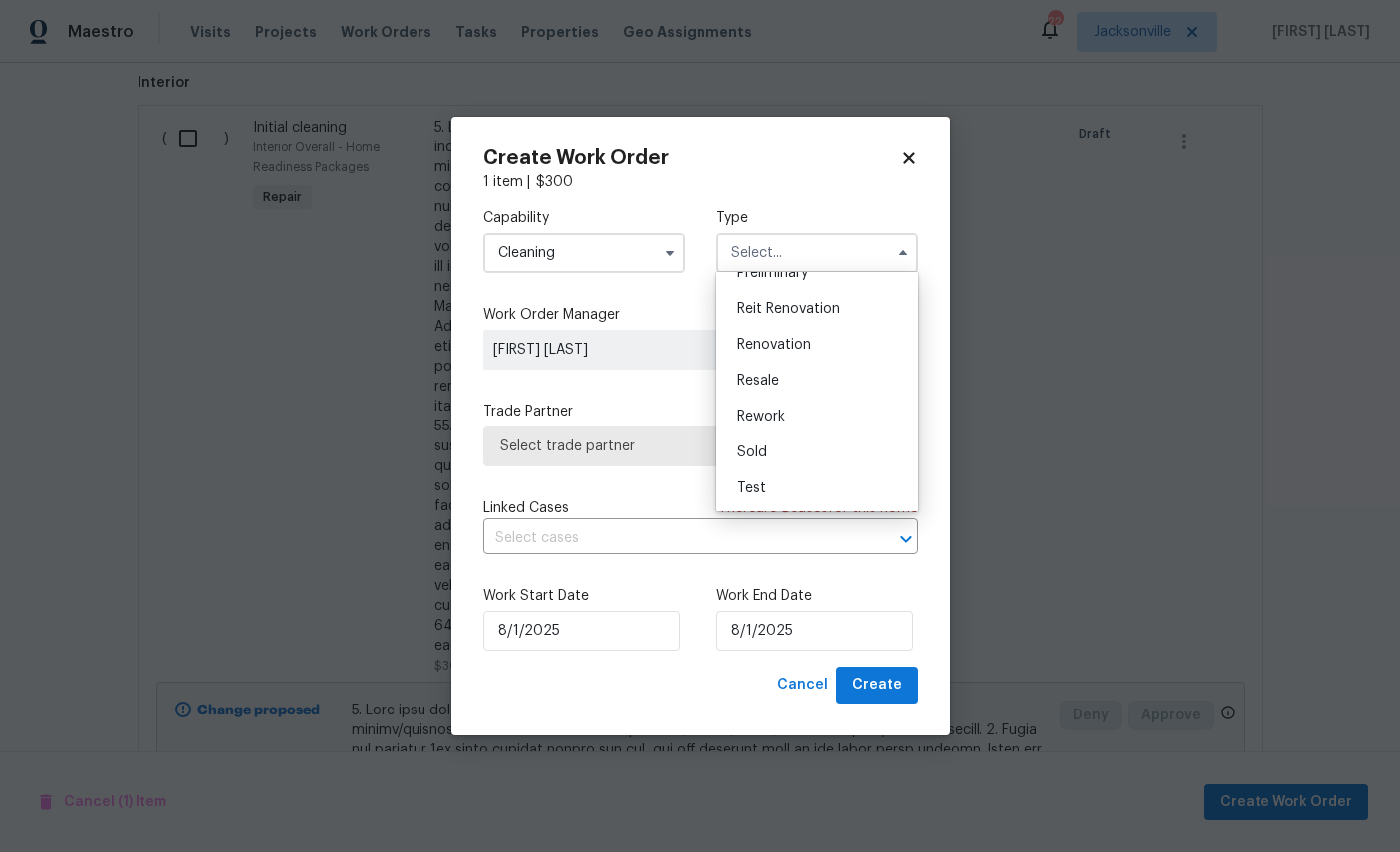 scroll, scrollTop: 471, scrollLeft: 0, axis: vertical 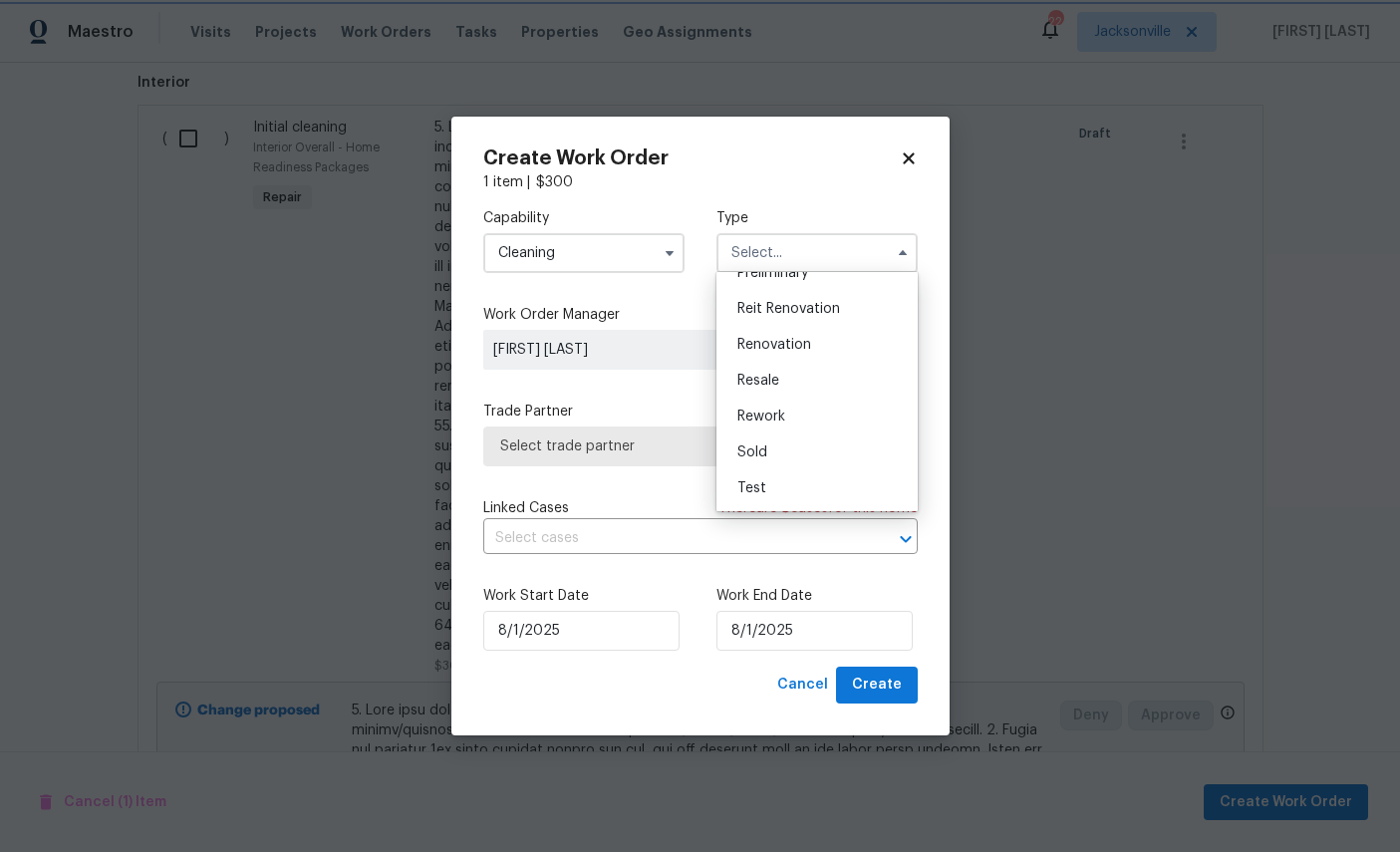type on "Renovation" 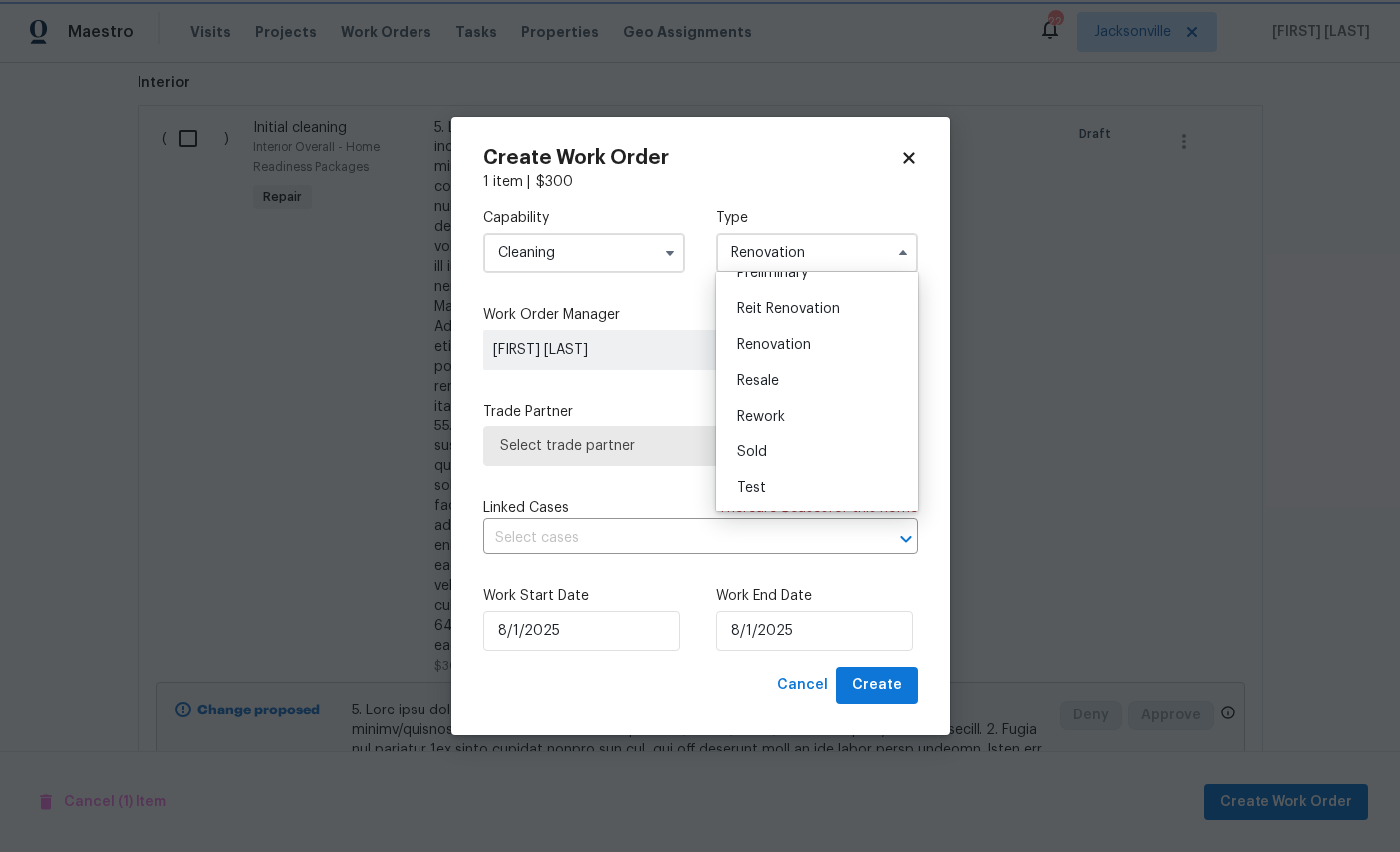 scroll, scrollTop: 0, scrollLeft: 0, axis: both 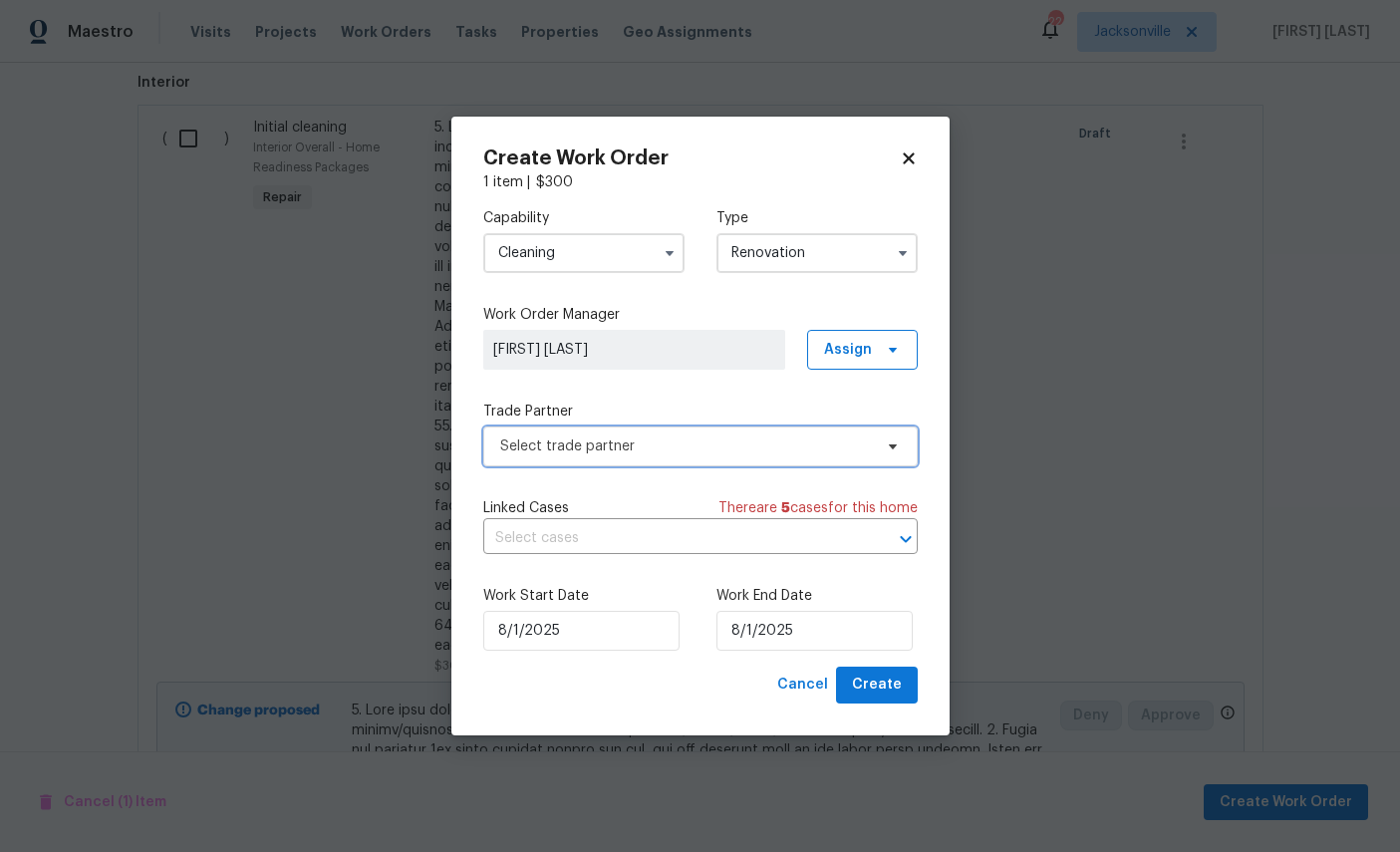 click on "Select trade partner" at bounding box center (686, 446) 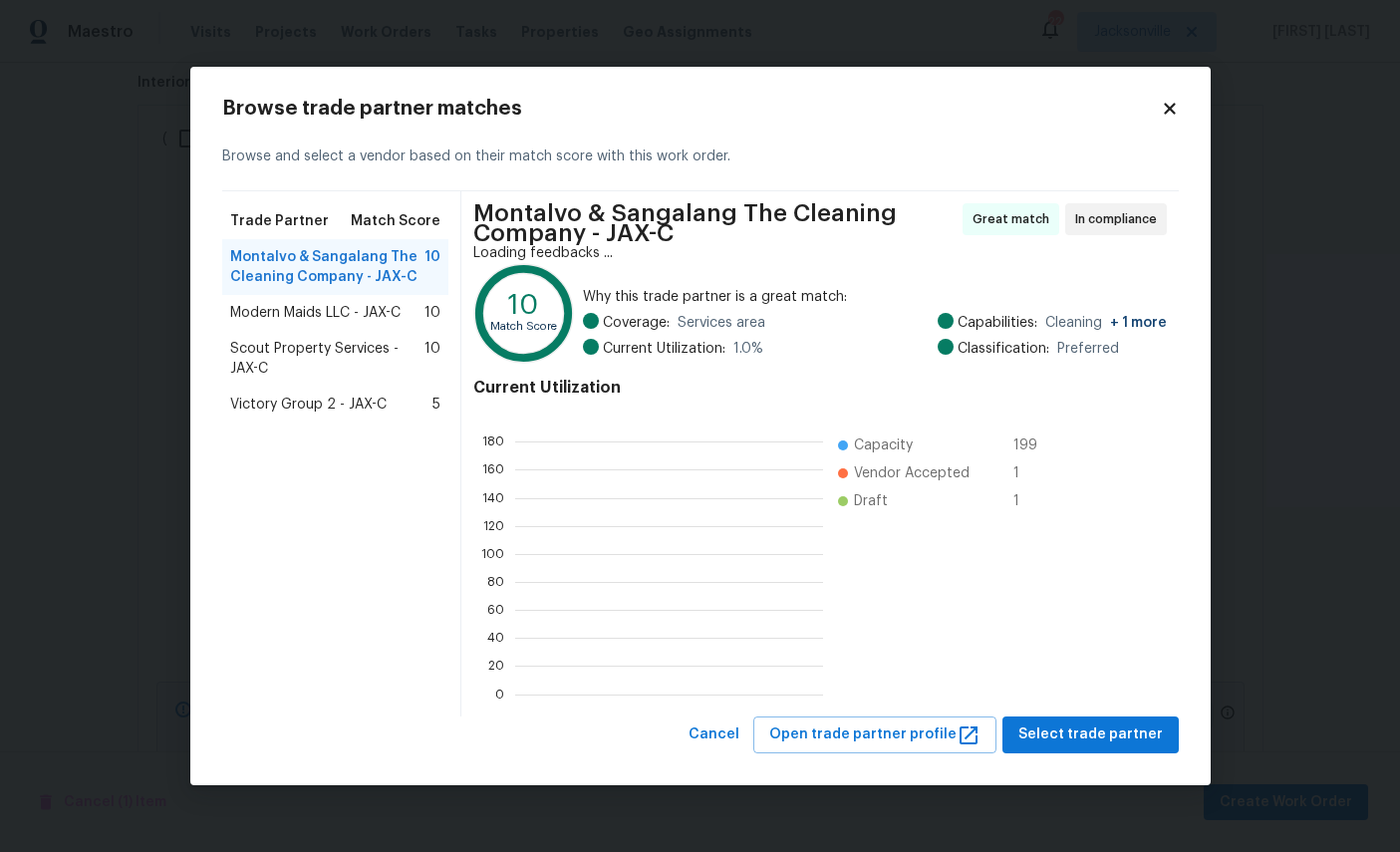 scroll, scrollTop: 2, scrollLeft: 2, axis: both 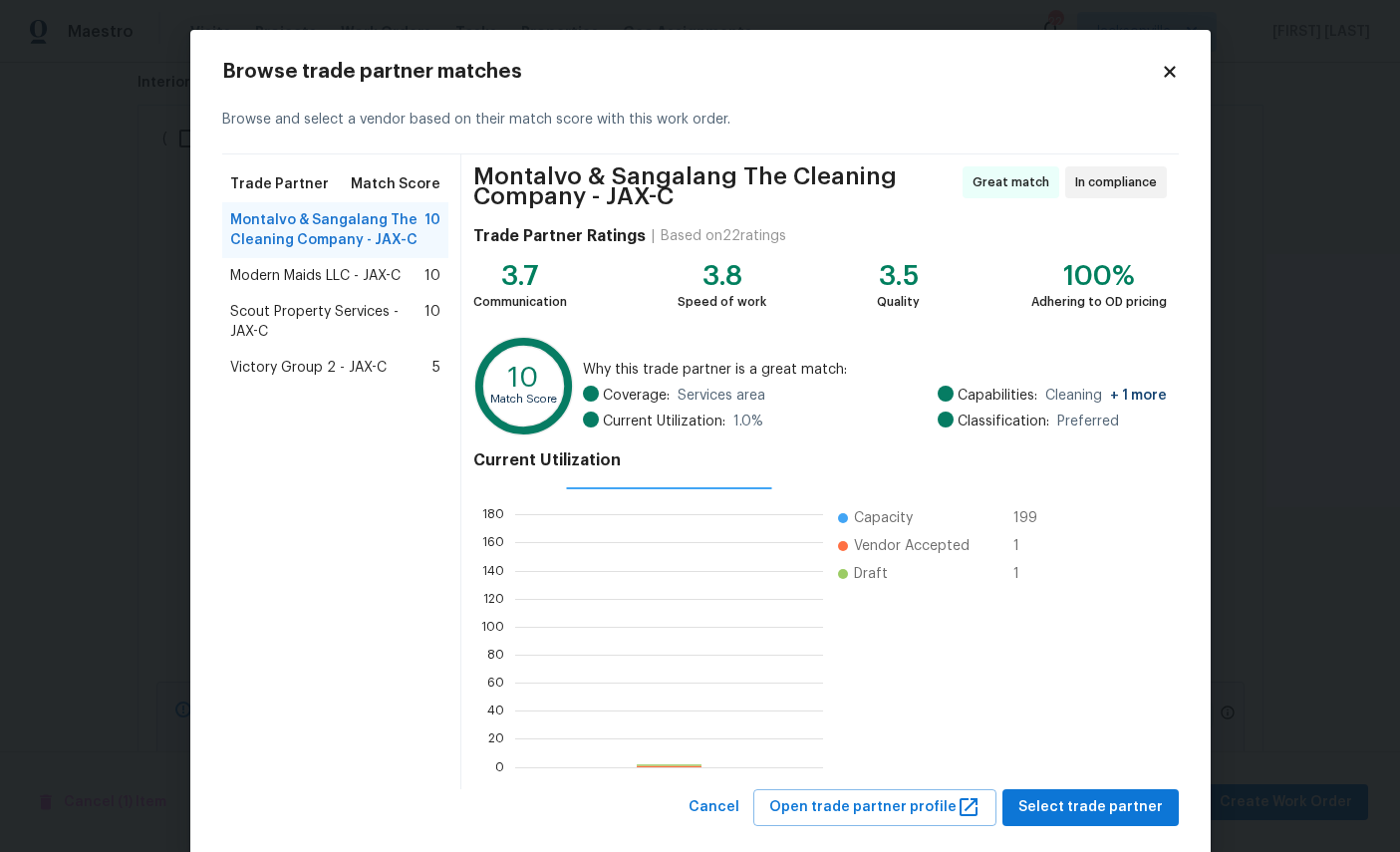 click on "Modern Maids LLC - JAX-C" at bounding box center [315, 276] 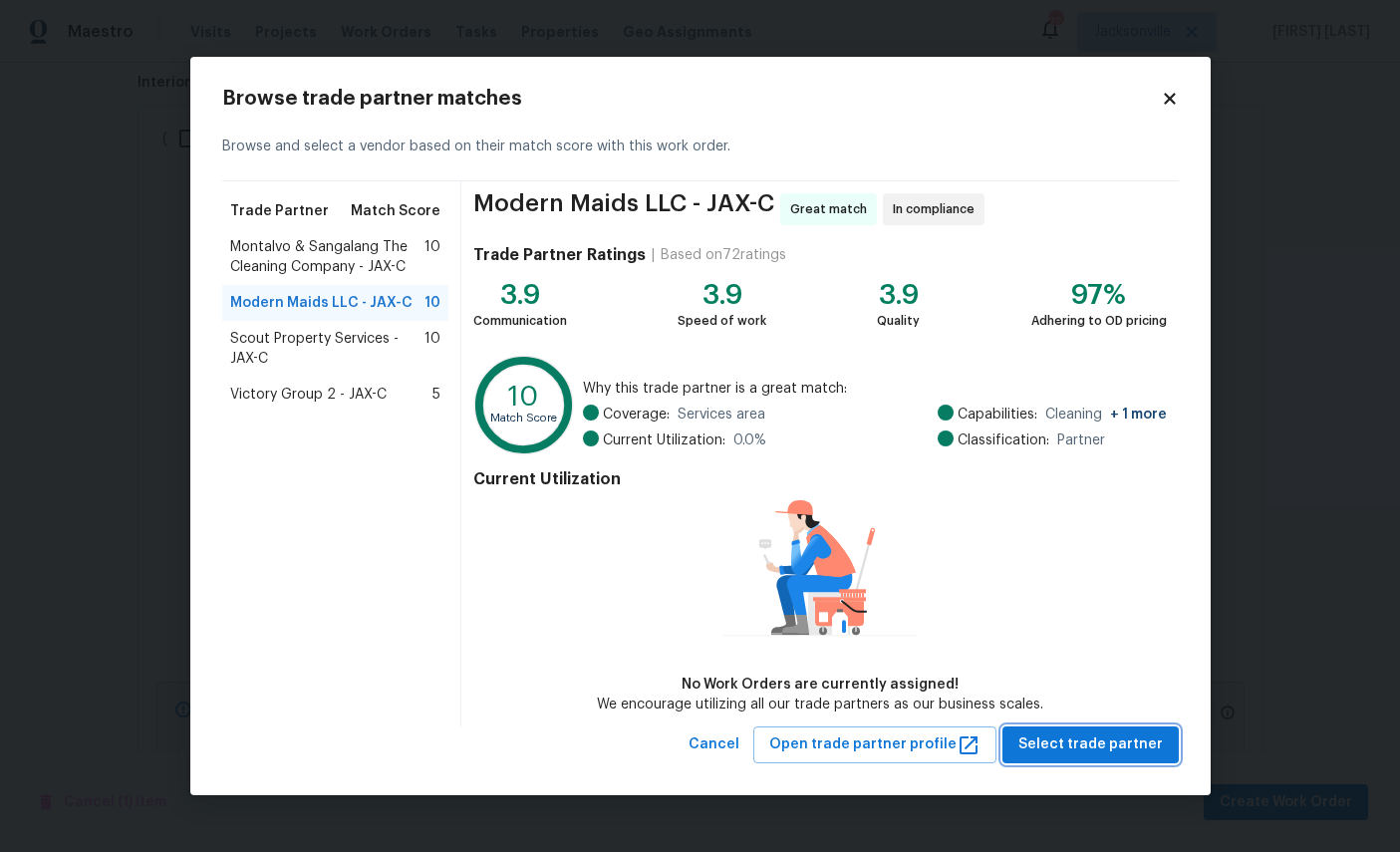 click on "Select trade partner" at bounding box center [1090, 744] 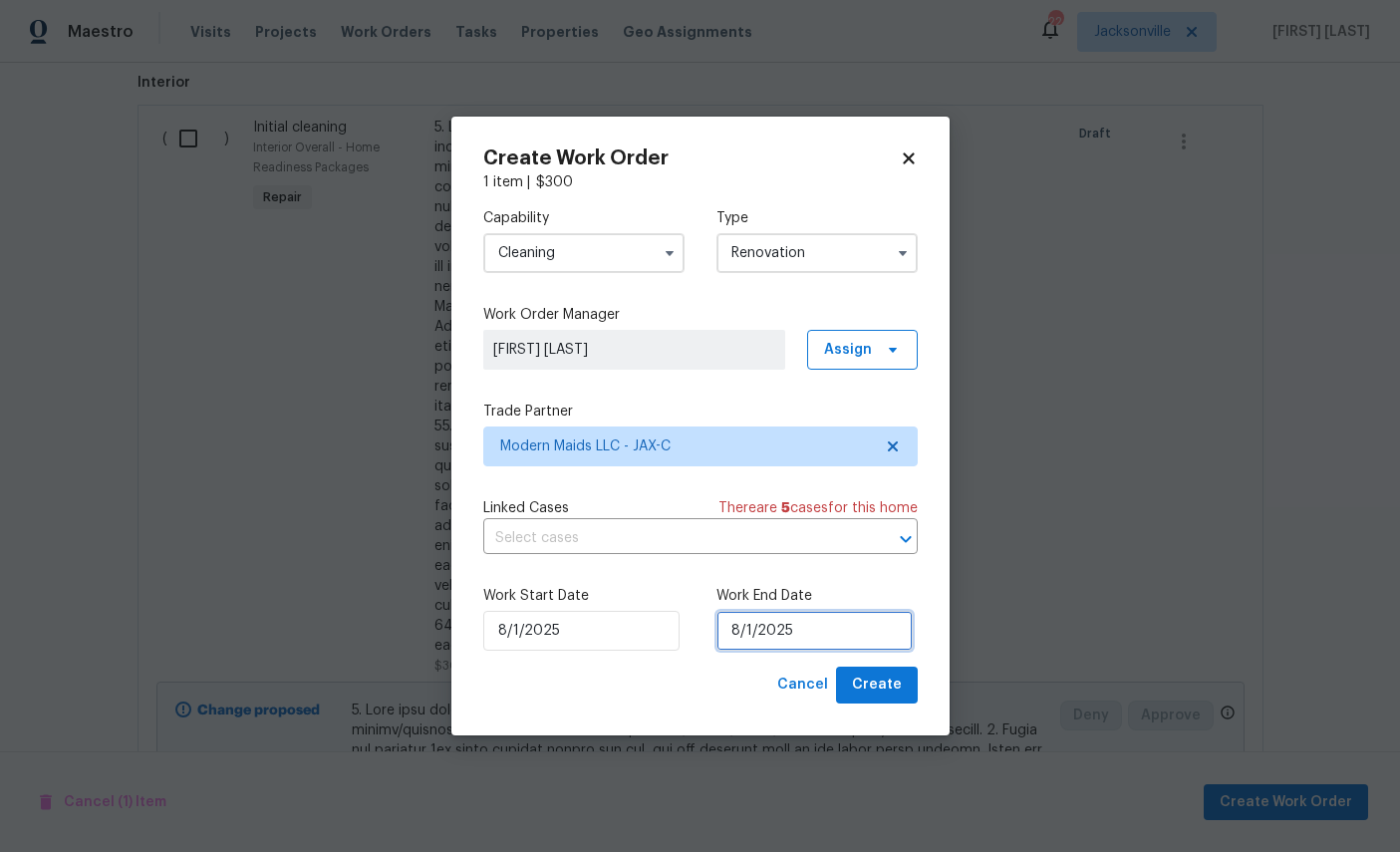 click on "8/1/2025" at bounding box center (814, 631) 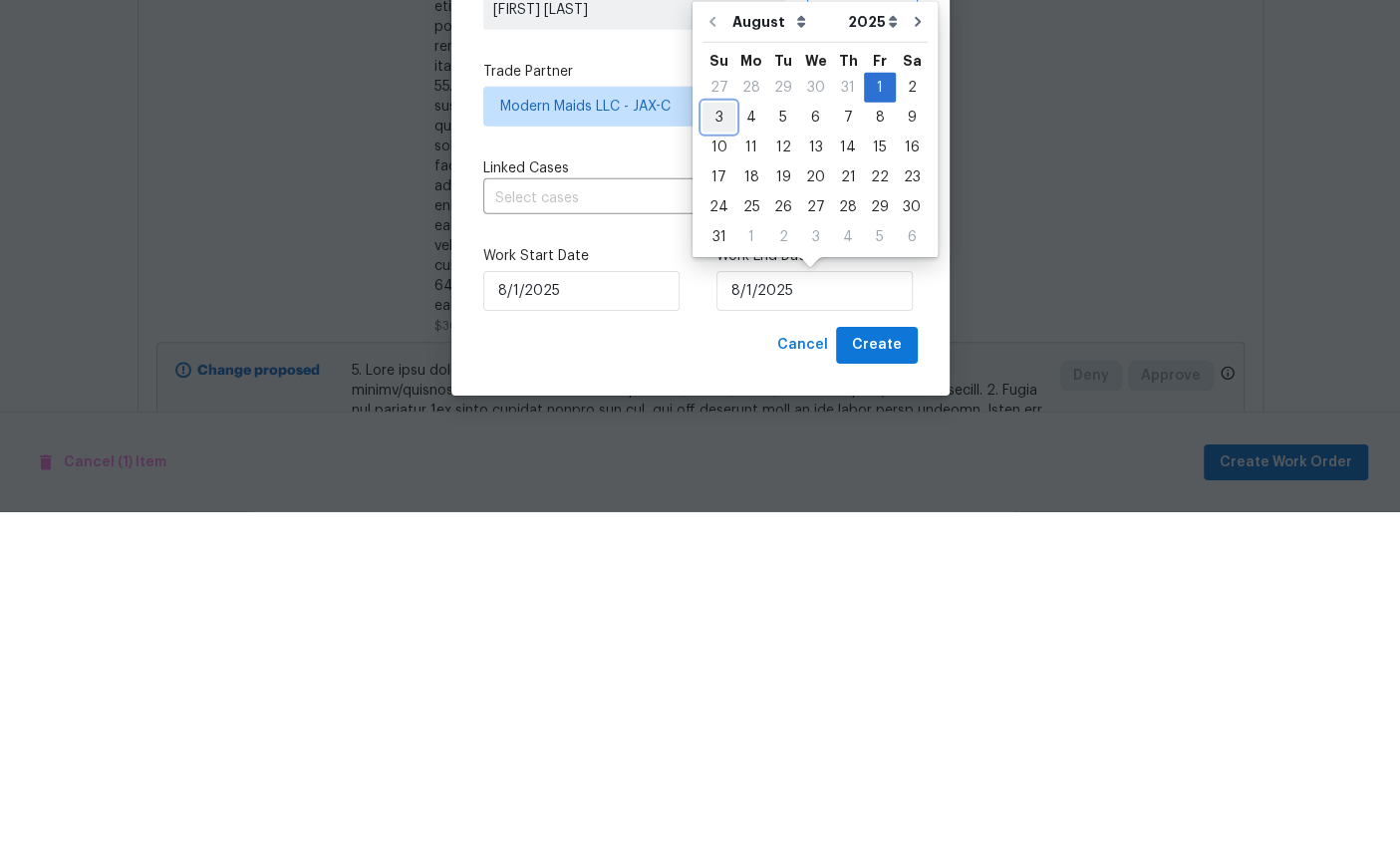 click on "3" at bounding box center (718, 457) 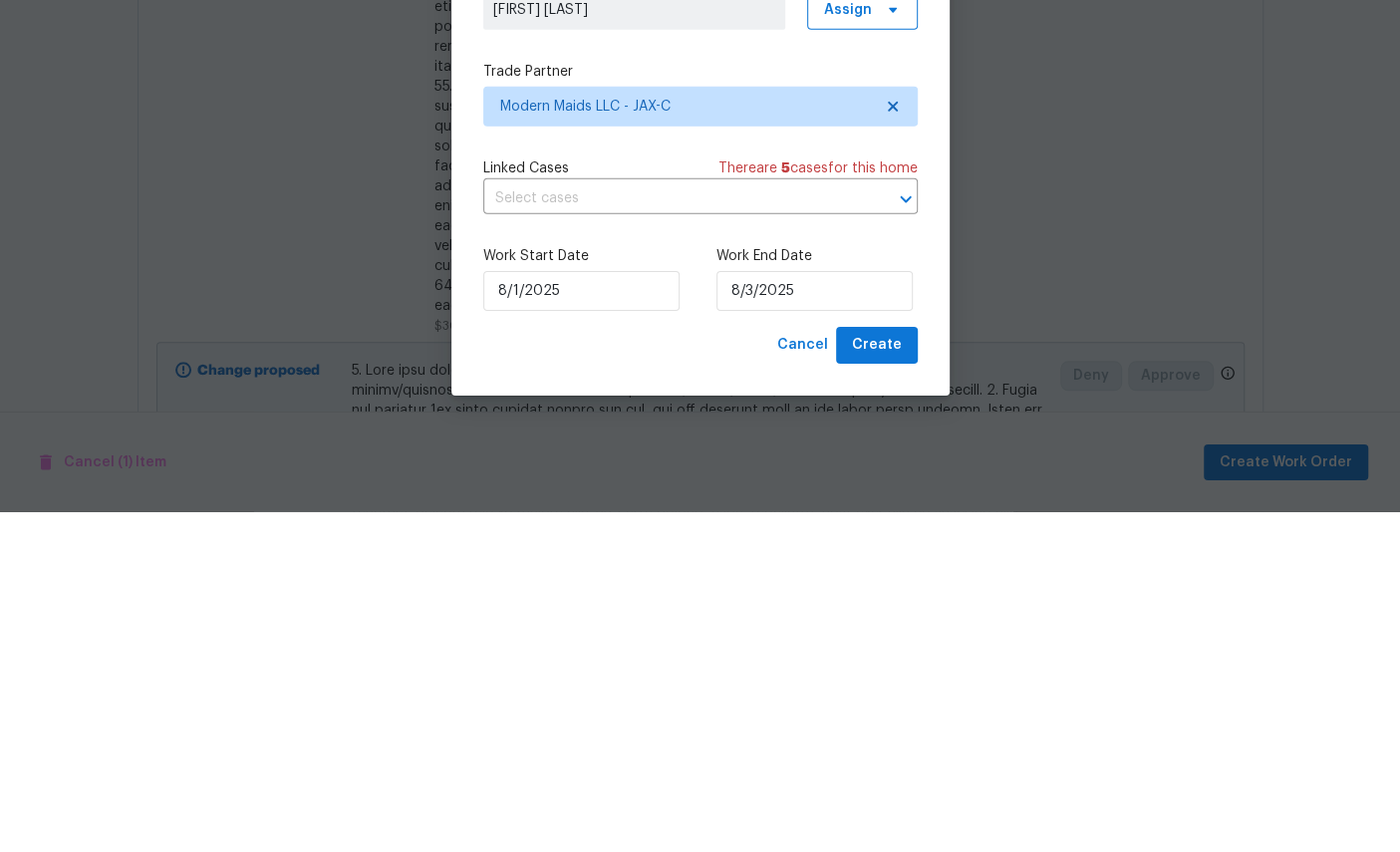 scroll, scrollTop: 75, scrollLeft: 0, axis: vertical 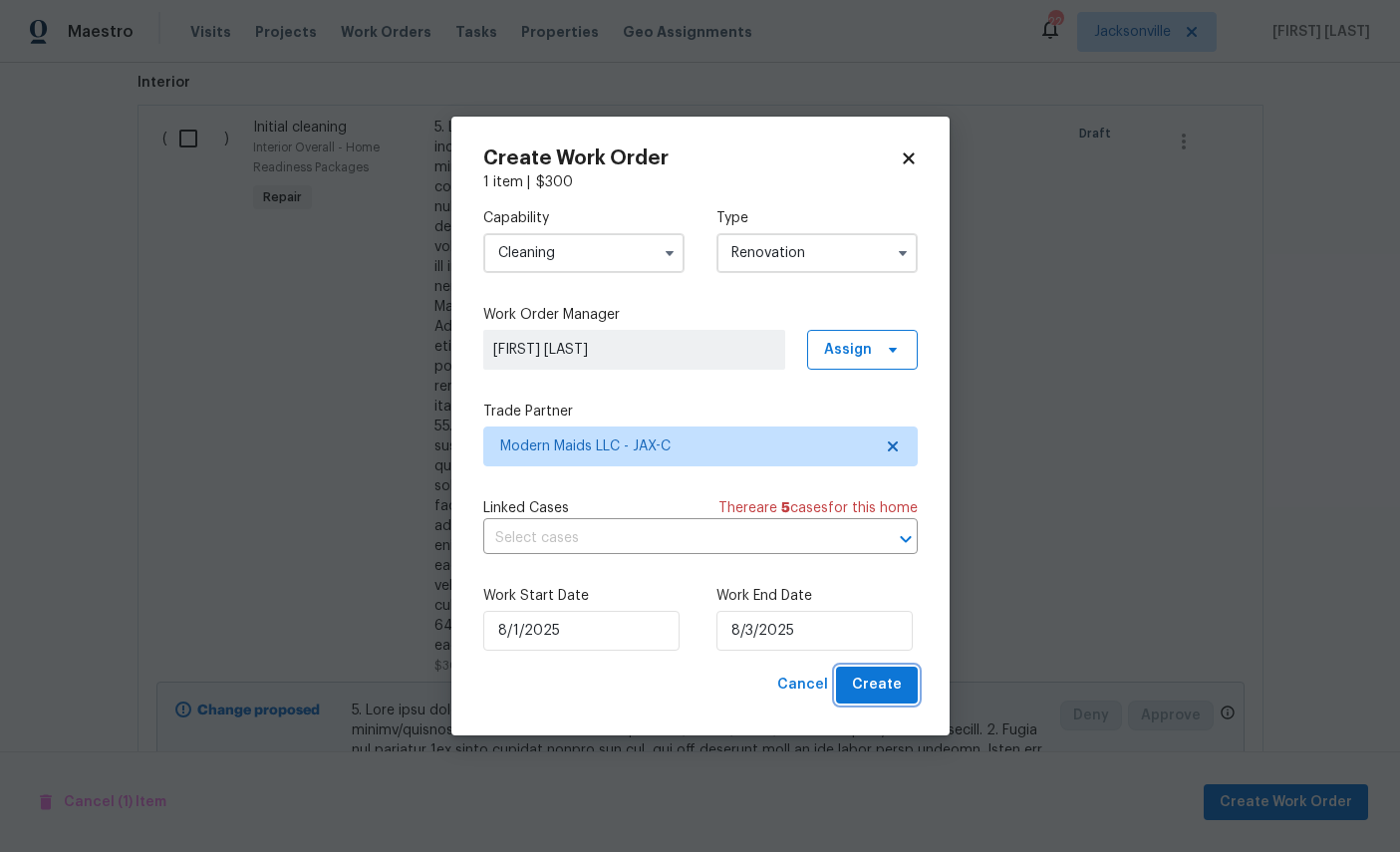 click on "Create" at bounding box center (877, 685) 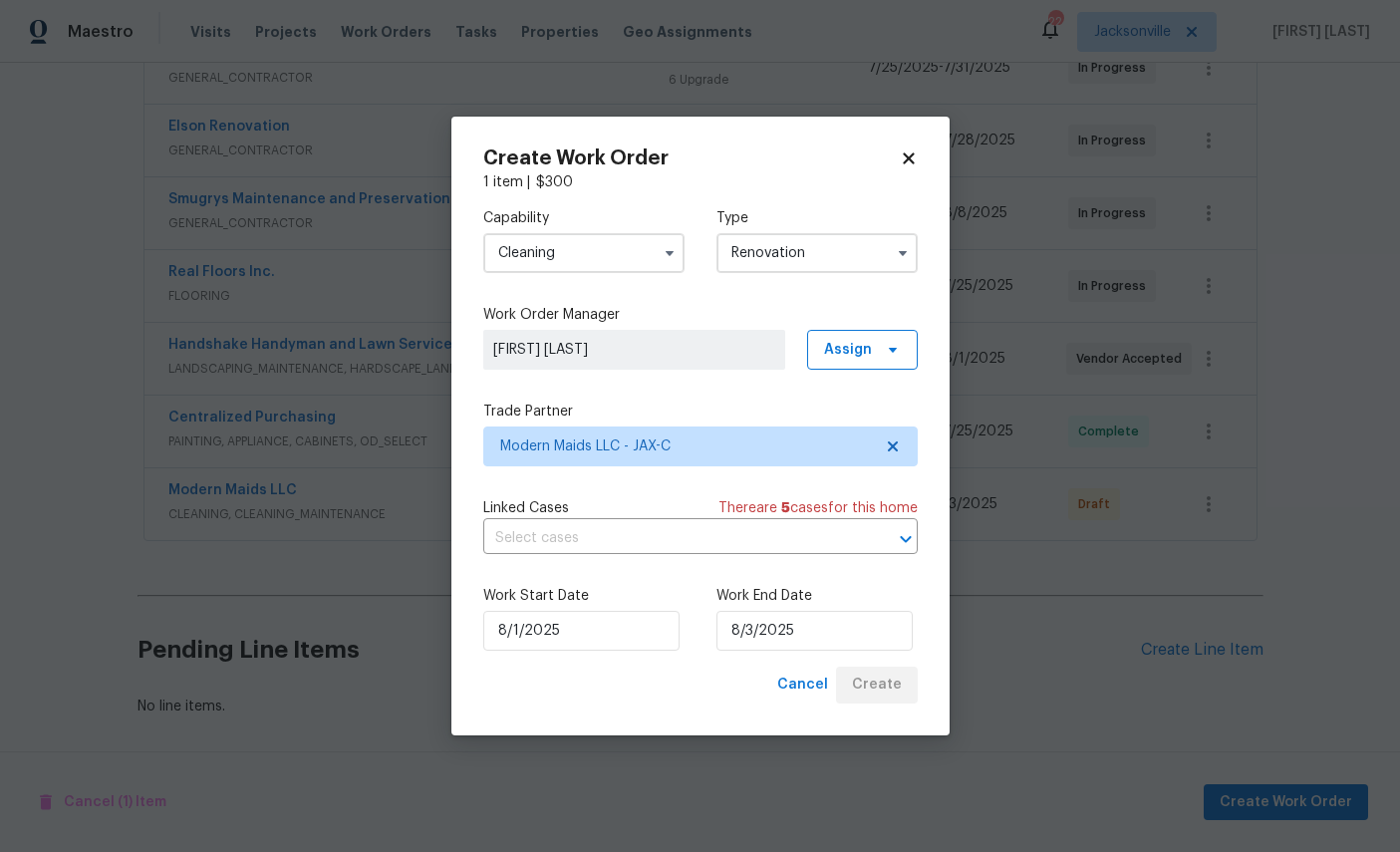 scroll, scrollTop: 411, scrollLeft: 0, axis: vertical 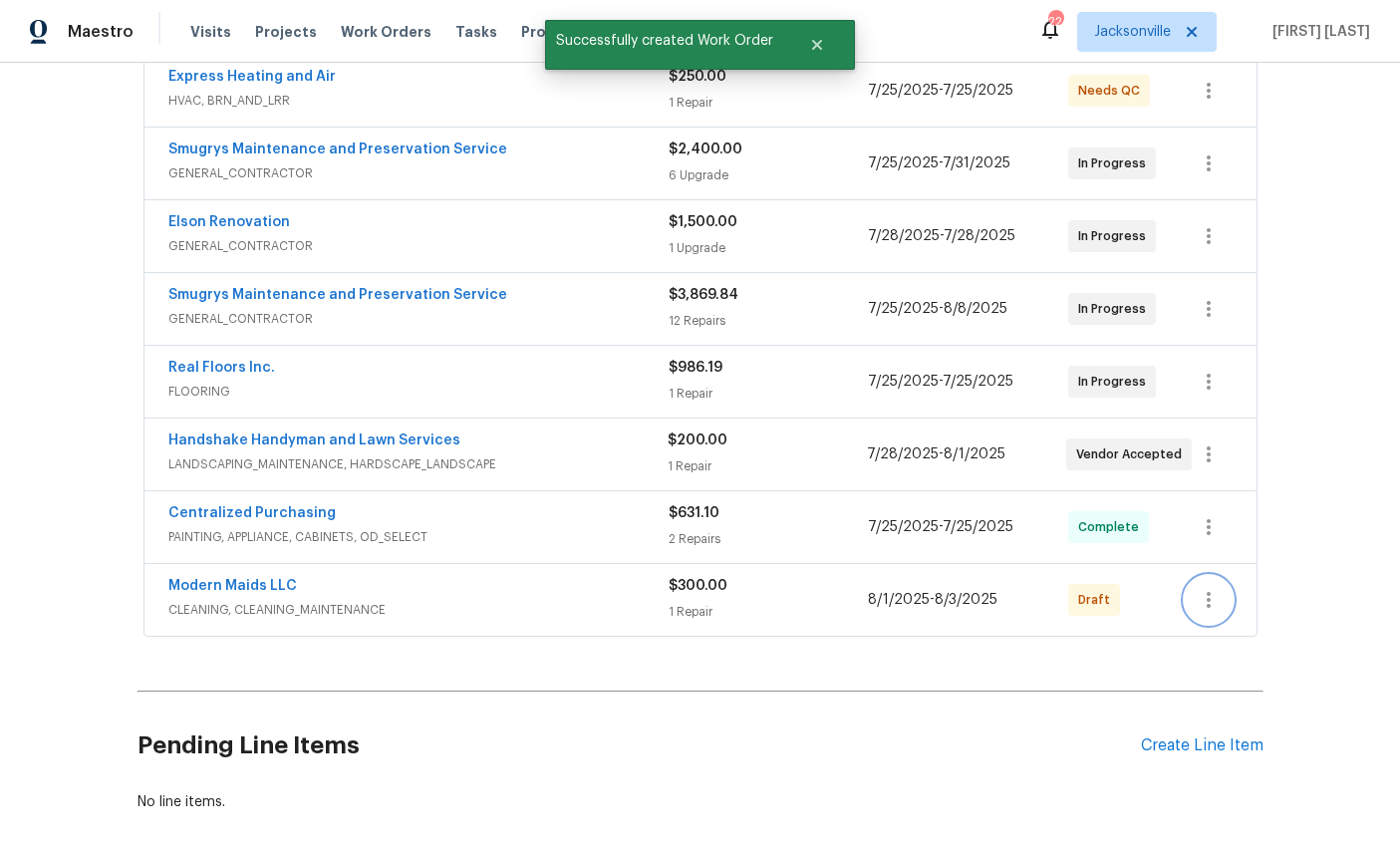 click 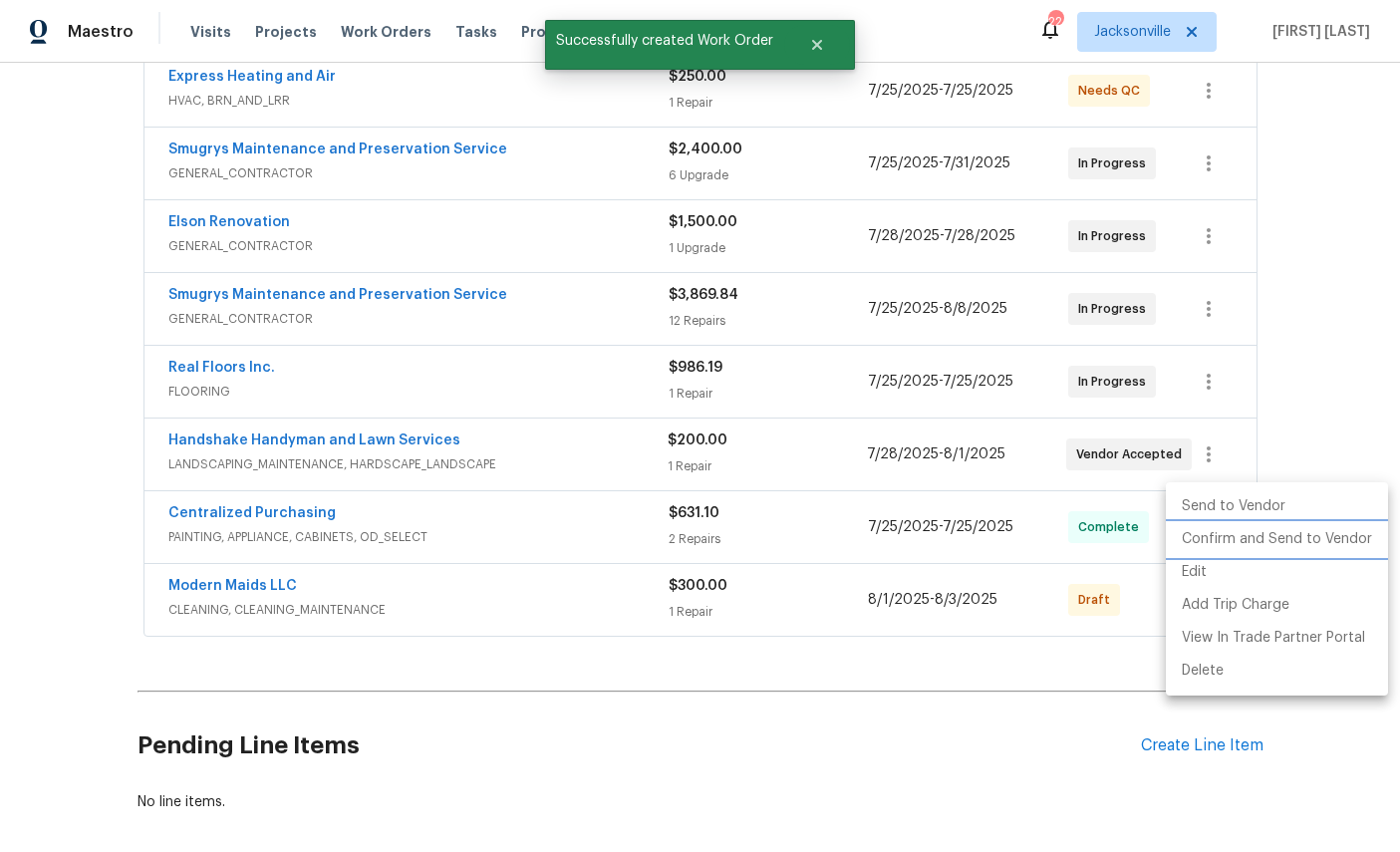 click on "Confirm and Send to Vendor" at bounding box center [1276, 539] 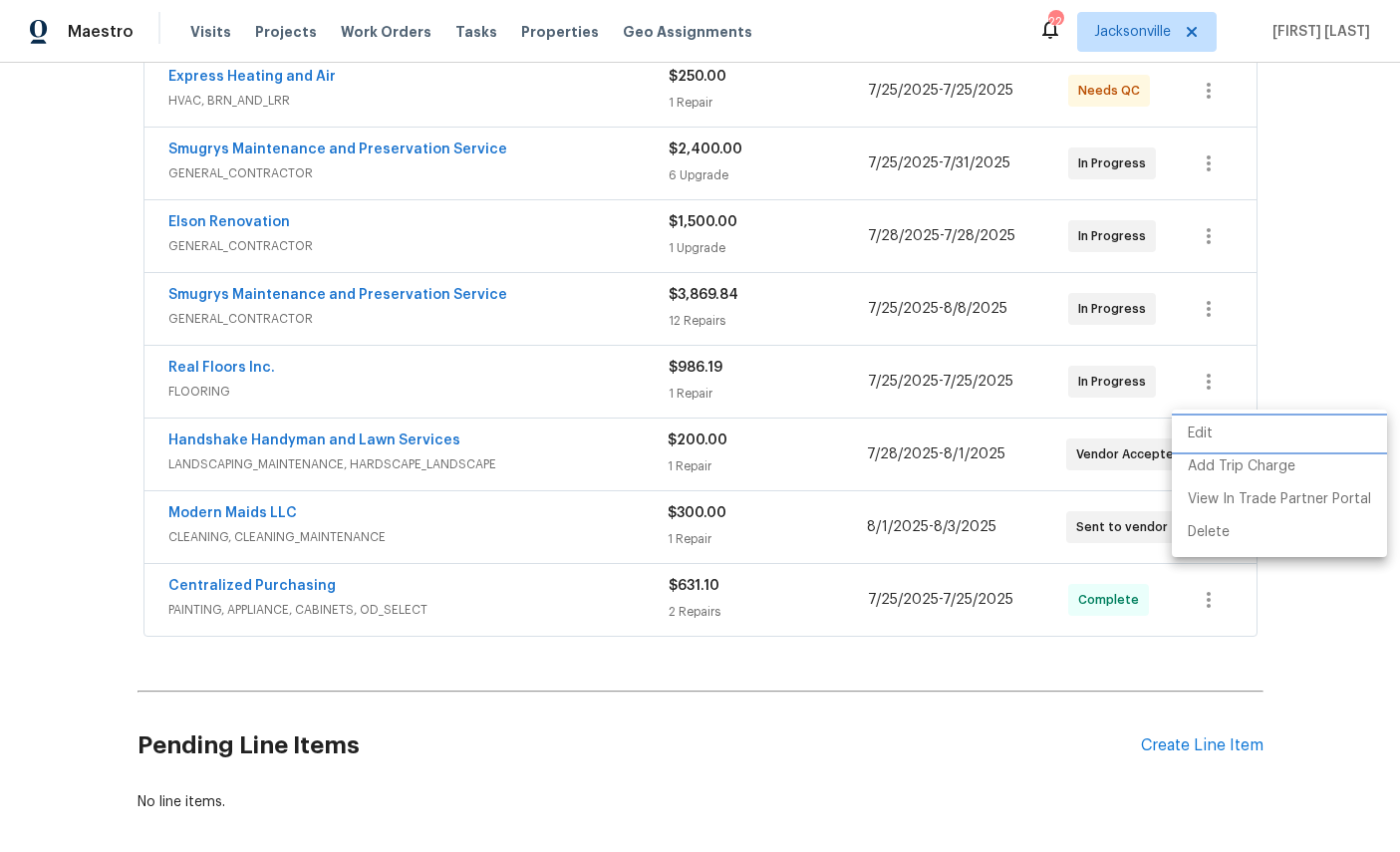 scroll, scrollTop: 0, scrollLeft: 0, axis: both 